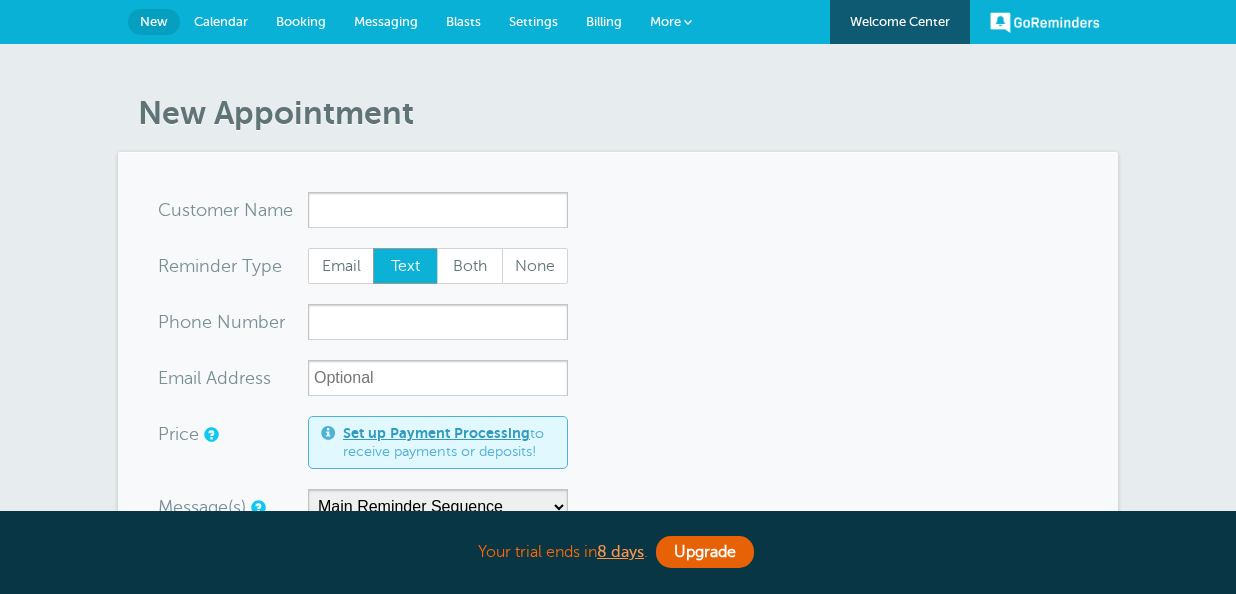 scroll, scrollTop: 0, scrollLeft: 0, axis: both 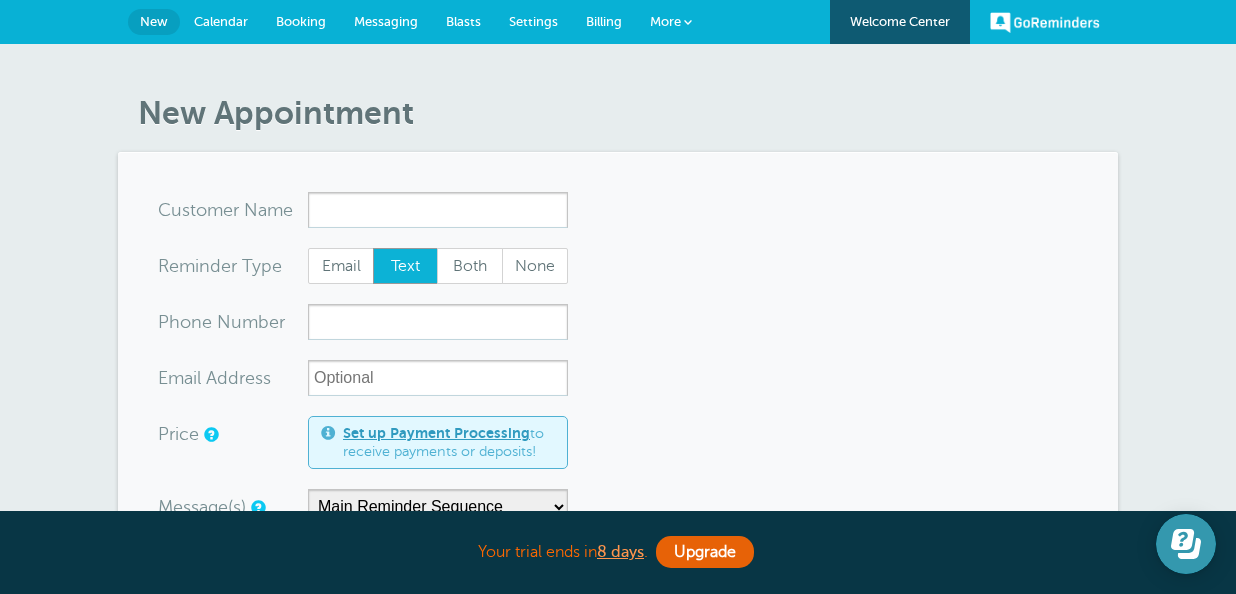 click at bounding box center (1186, 544) 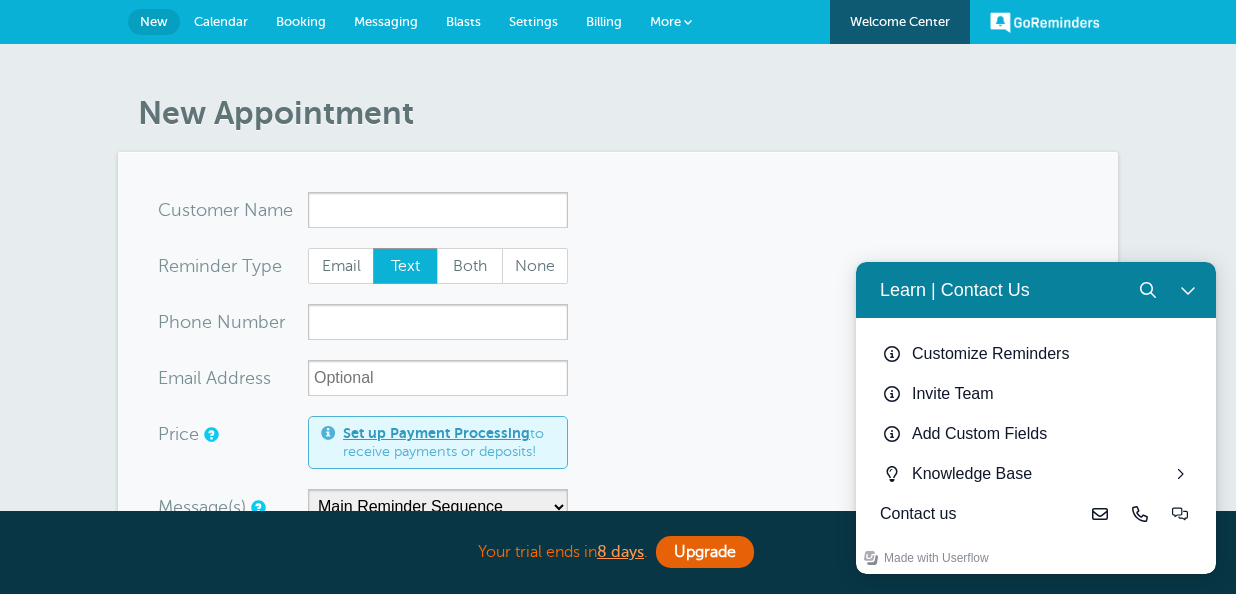 click on "Contact us" at bounding box center (980, 514) 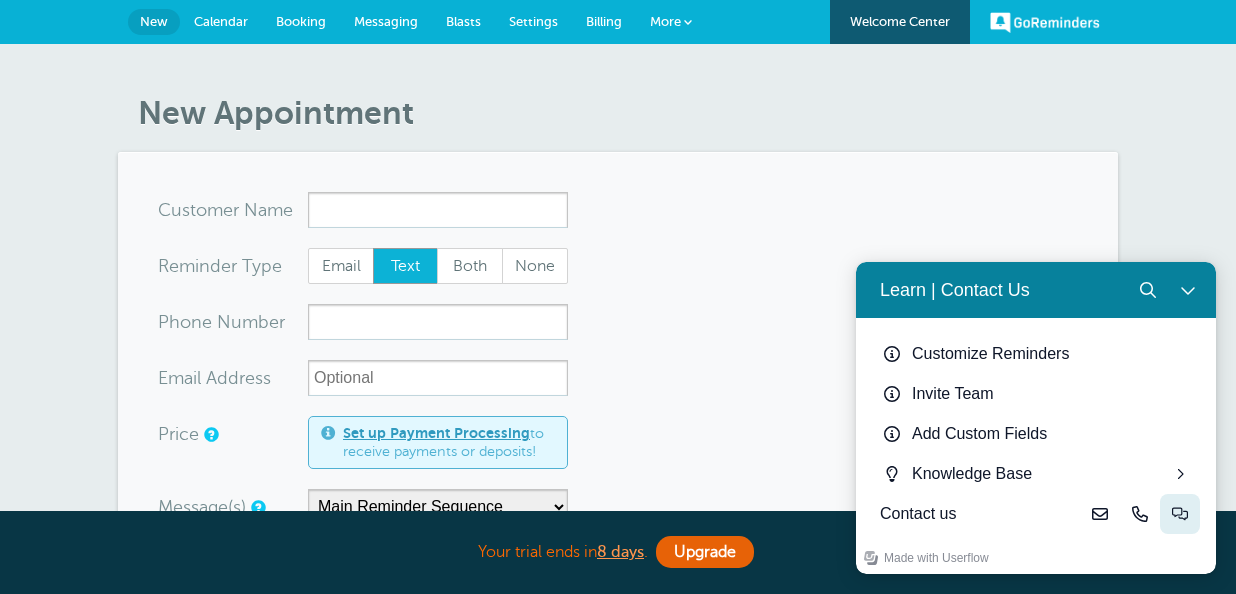 click 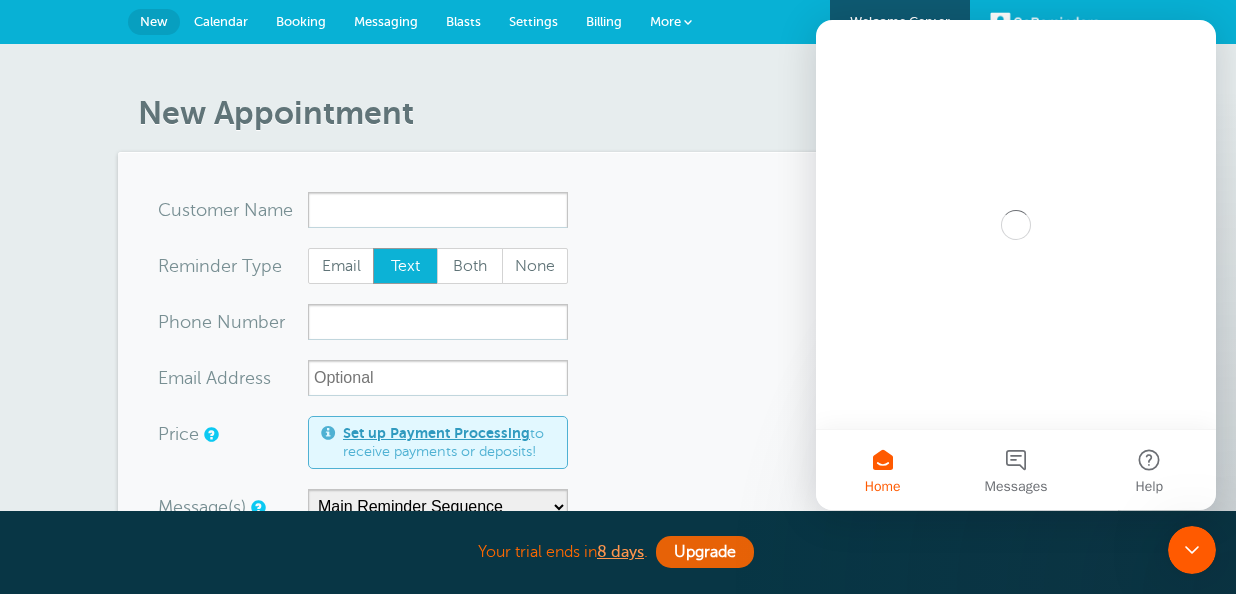 scroll, scrollTop: 0, scrollLeft: 0, axis: both 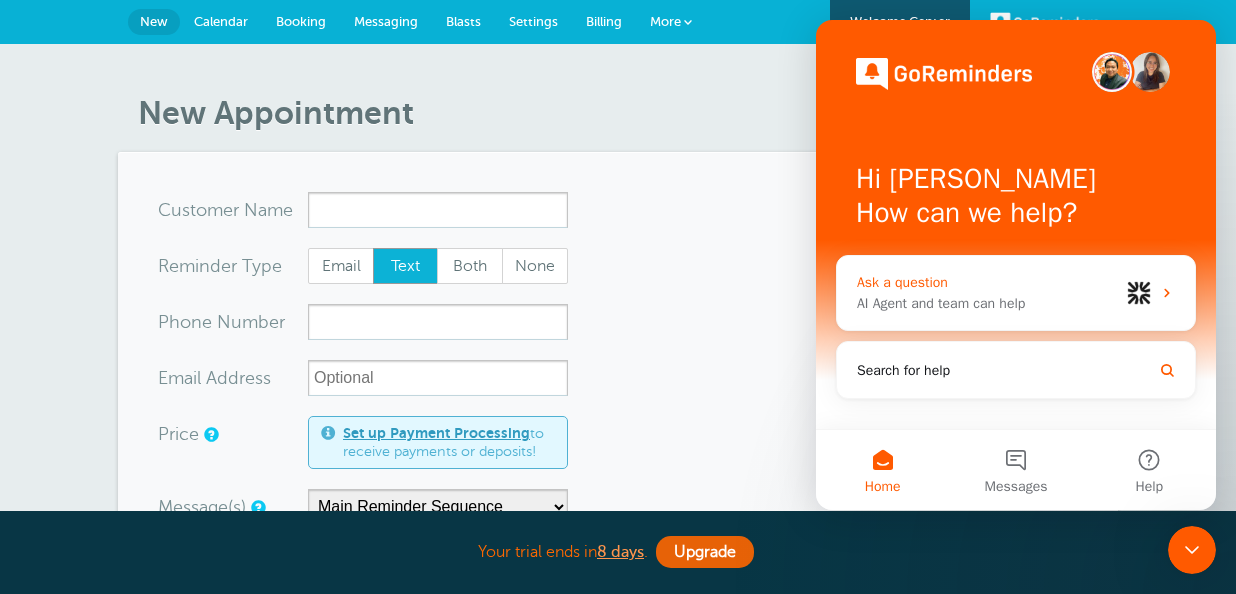 click on "AI Agent and team can help" at bounding box center (988, 303) 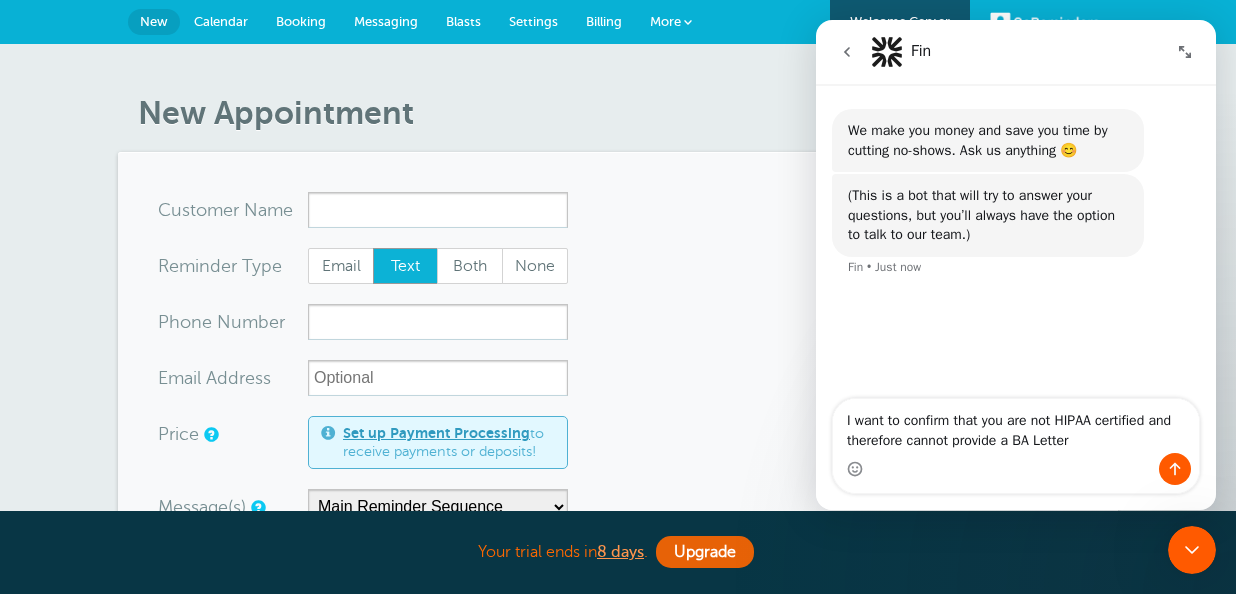 click on "I want to confirm that you are not HIPAA certified and therefore cannot provide a BA Letter" at bounding box center (1016, 426) 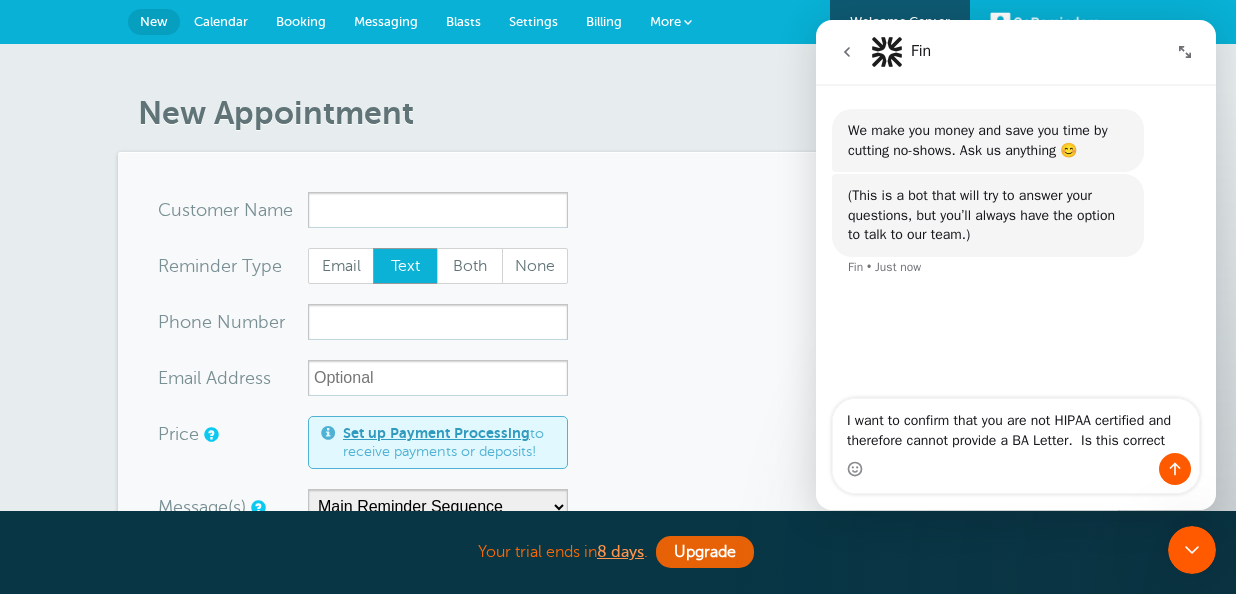 type on "I want to confirm that you are not HIPAA certified and therefore cannot provide a BA Letter.  Is this correct?" 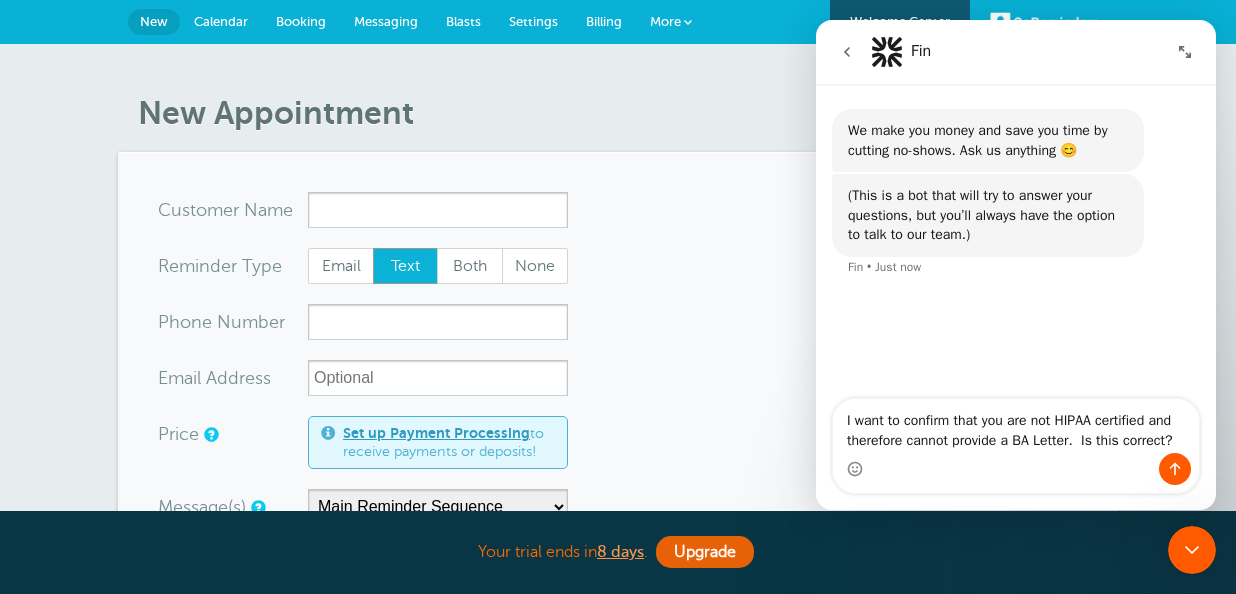 type 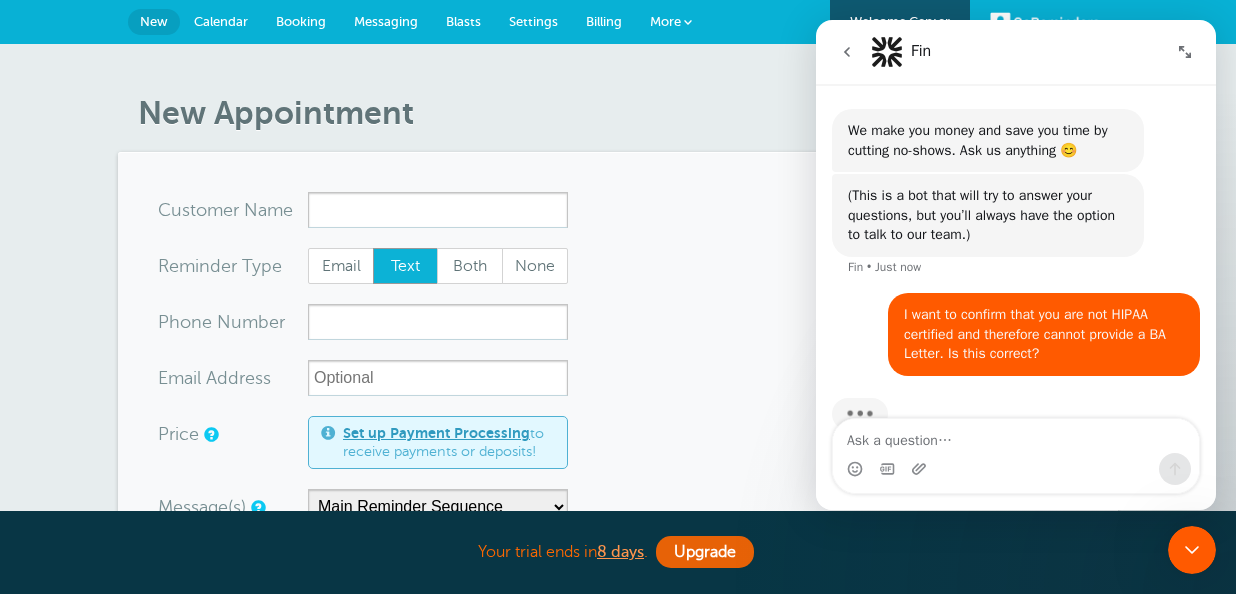 click on "You are creating a new customer. To use an existing customer select one from the autocomplete dropdown.
x-no-autofill
Cus tomer N ame
Edit
Remove
Customer TZ
--
Time zone
am/pm
24h
US/CANADA" at bounding box center (618, 686) 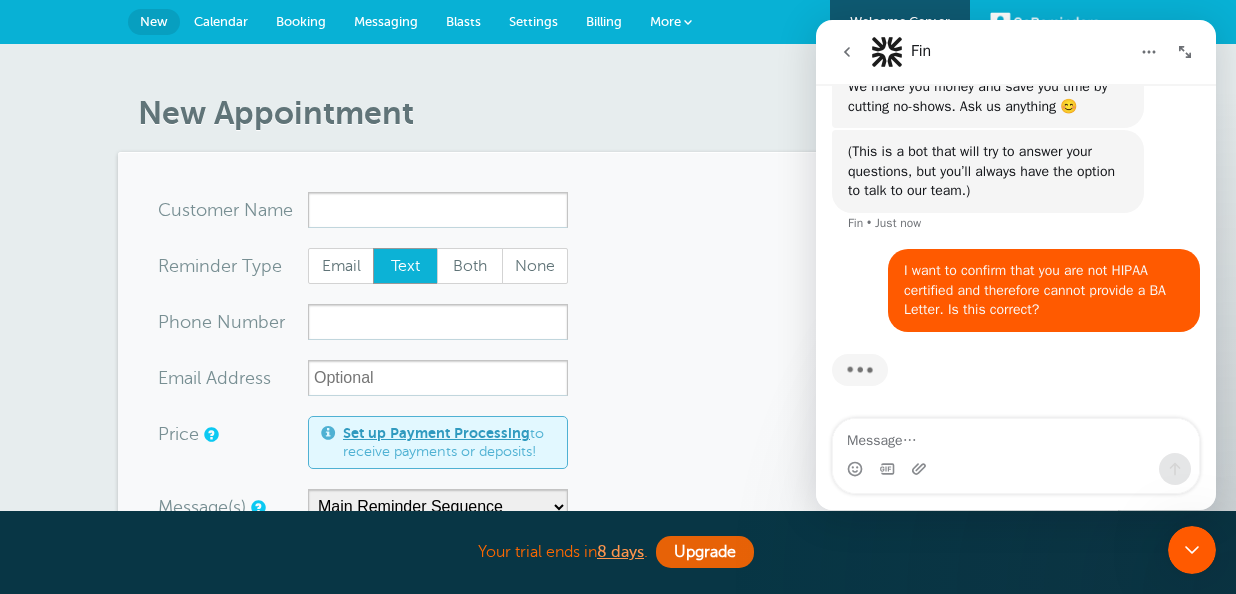 scroll, scrollTop: 24, scrollLeft: 0, axis: vertical 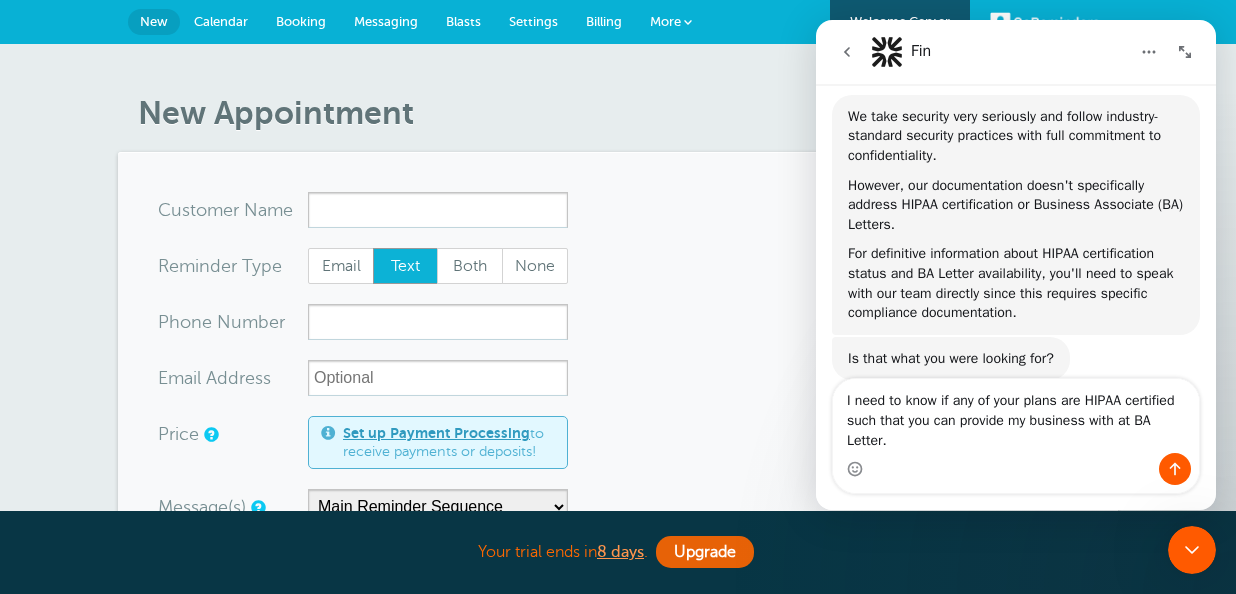 type on "I need to know if any of your plans are HIPAA certified such that you can provide my business with at BA Letter." 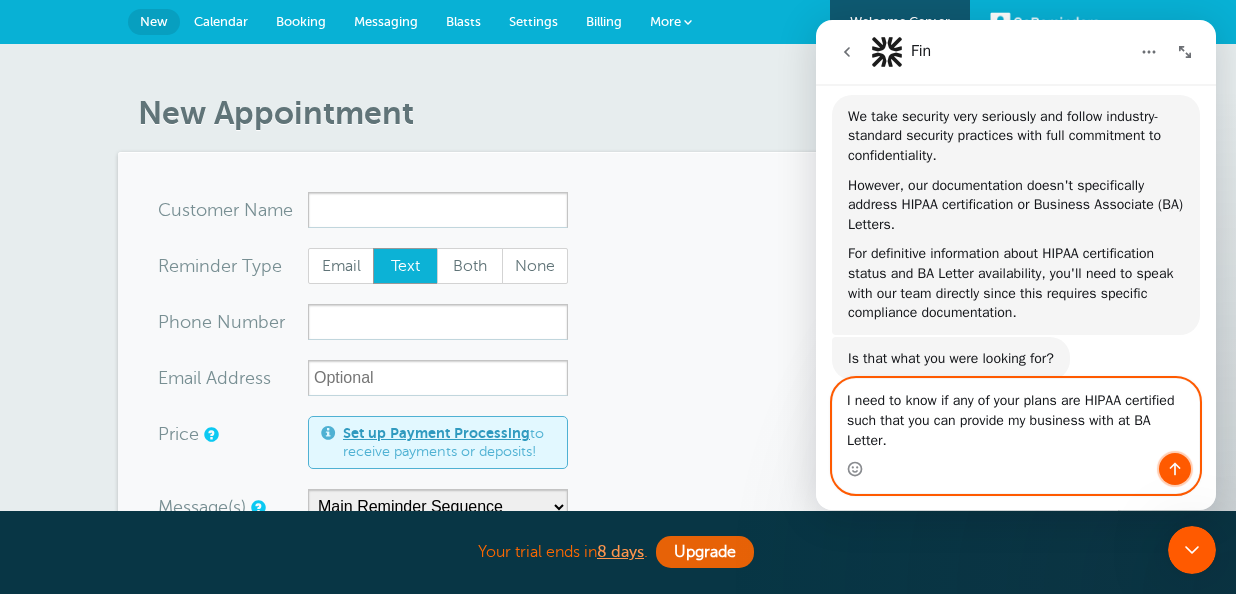 click 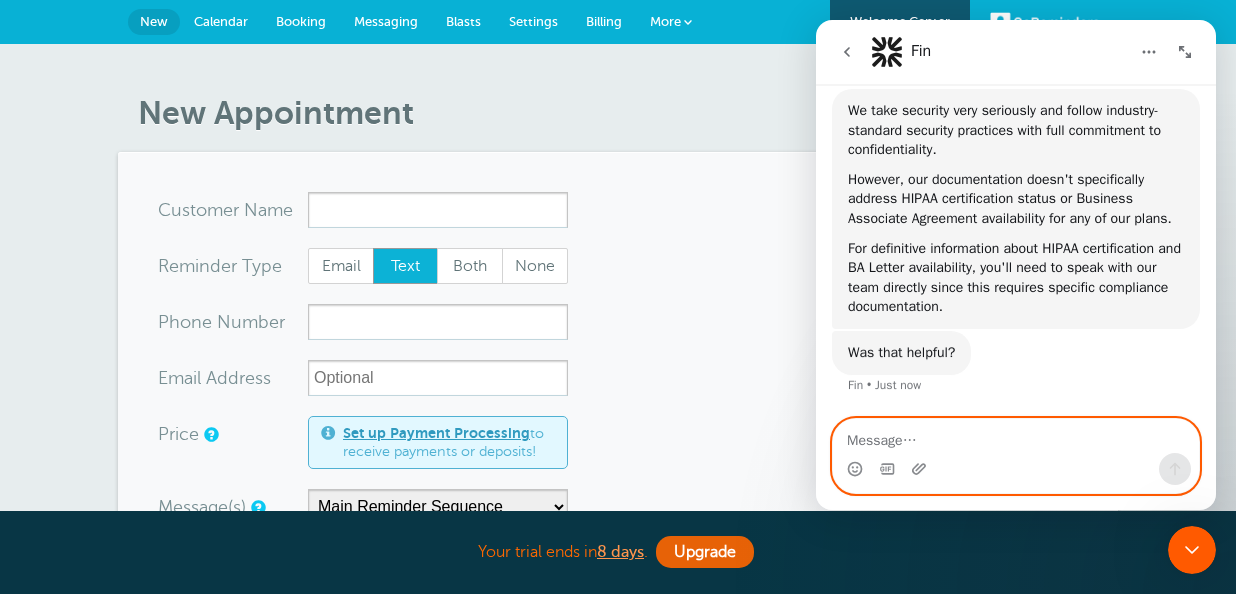 scroll, scrollTop: 700, scrollLeft: 0, axis: vertical 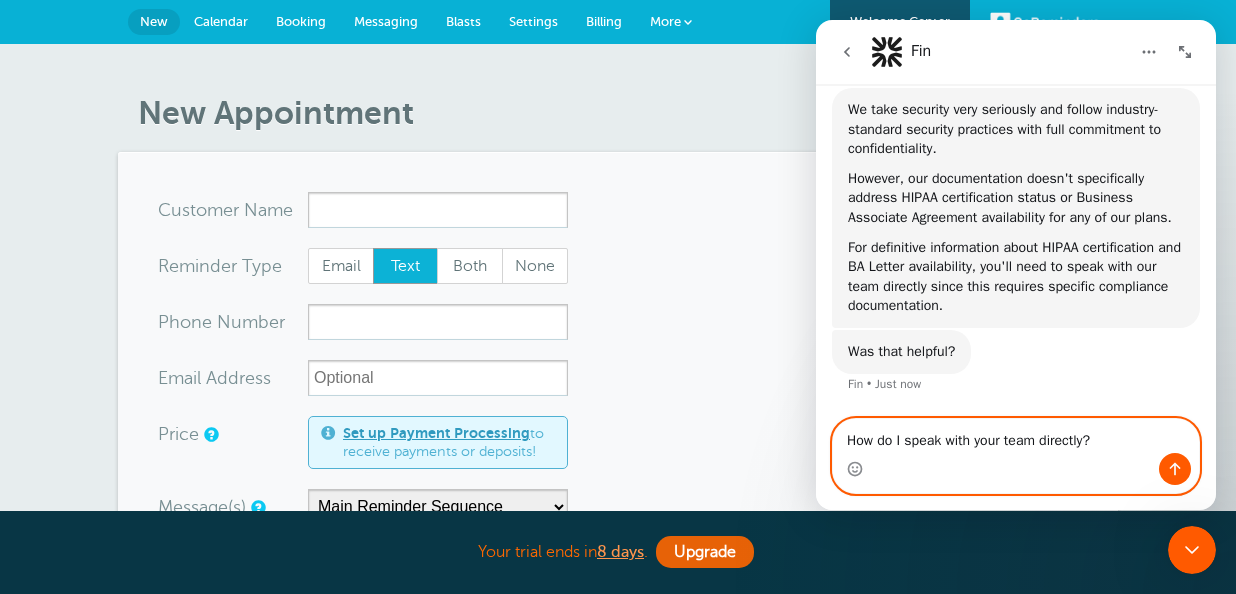 type on "How do I speak with your team directly?" 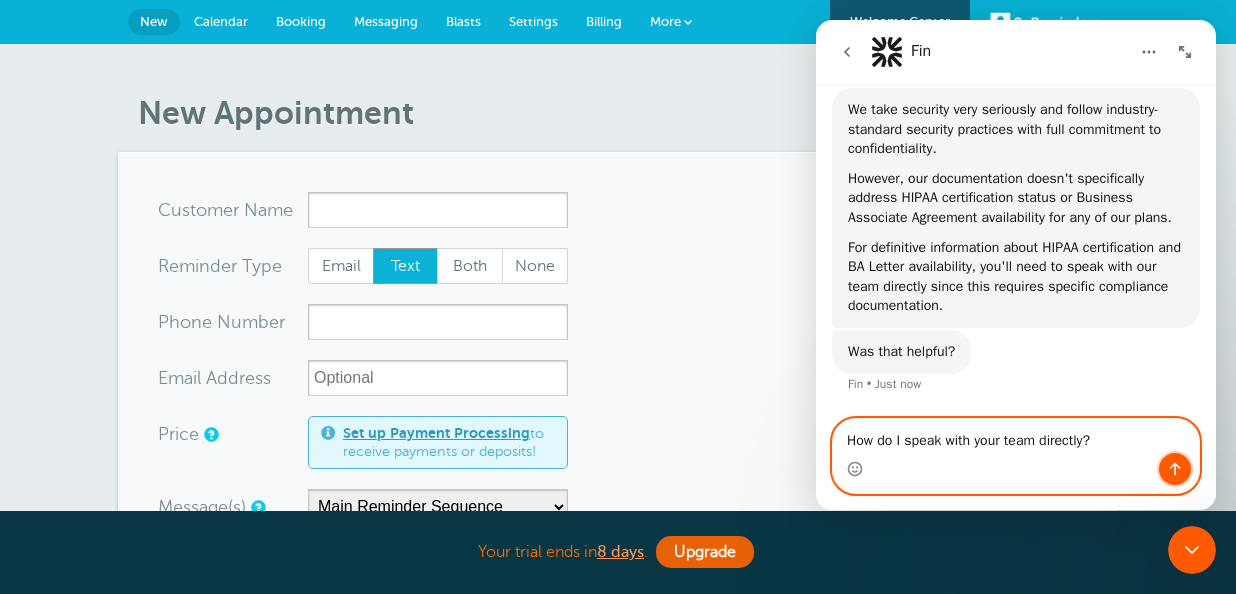 click 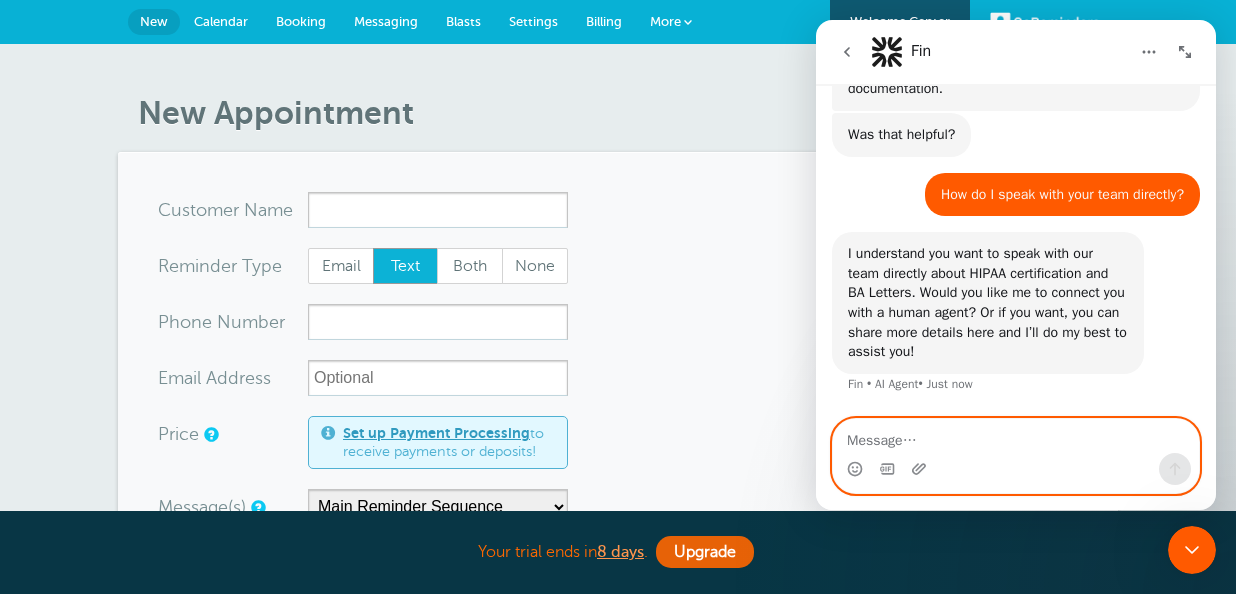 scroll, scrollTop: 917, scrollLeft: 0, axis: vertical 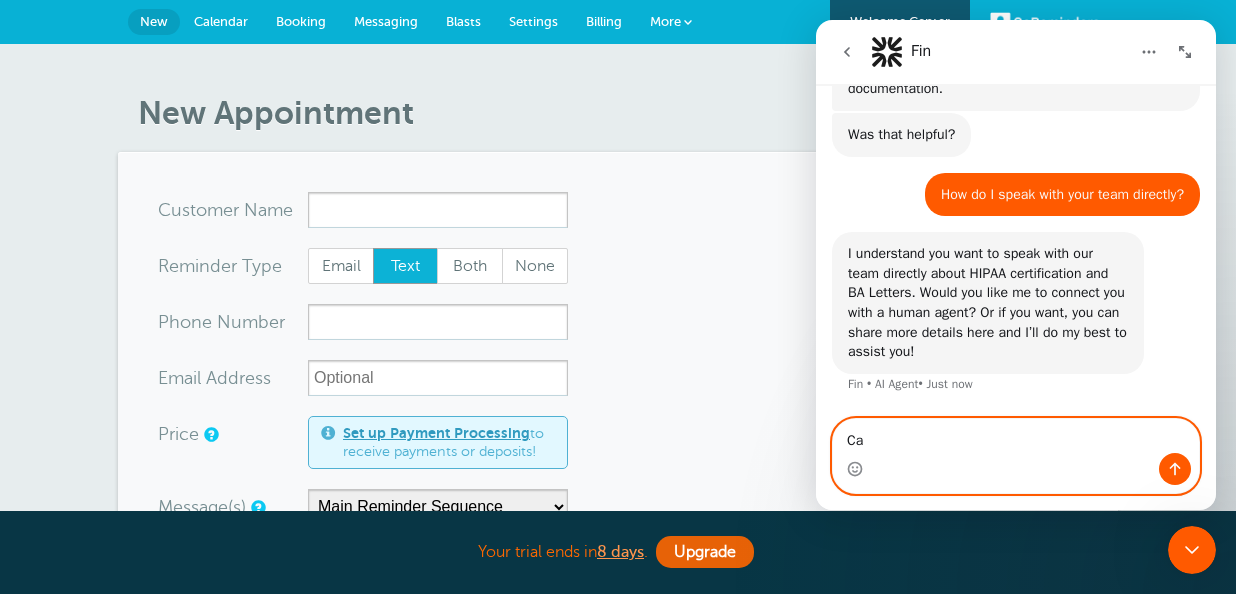 type on "C" 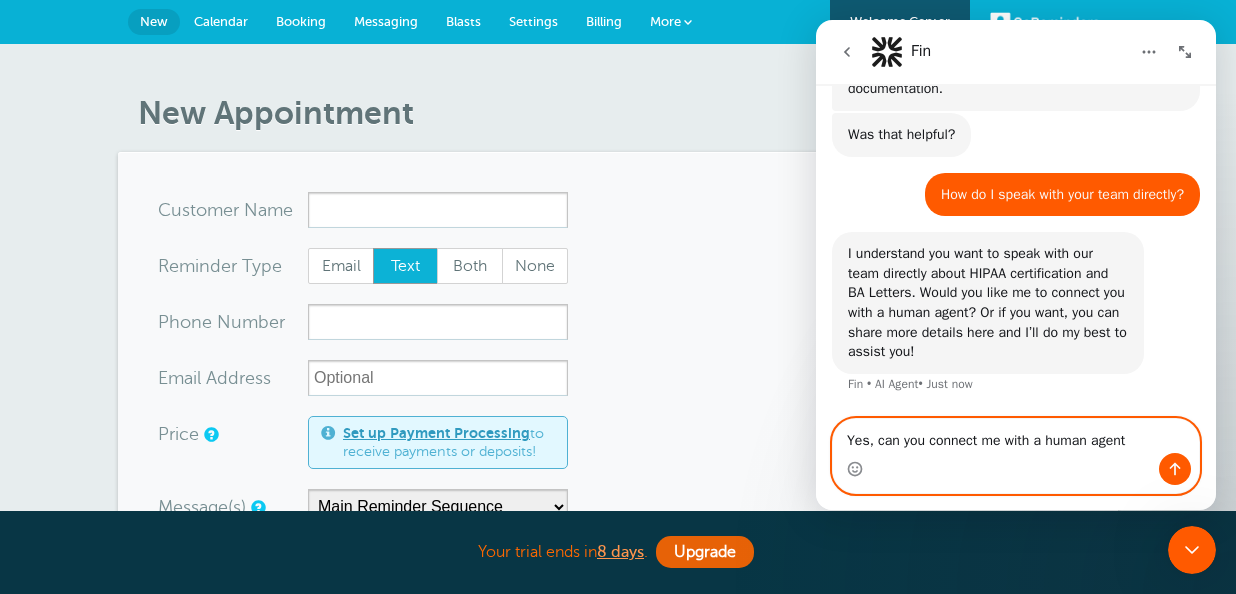 type on "Yes, can you connect me with a human agent?" 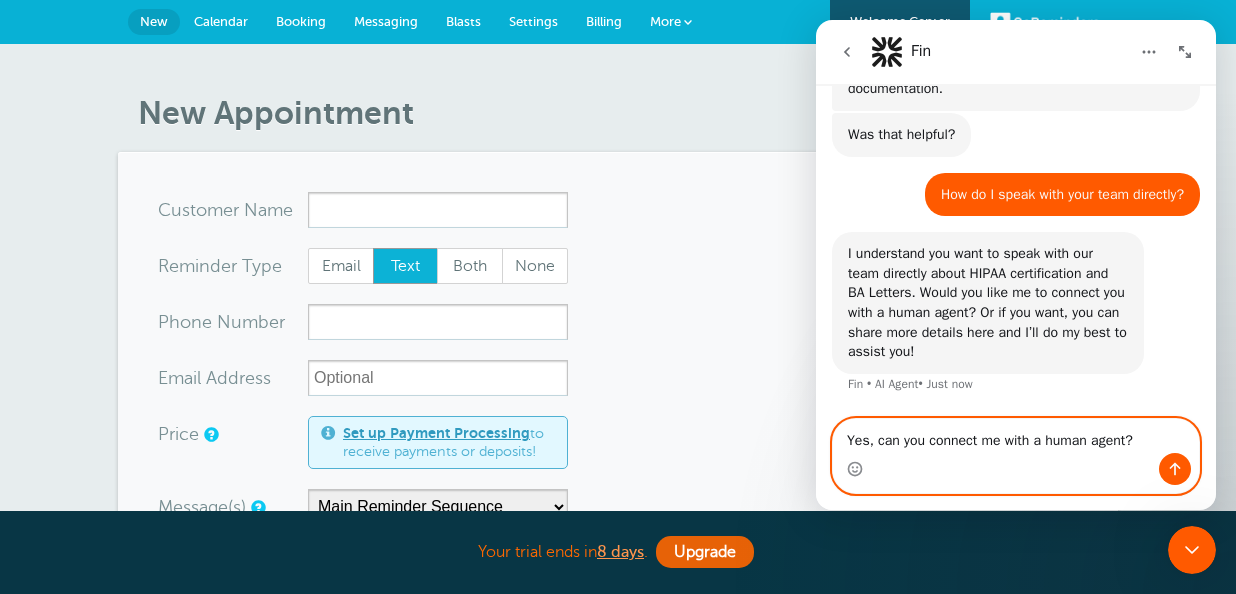 type 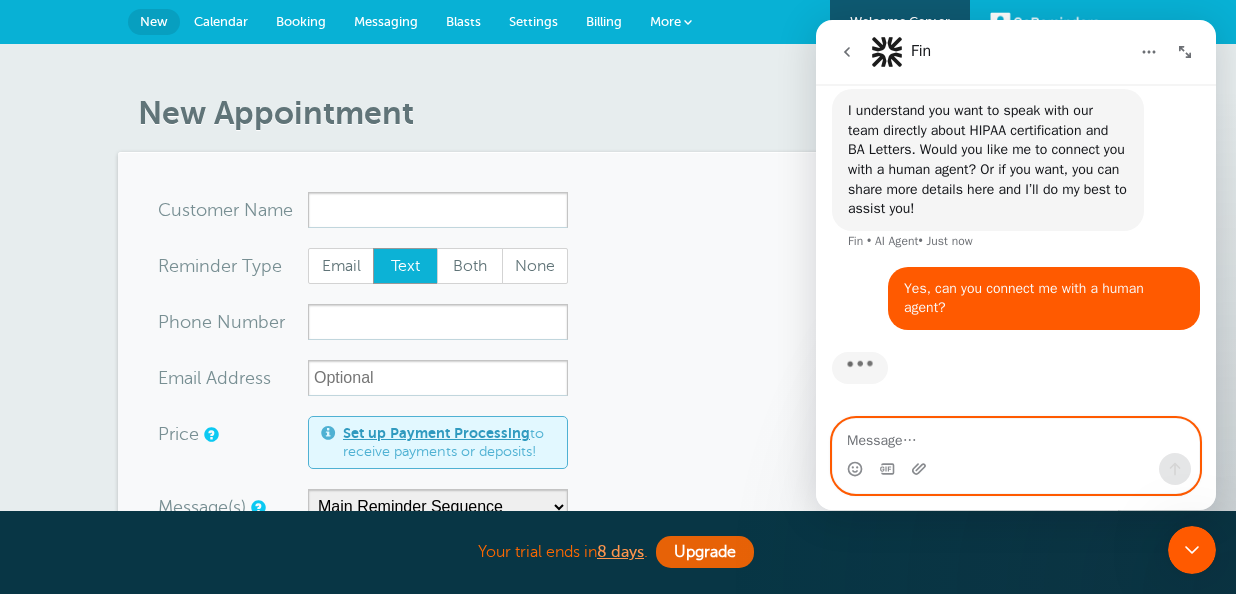 scroll, scrollTop: 1061, scrollLeft: 0, axis: vertical 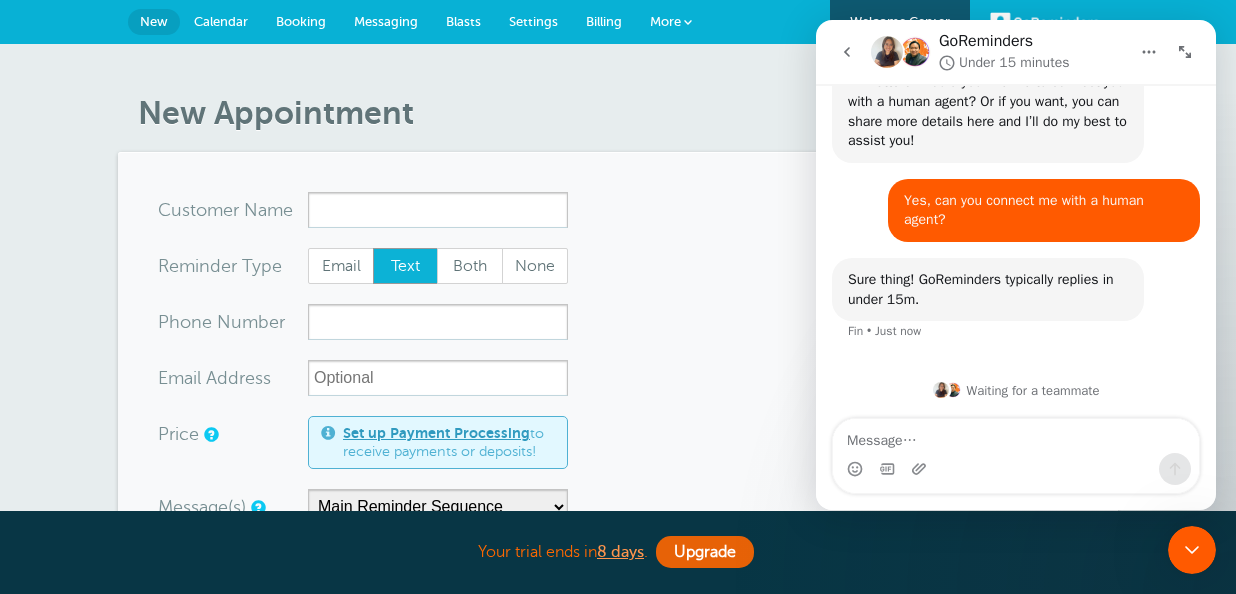 click on "New Appointment" at bounding box center [628, 113] 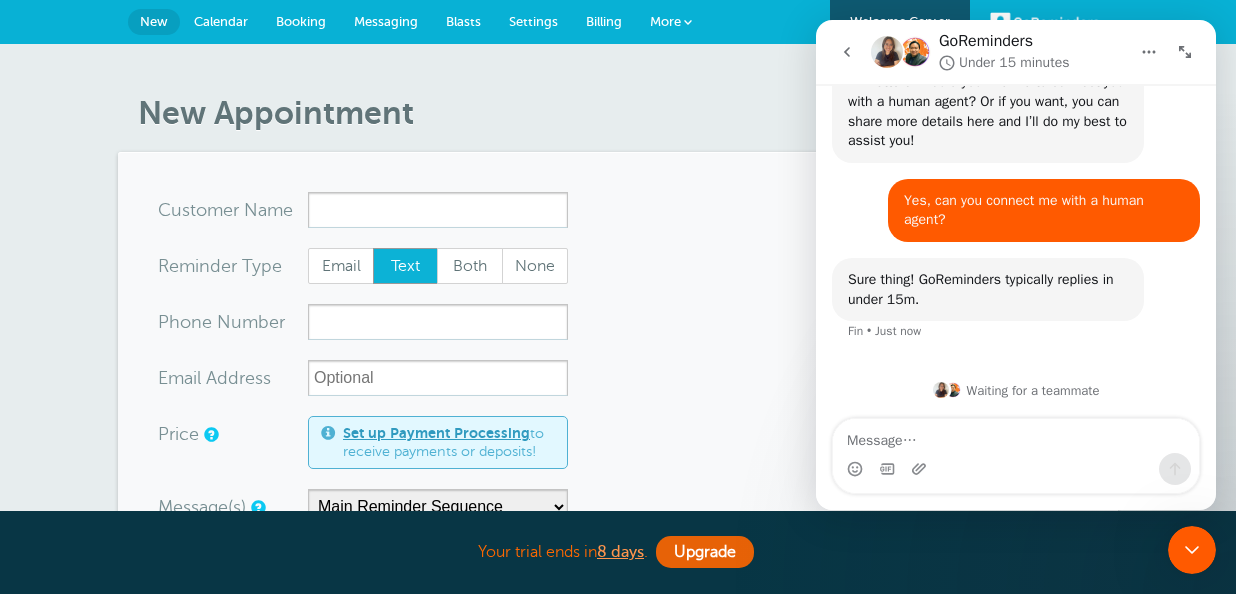 click on "Calendar" at bounding box center (221, 21) 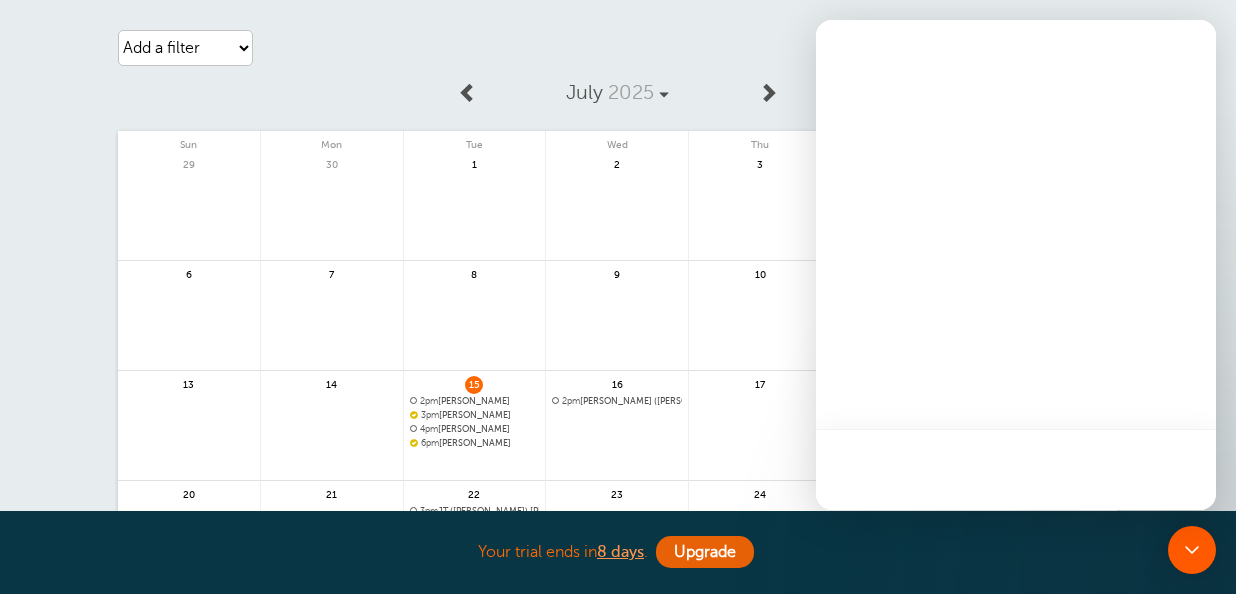 scroll, scrollTop: 131, scrollLeft: 0, axis: vertical 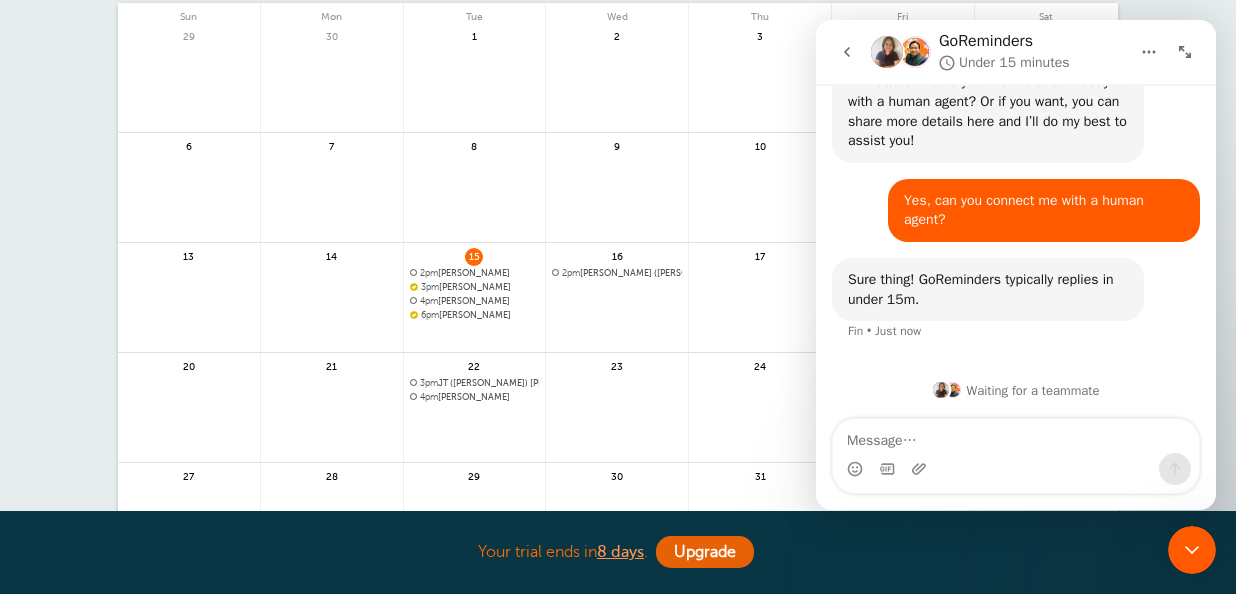 click on "2pm
Roberta Norris" at bounding box center (475, 273) 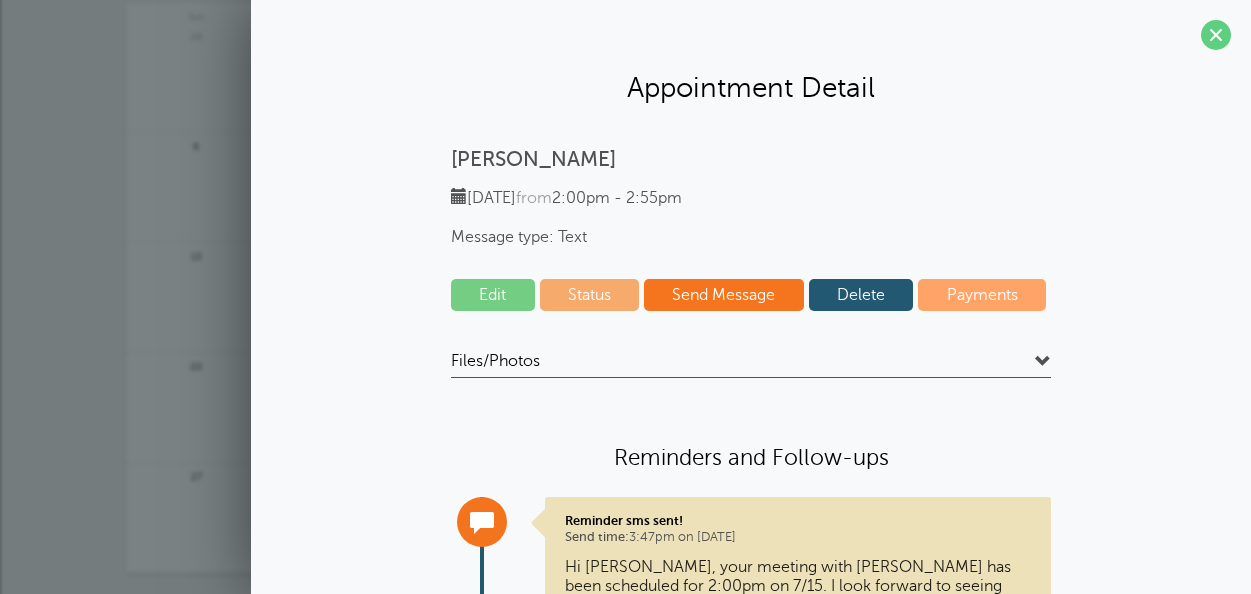 click on "Delete" at bounding box center [861, 295] 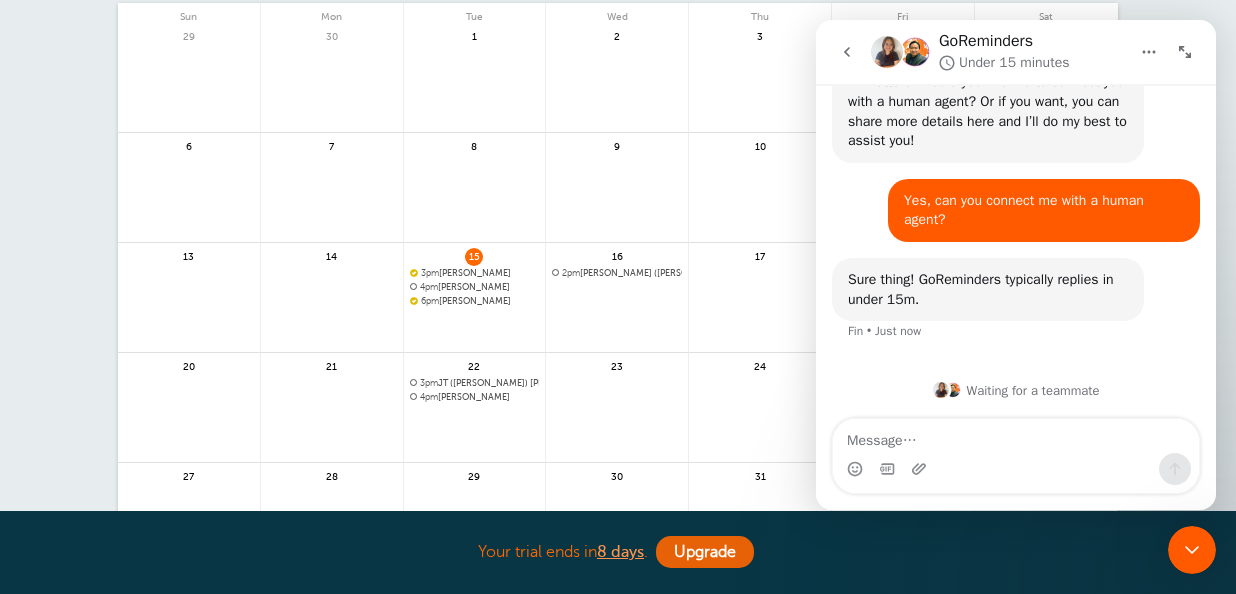 click on "3pm
Gina Hester" at bounding box center [475, 273] 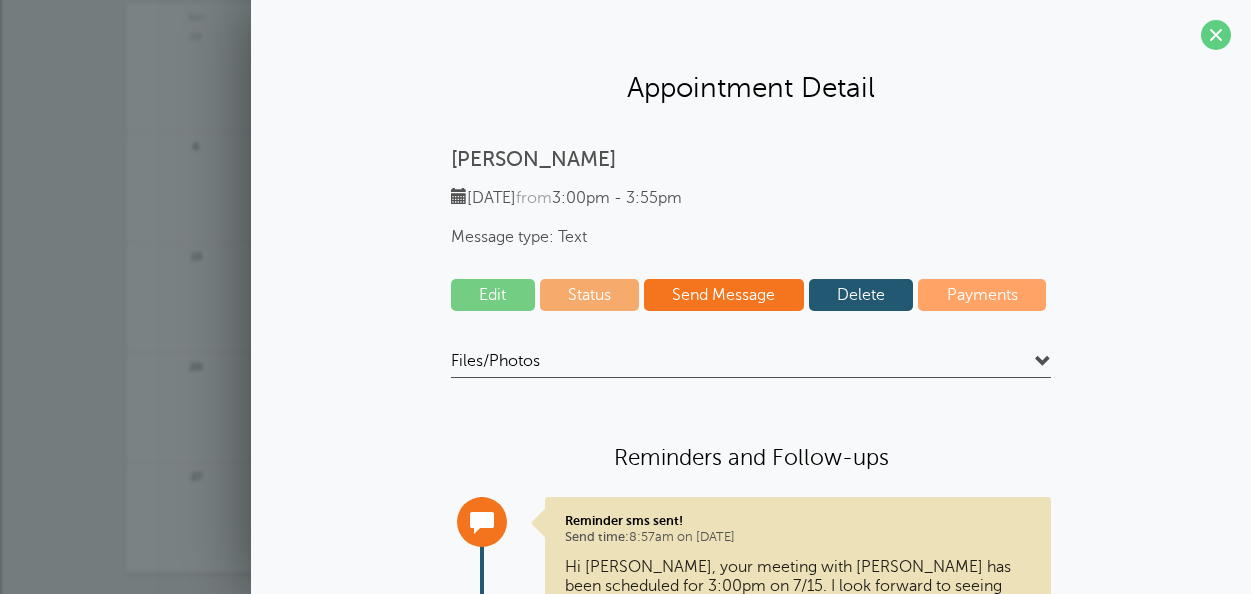 click on "Delete" at bounding box center [861, 295] 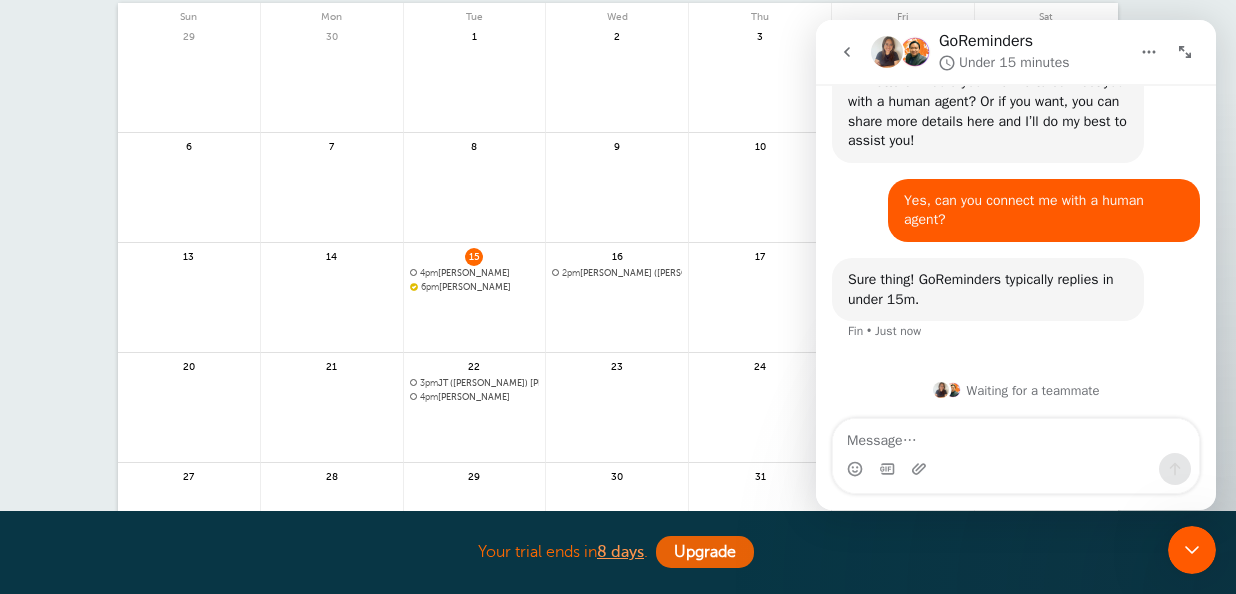 click on "4pm" at bounding box center (429, 273) 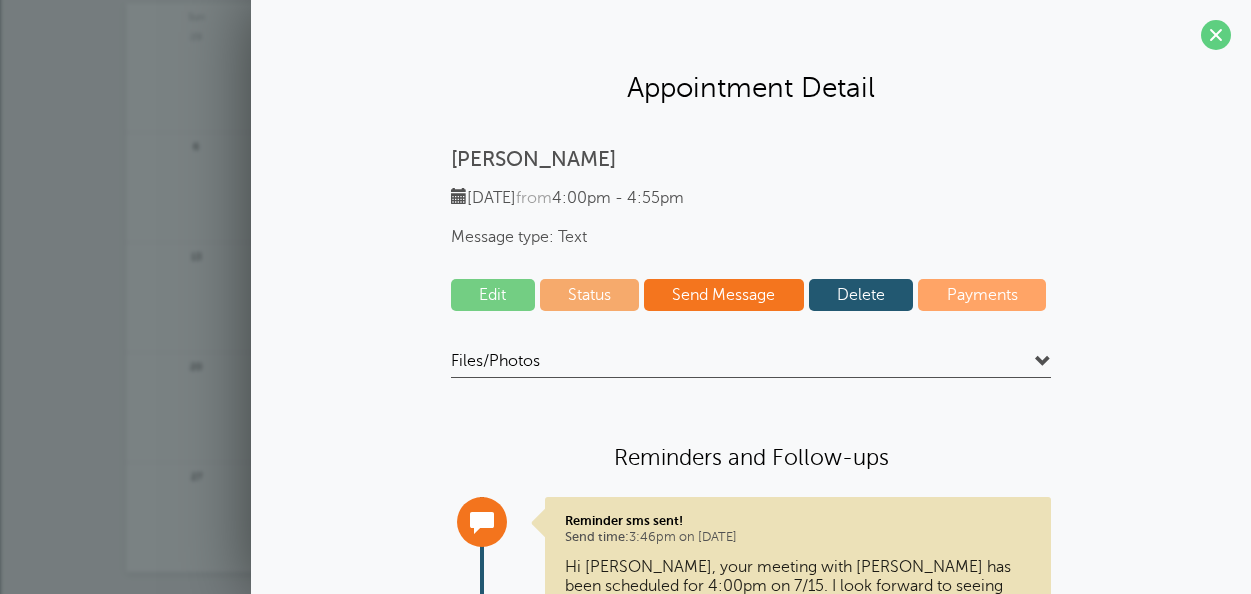 click on "Delete" at bounding box center (861, 295) 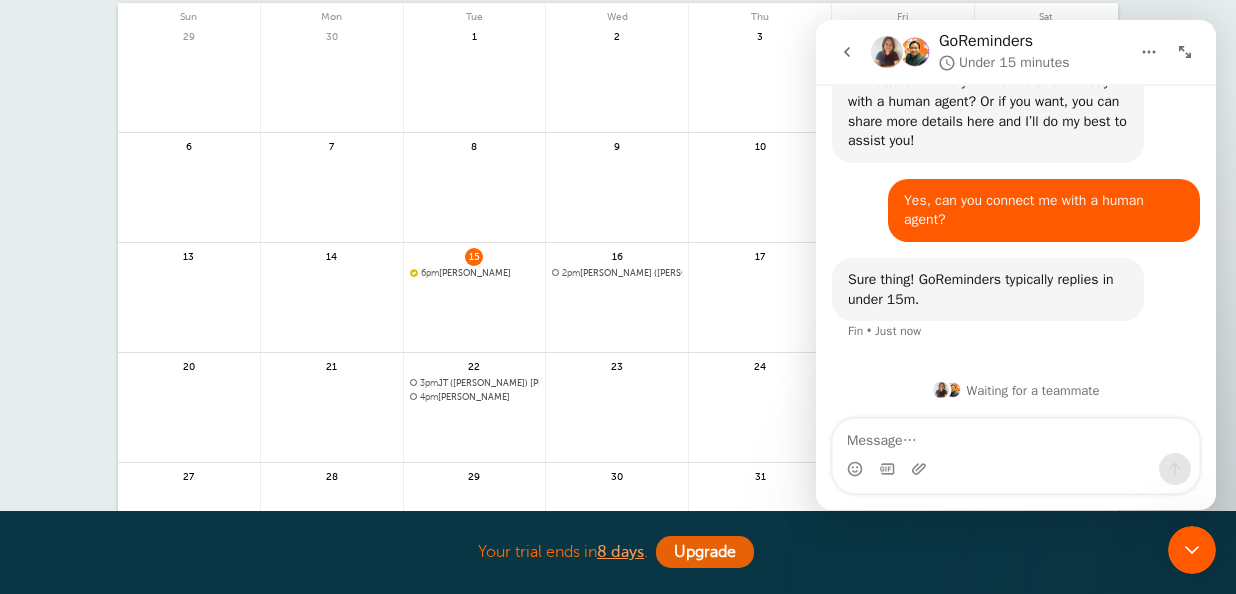 click on "6pm
Jessica Johnson" at bounding box center (475, 273) 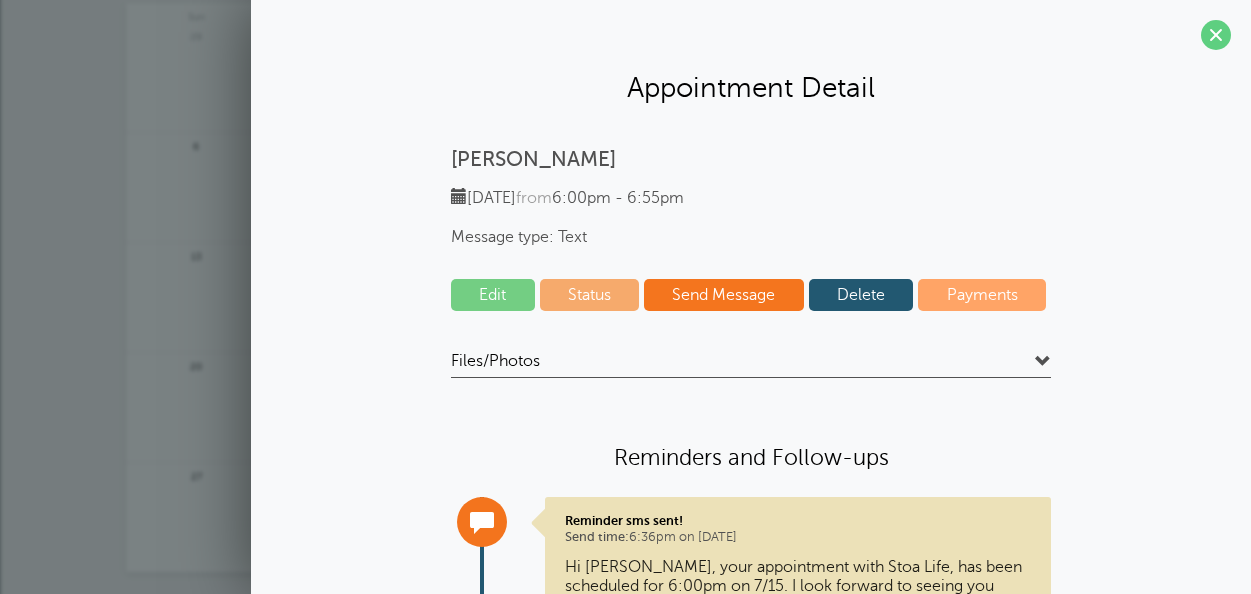 click on "Delete" at bounding box center (861, 295) 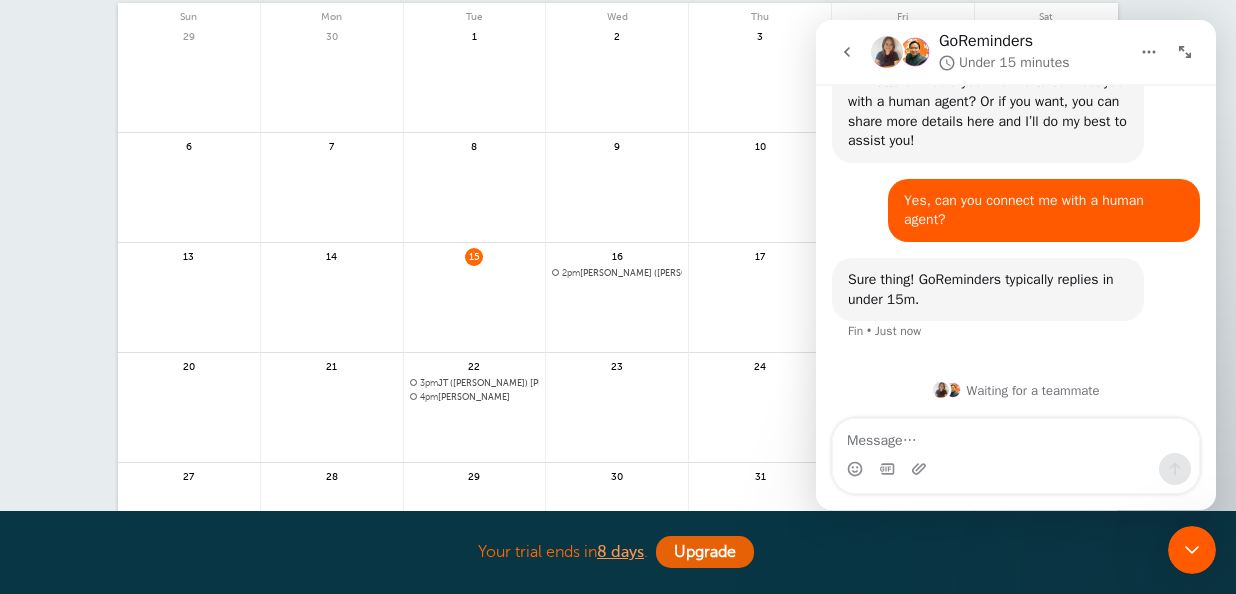 click on "2pm
Slaughter (Lisa + Donn)" at bounding box center (617, 273) 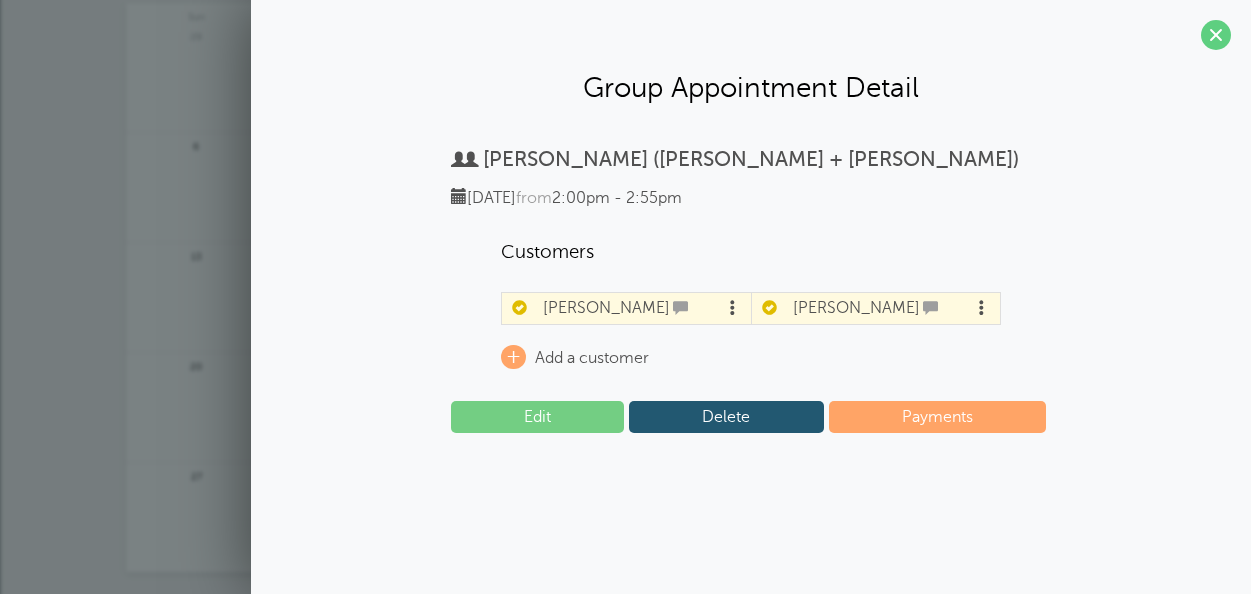 click on "Delete" at bounding box center [726, 417] 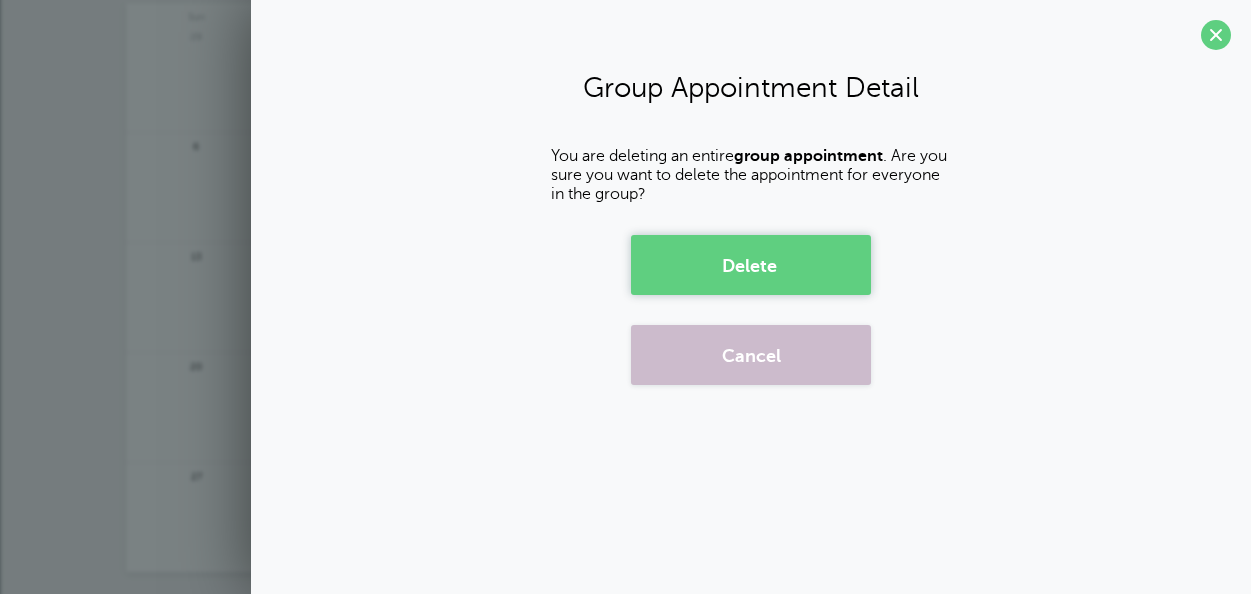 click on "Delete" at bounding box center [751, 265] 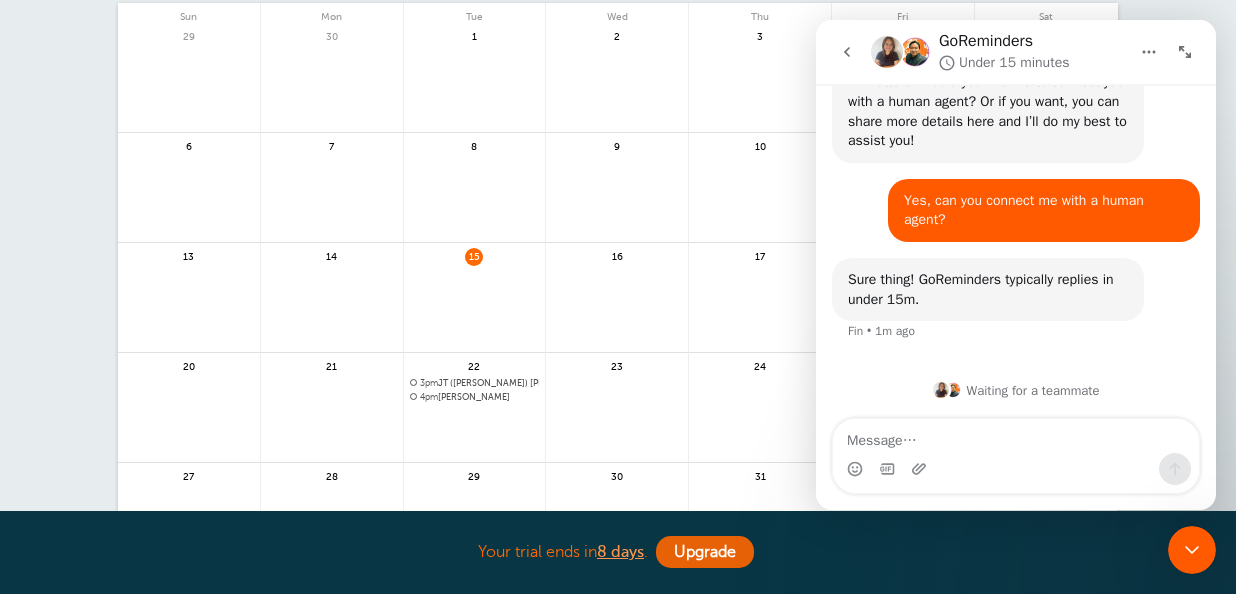 click on "9" at bounding box center (617, 188) 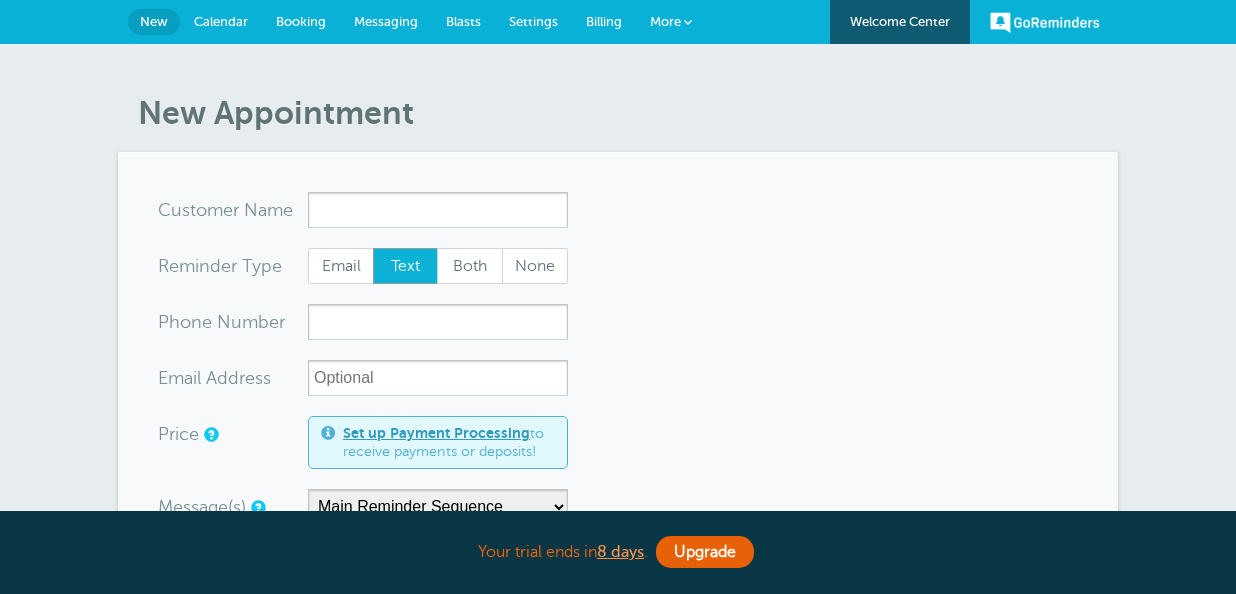 scroll, scrollTop: 0, scrollLeft: 0, axis: both 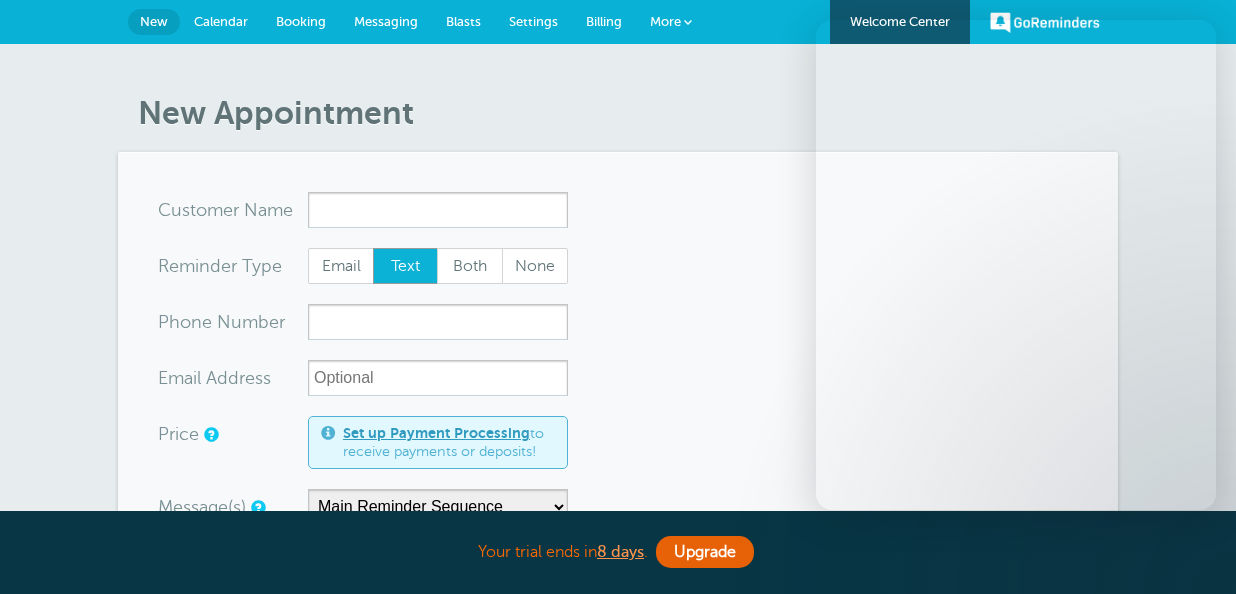 click on "Calendar" at bounding box center [221, 21] 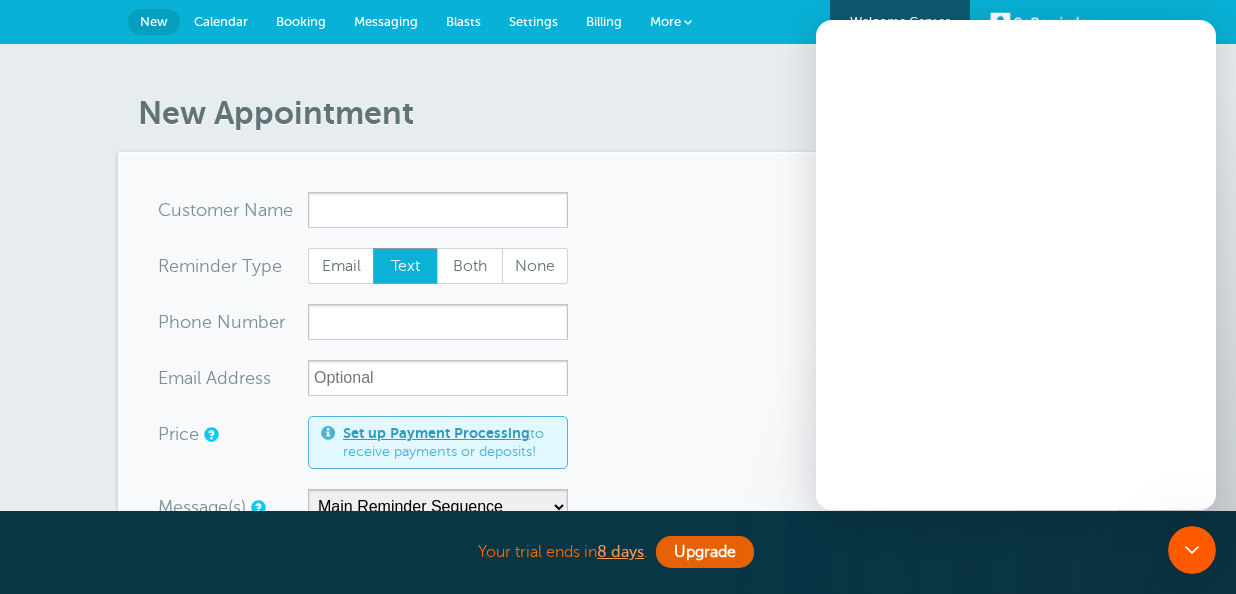 scroll, scrollTop: 0, scrollLeft: 0, axis: both 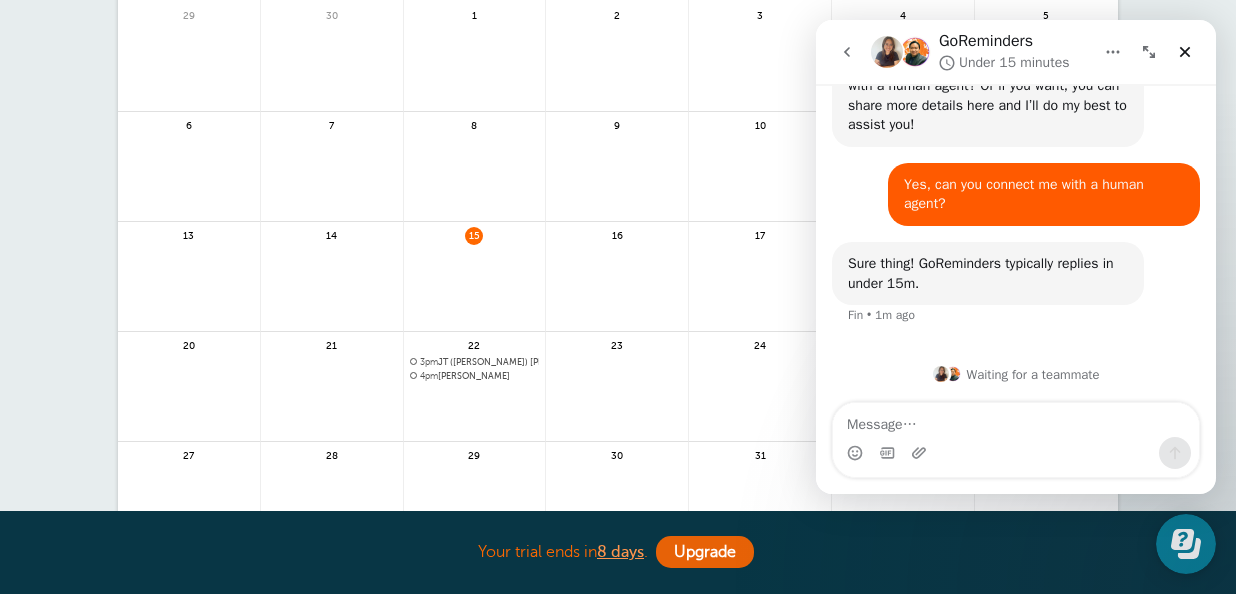 click on "3pm
JT ([PERSON_NAME]) [PERSON_NAME]" at bounding box center (475, 362) 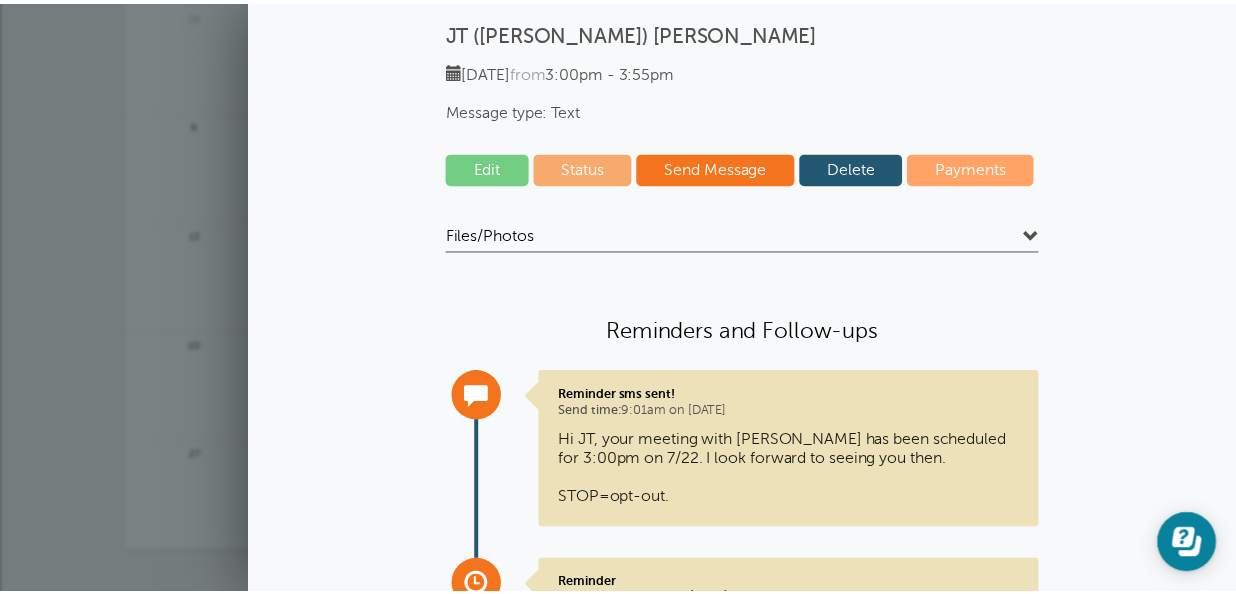 scroll, scrollTop: 0, scrollLeft: 0, axis: both 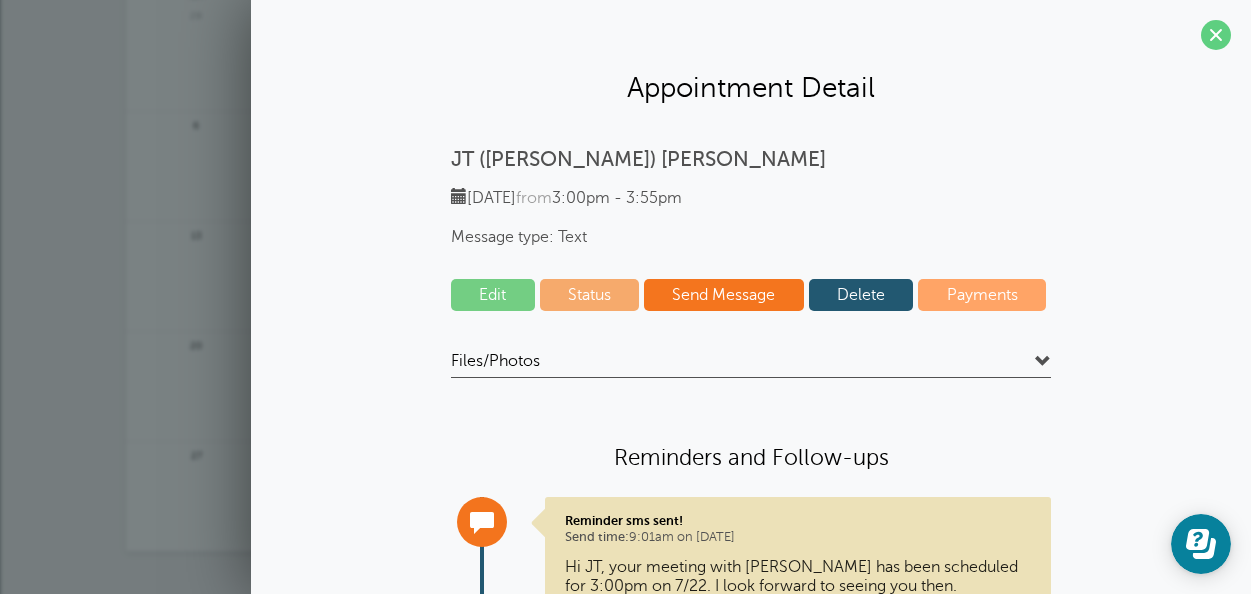 click on "Delete" at bounding box center (861, 295) 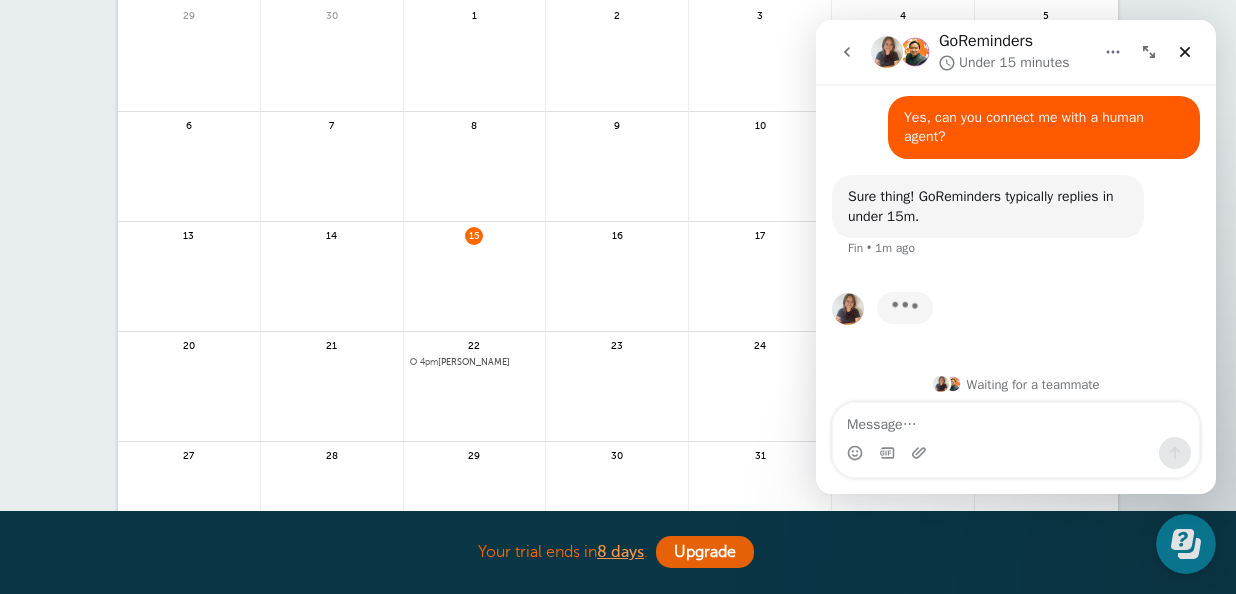 scroll, scrollTop: 1224, scrollLeft: 0, axis: vertical 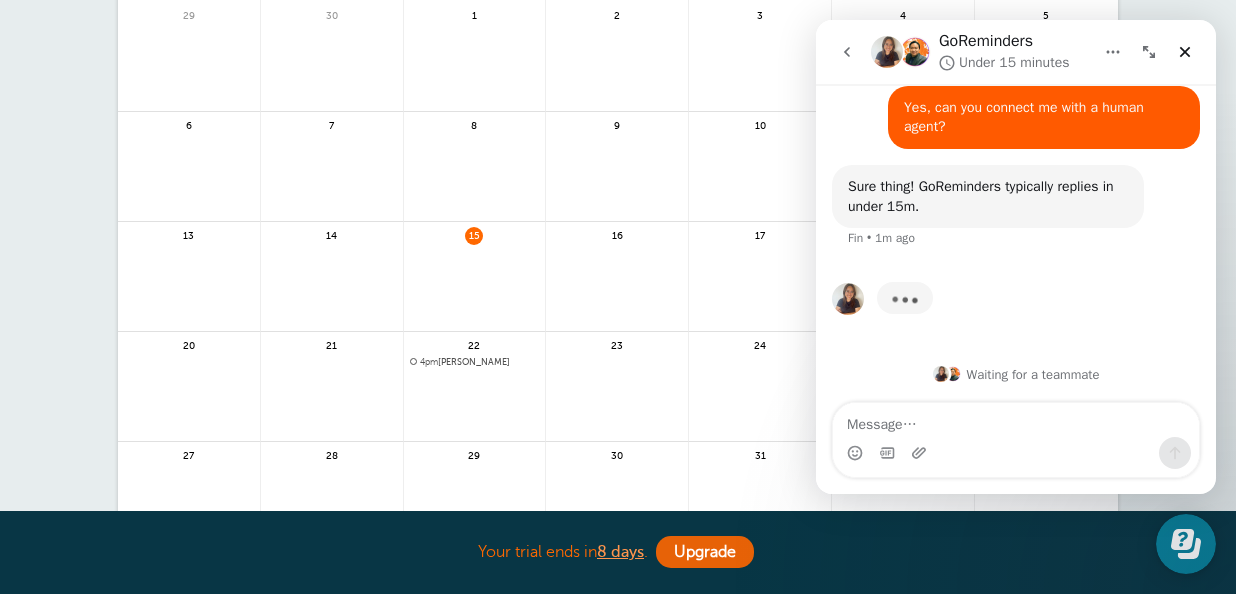 click on "22" at bounding box center (475, 387) 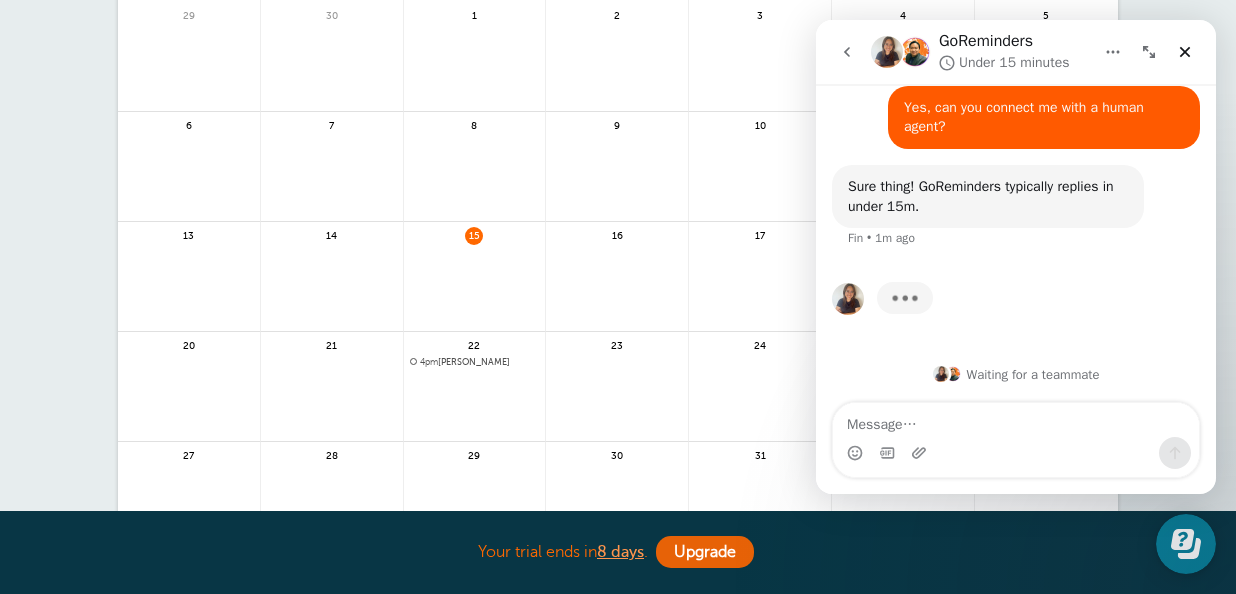 click on "4pm
Ashleigh Stinson" at bounding box center (475, 362) 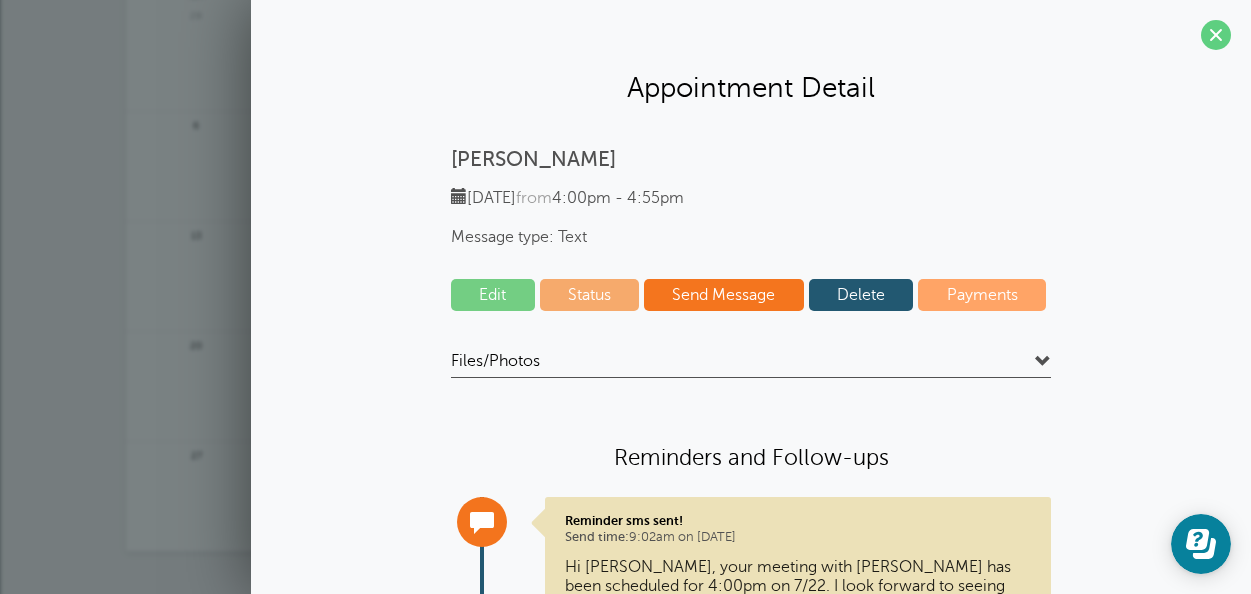 click on "Delete" at bounding box center [861, 295] 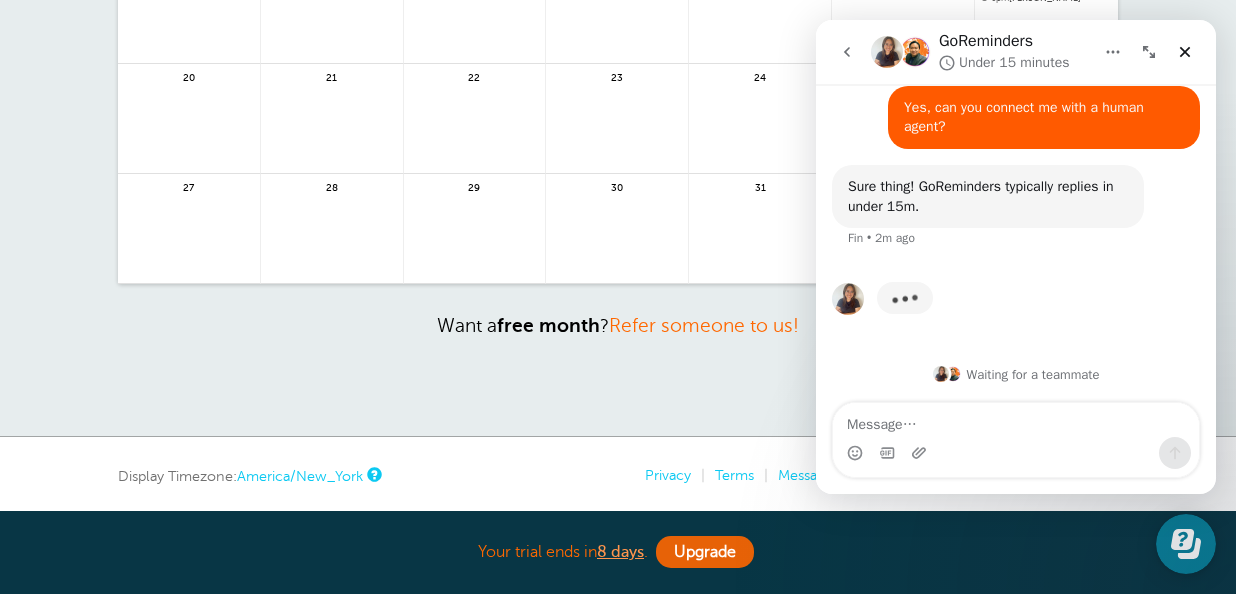 scroll, scrollTop: 465, scrollLeft: 0, axis: vertical 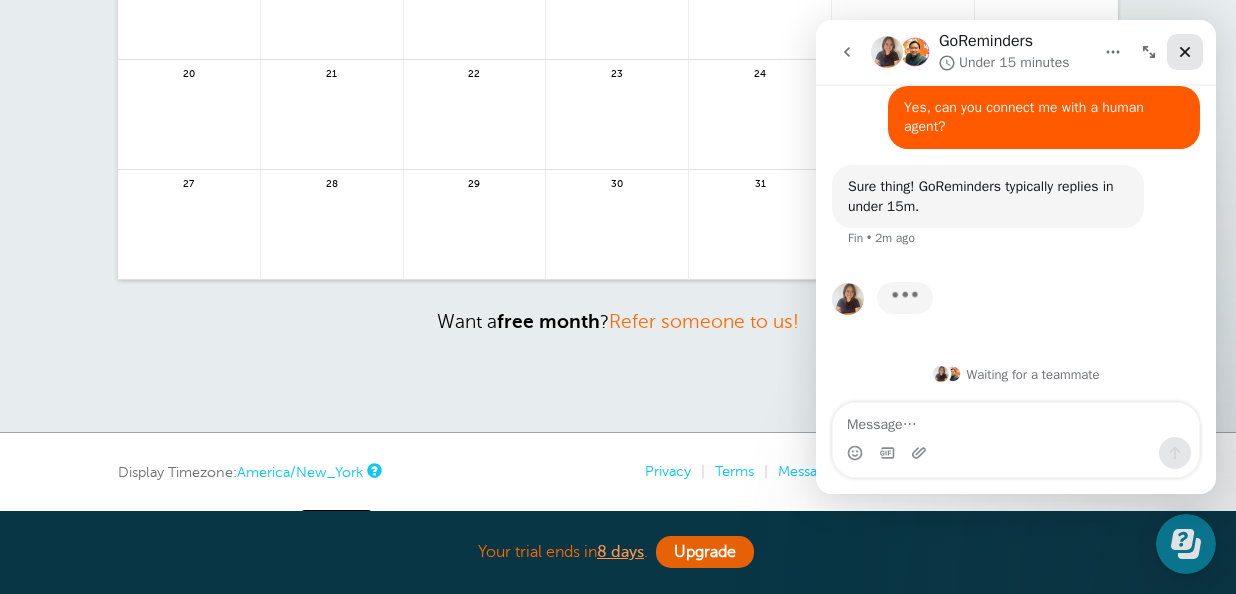click 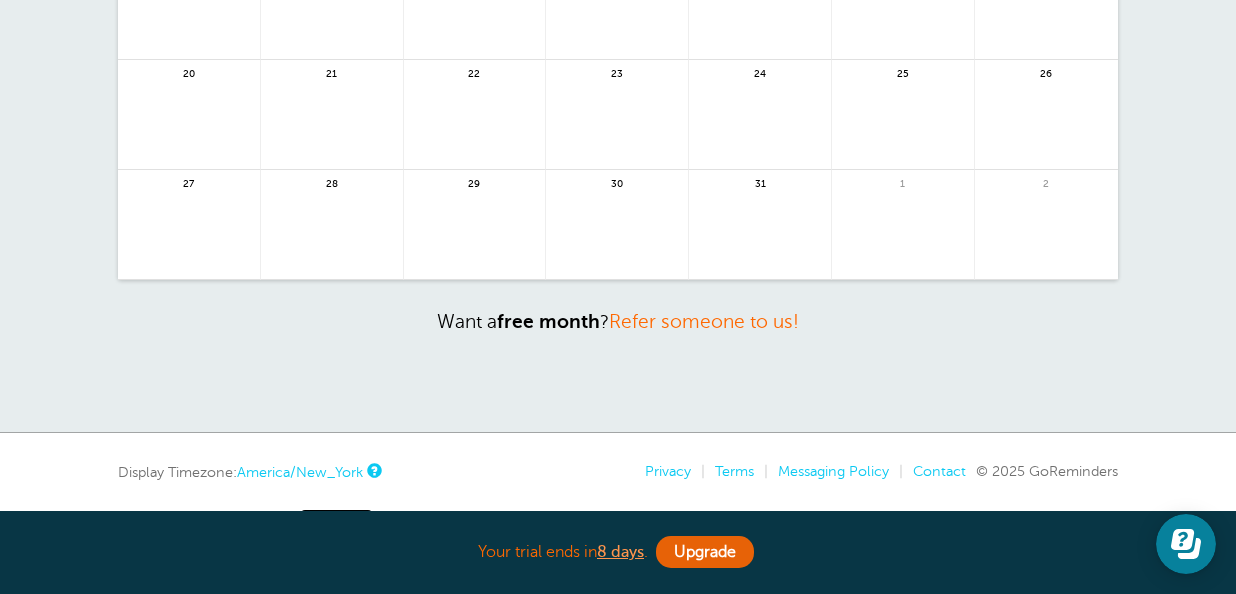 scroll, scrollTop: 0, scrollLeft: 0, axis: both 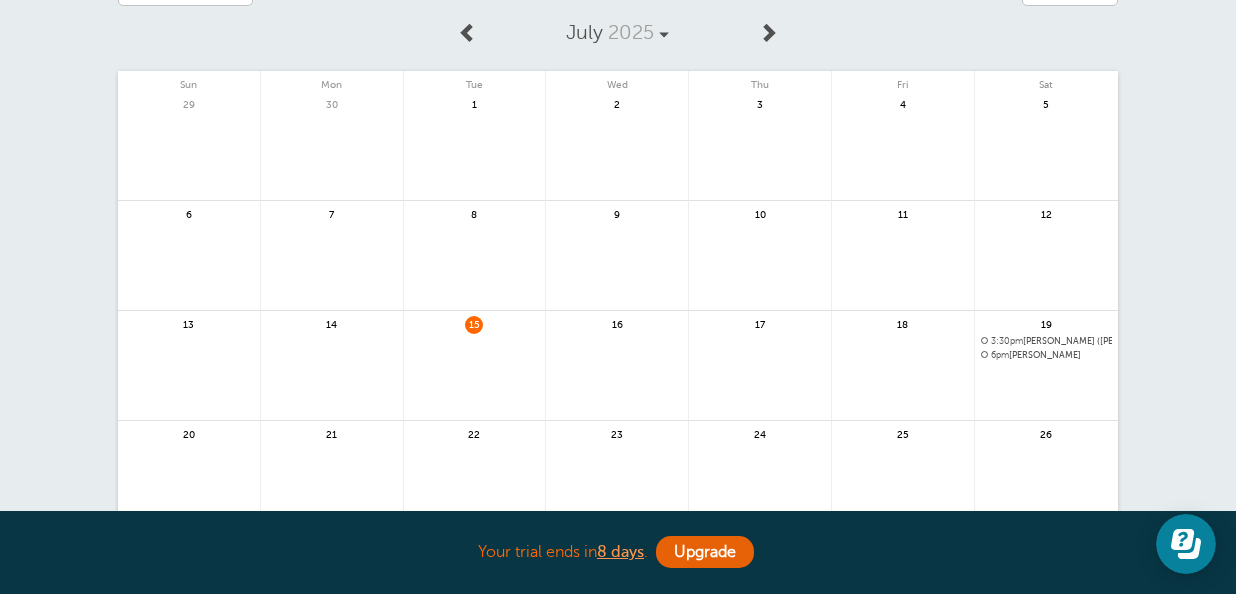 click on "3:30pm
Dan (Daniel) Mannherz" at bounding box center [1046, 341] 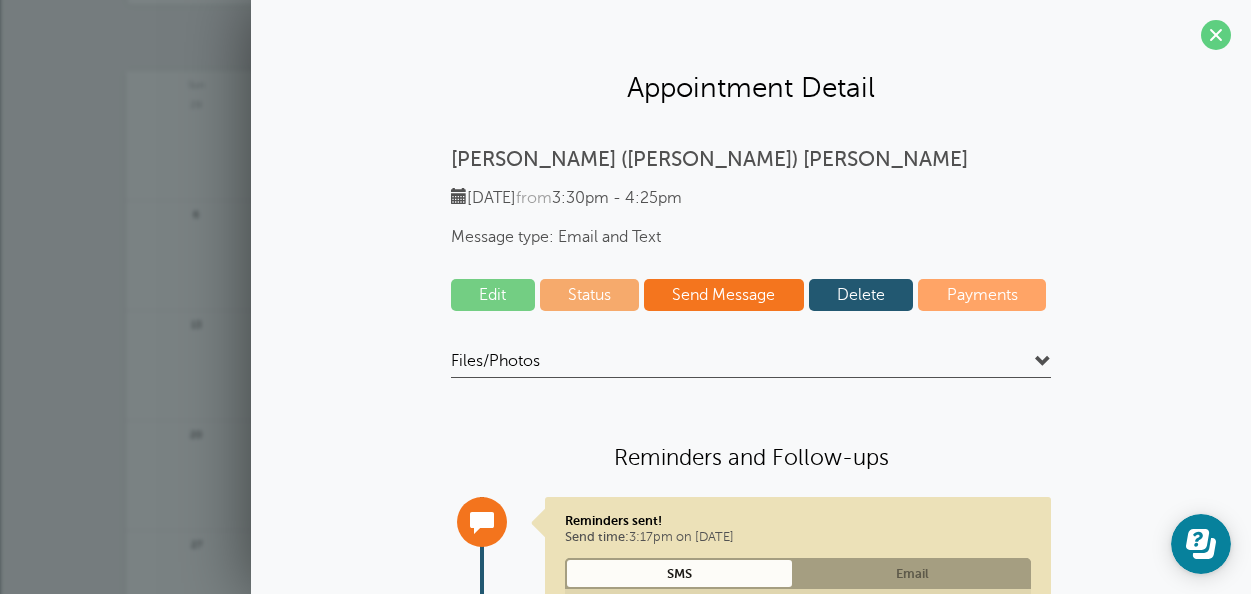 click on "Delete" at bounding box center (861, 295) 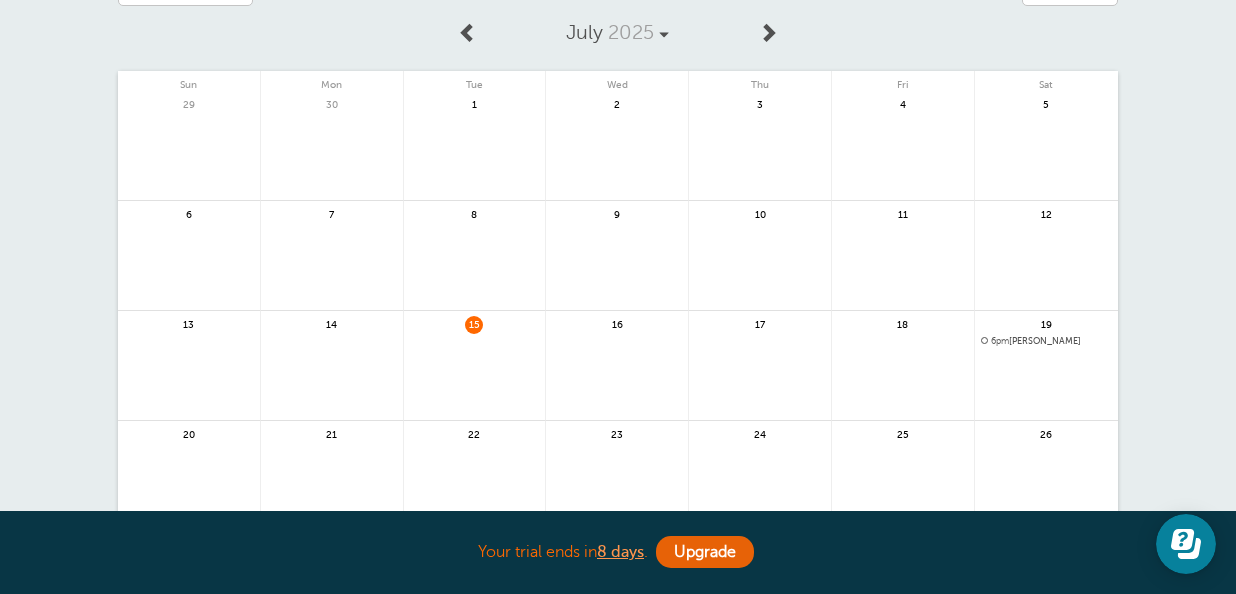 scroll, scrollTop: 1147, scrollLeft: 0, axis: vertical 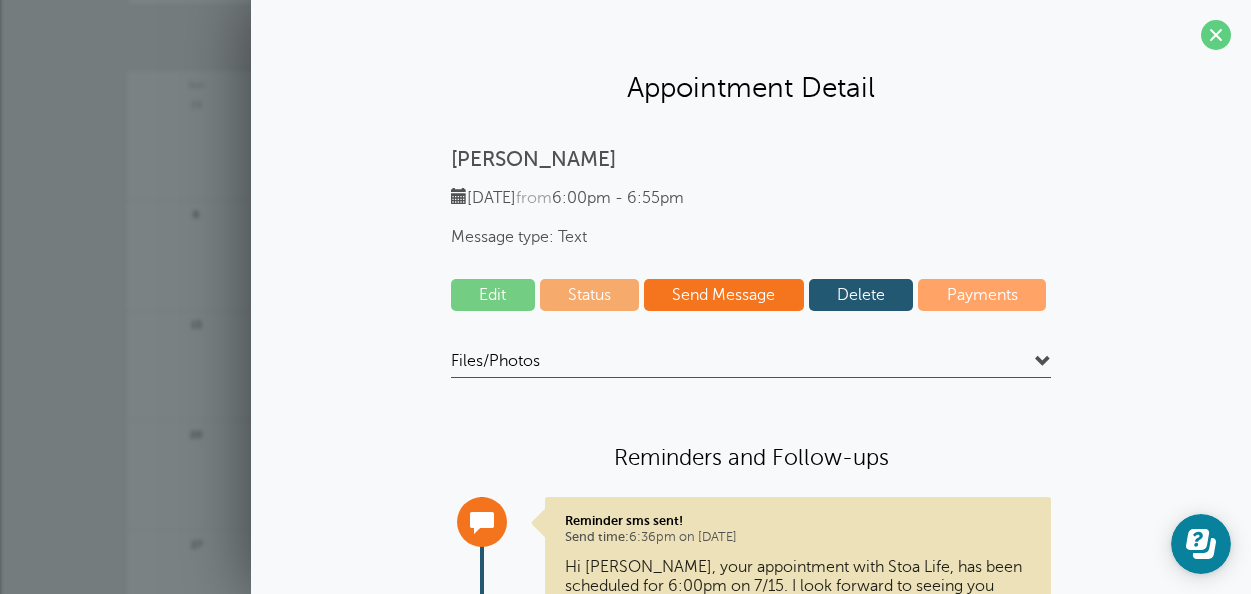click on "Delete" at bounding box center [861, 295] 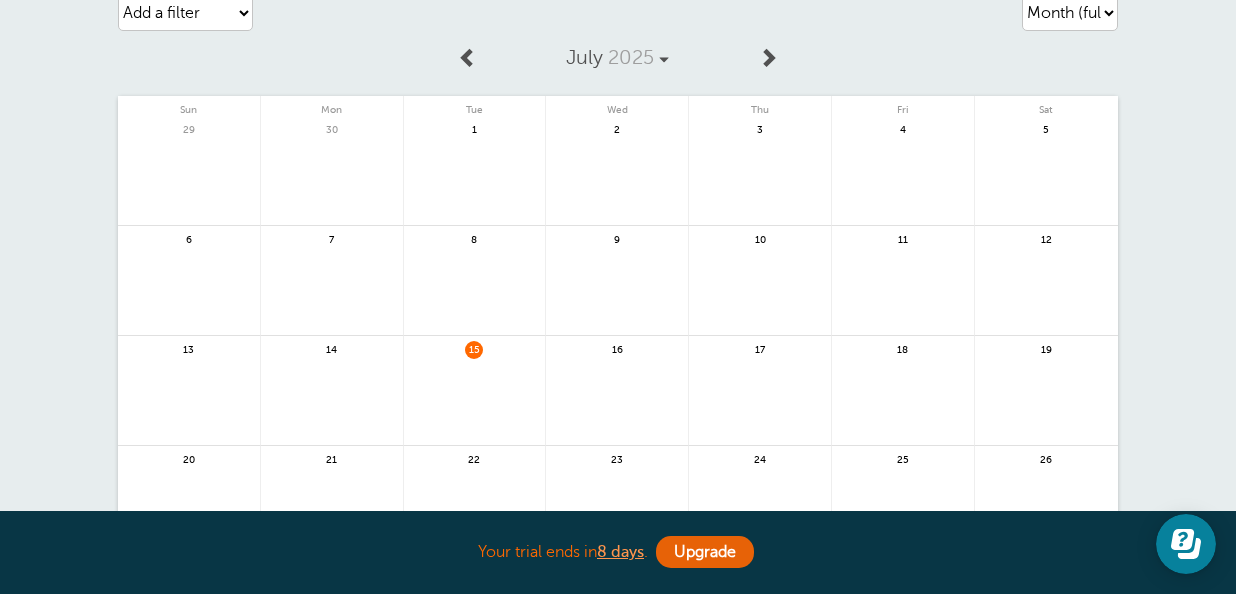 scroll, scrollTop: 81, scrollLeft: 0, axis: vertical 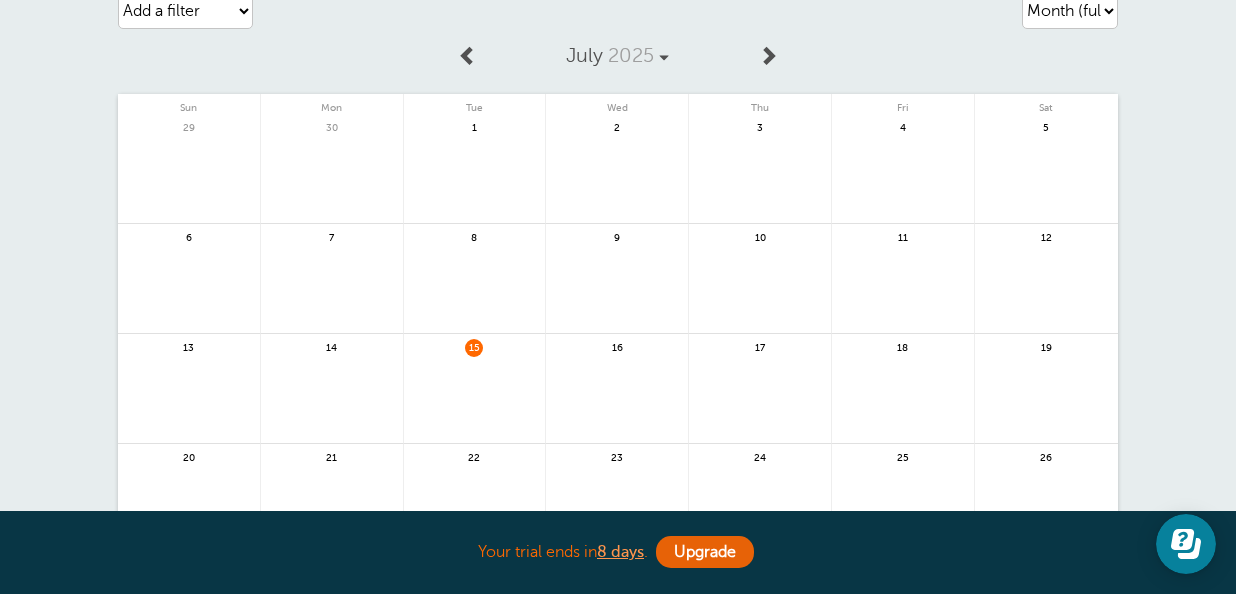 click at bounding box center [768, 55] 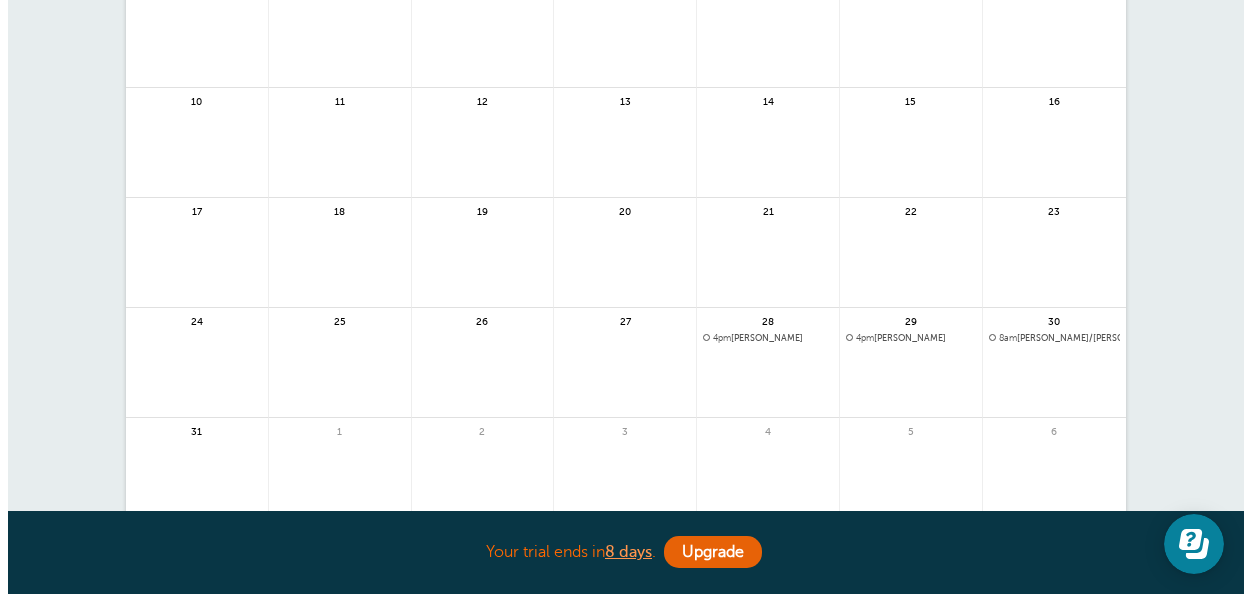 scroll, scrollTop: 332, scrollLeft: 0, axis: vertical 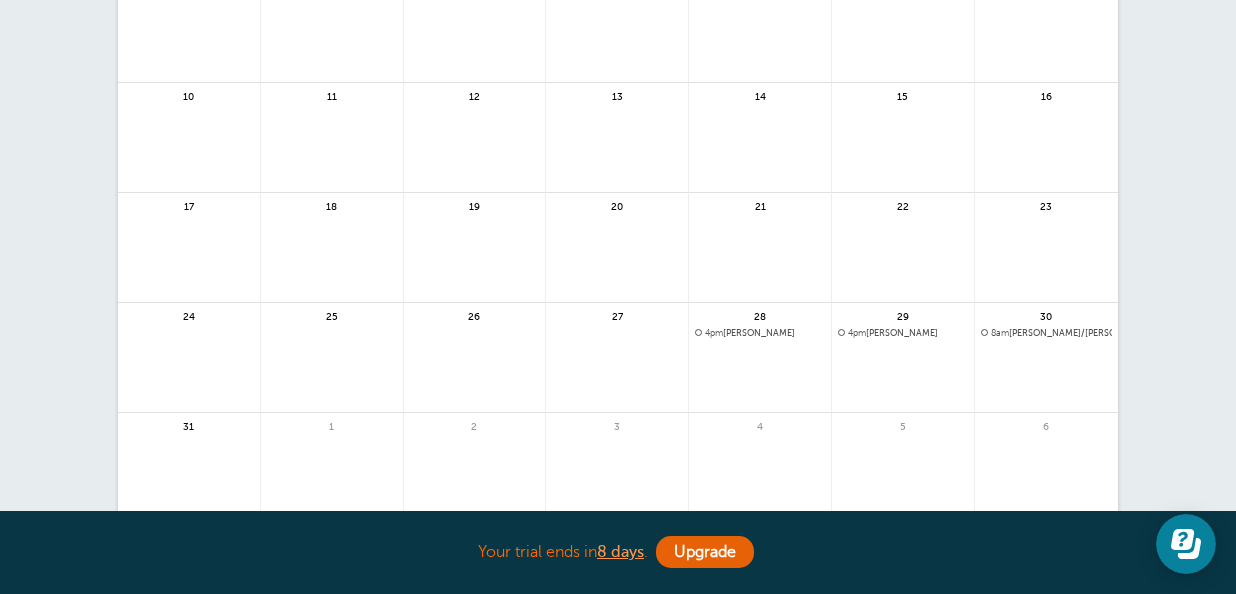 click on "4pm
Catherine" at bounding box center [760, 333] 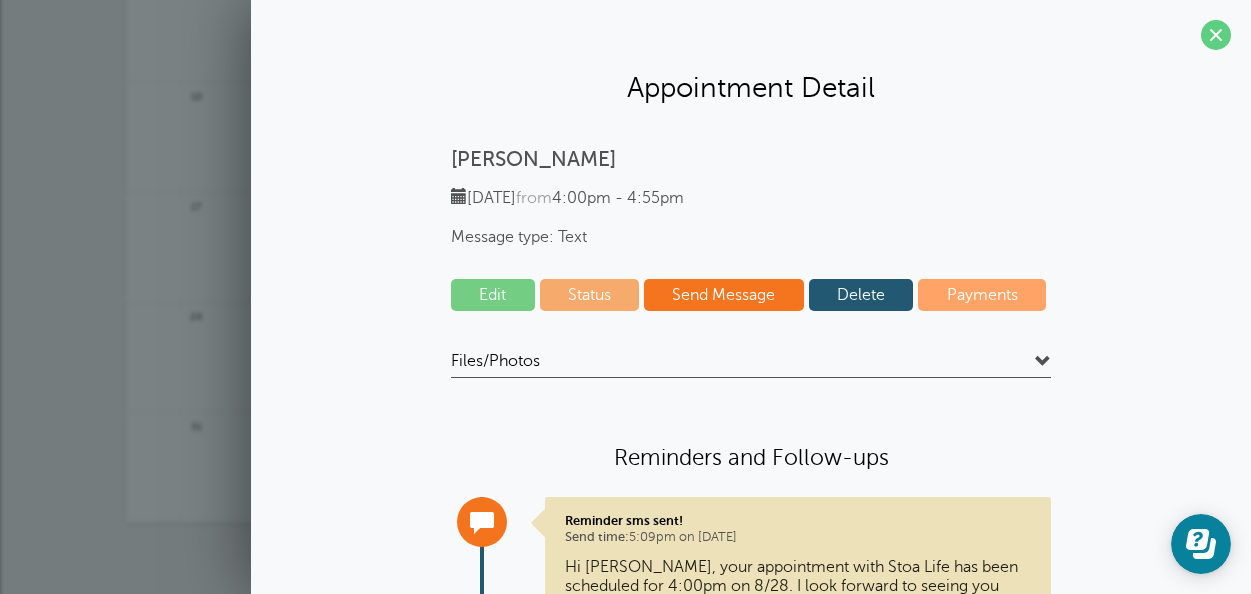 click on "Delete" at bounding box center (861, 295) 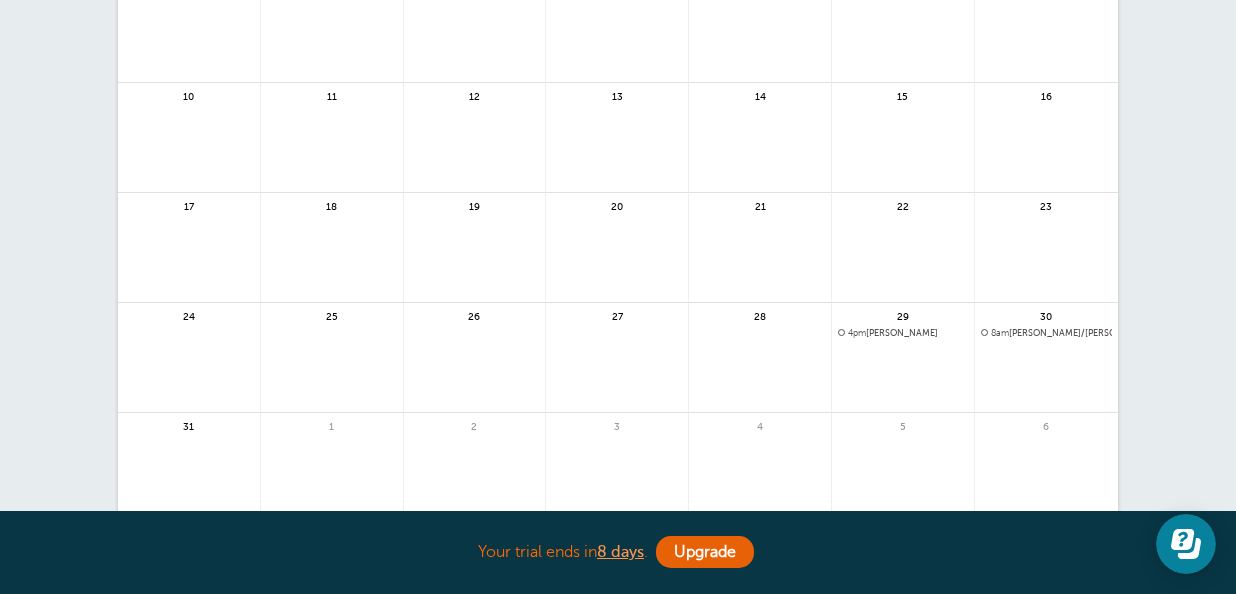 click on "4pm
Catherine" at bounding box center (903, 333) 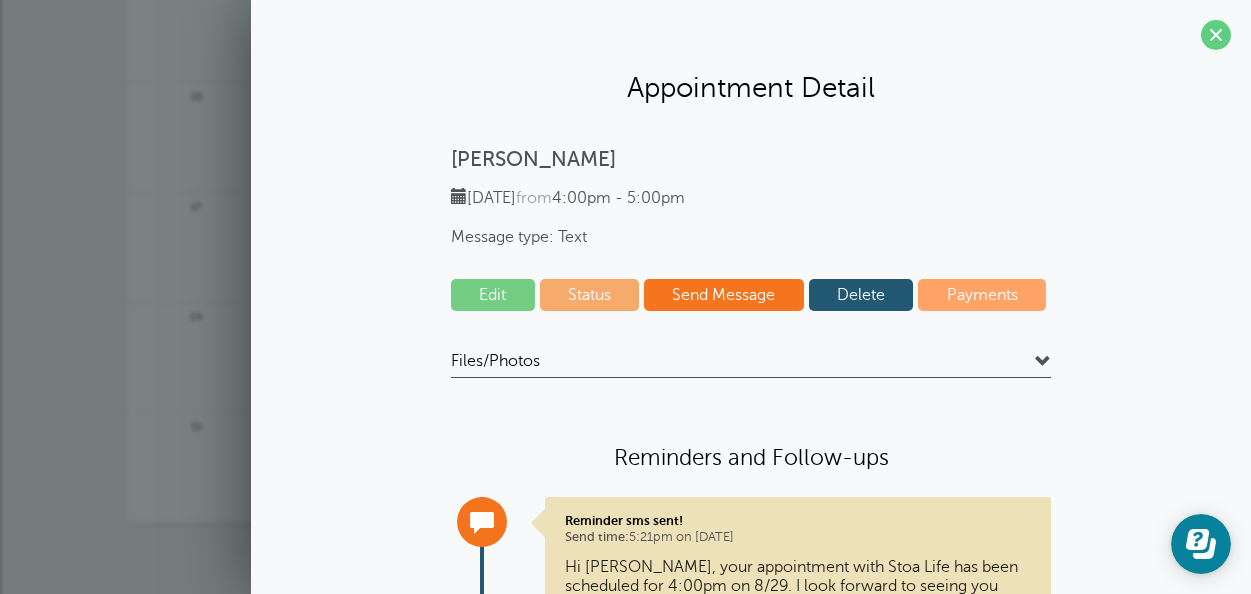 click on "Delete" at bounding box center (861, 295) 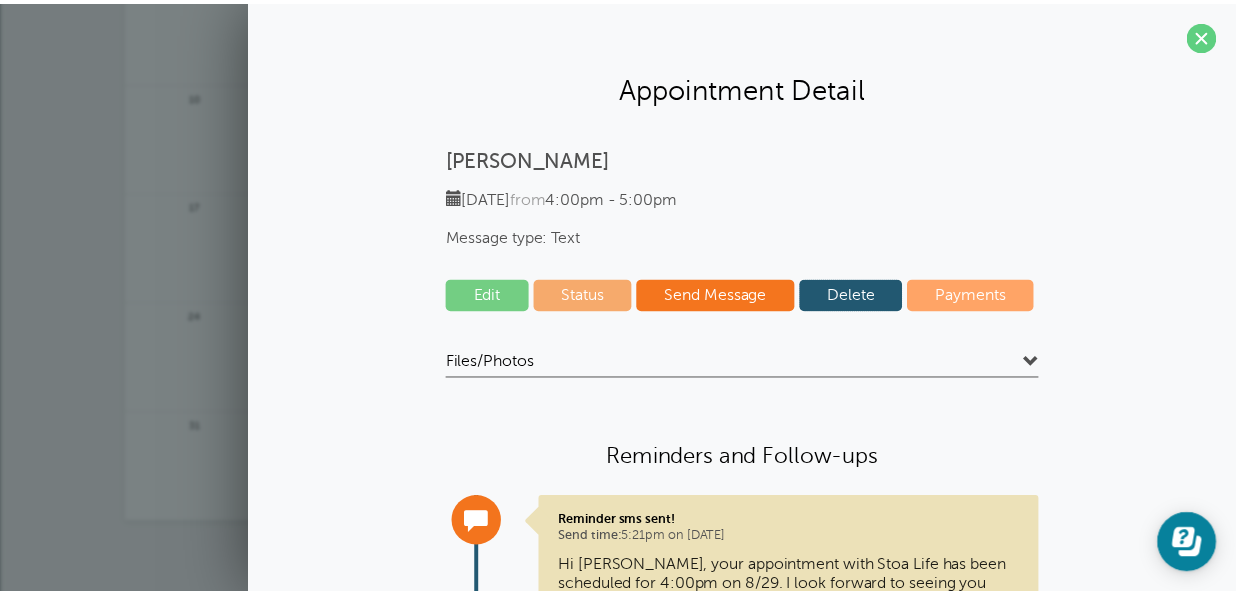 scroll, scrollTop: 0, scrollLeft: 0, axis: both 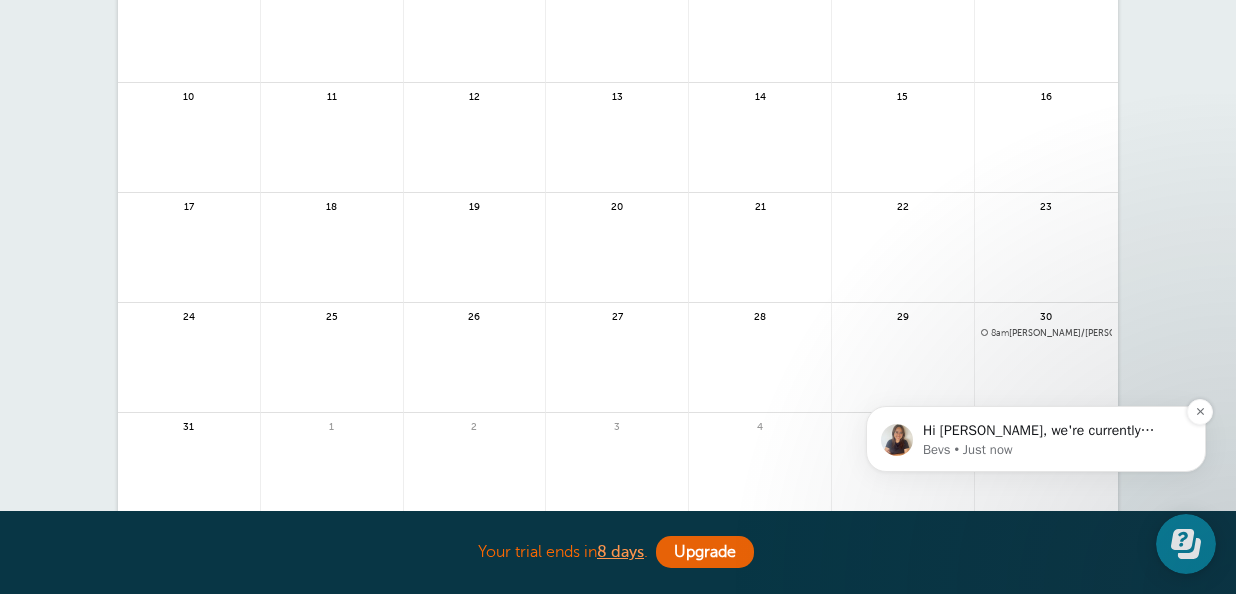 click on "Bevs • Just now" at bounding box center [1052, 450] 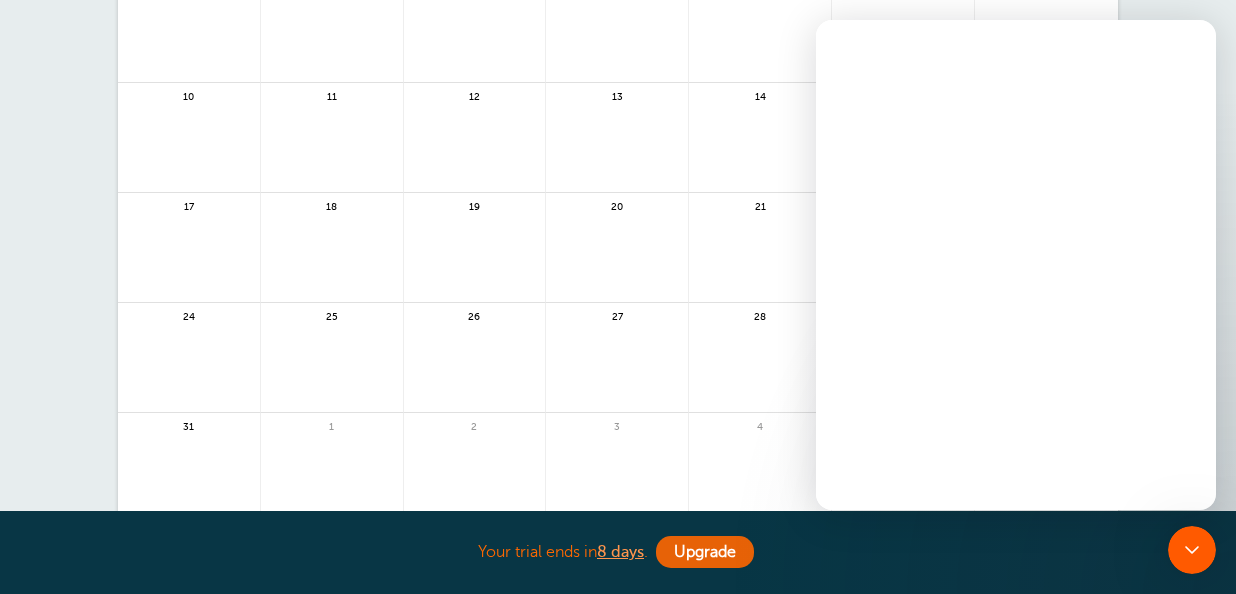 scroll, scrollTop: 0, scrollLeft: 0, axis: both 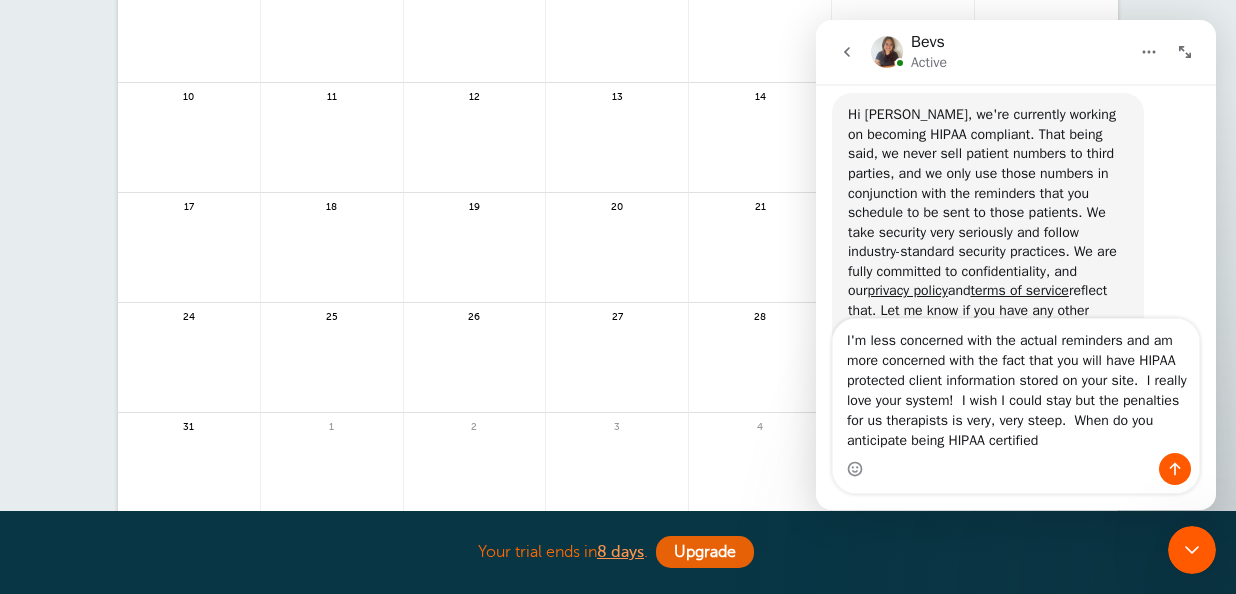 type on "I'm less concerned with the actual reminders and am more concerned with the fact that you will have HIPAA protected client information stored on your site.  I really love your system!  I wish I could stay but the penalties for us therapists is very, very steep.  When do you anticipate being HIPAA certified?" 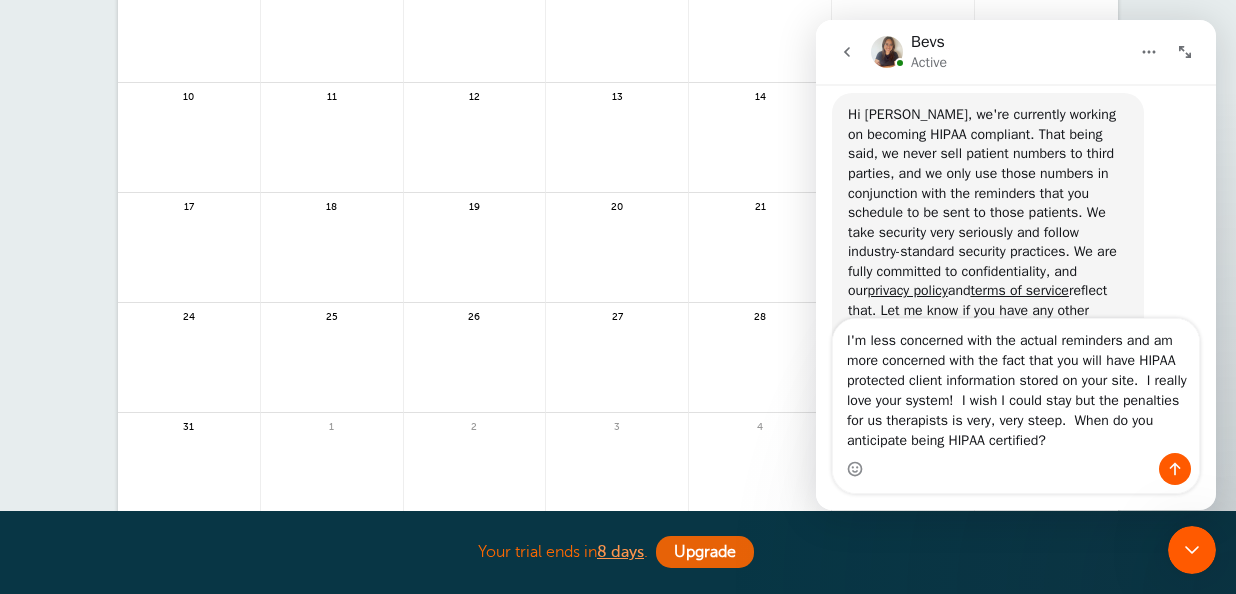 type 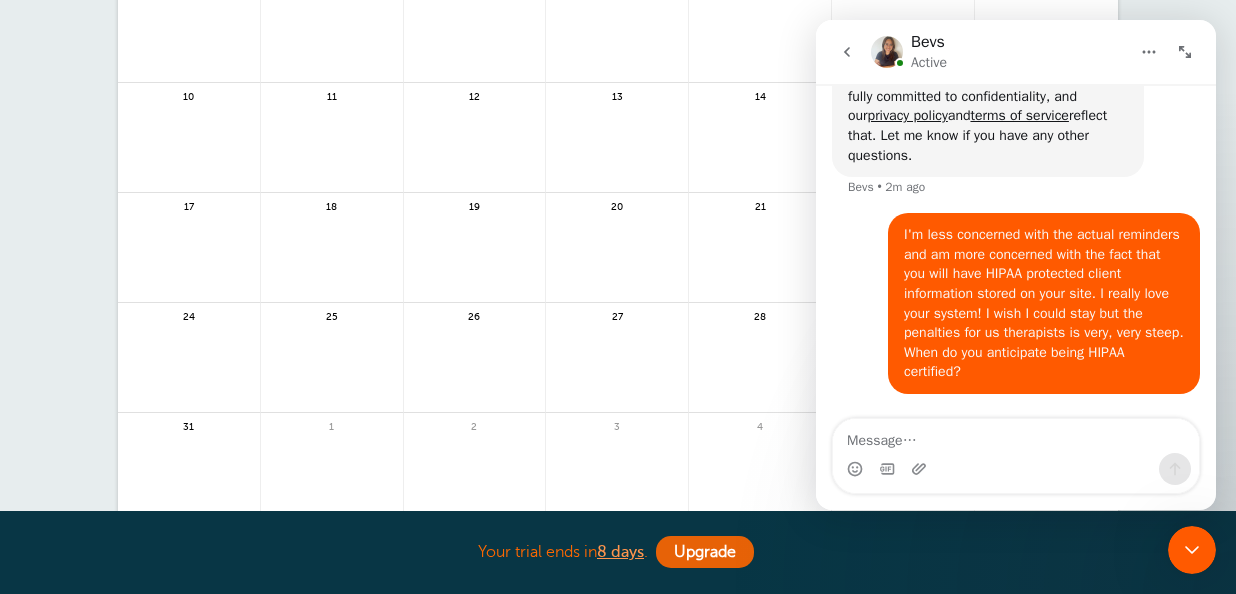 scroll, scrollTop: 1547, scrollLeft: 0, axis: vertical 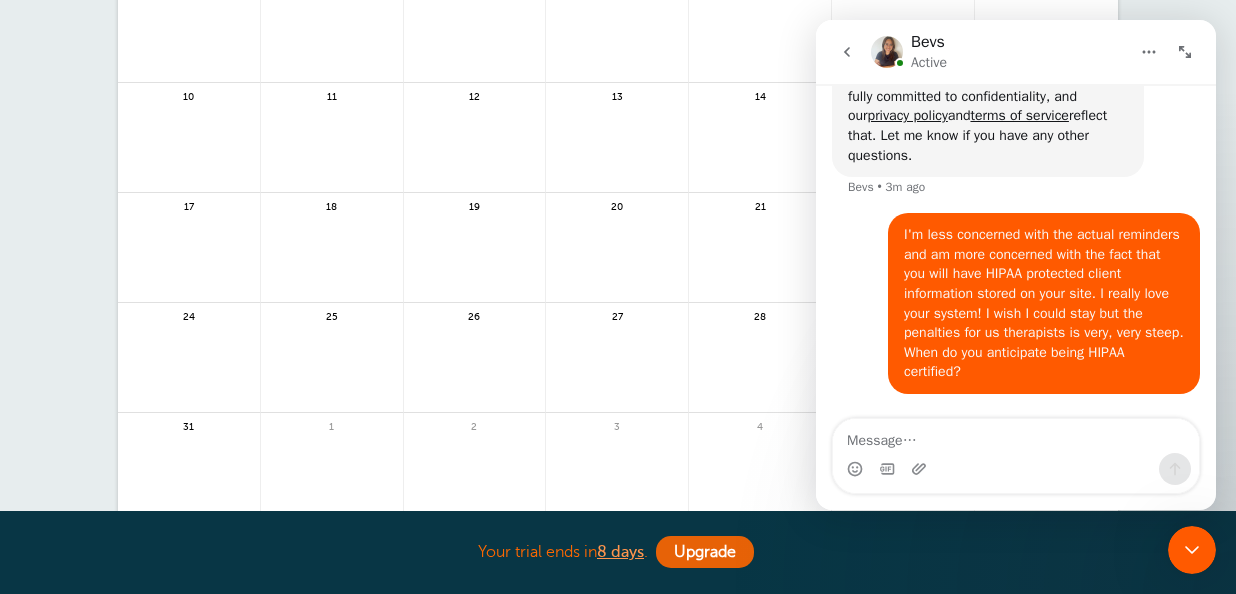 click 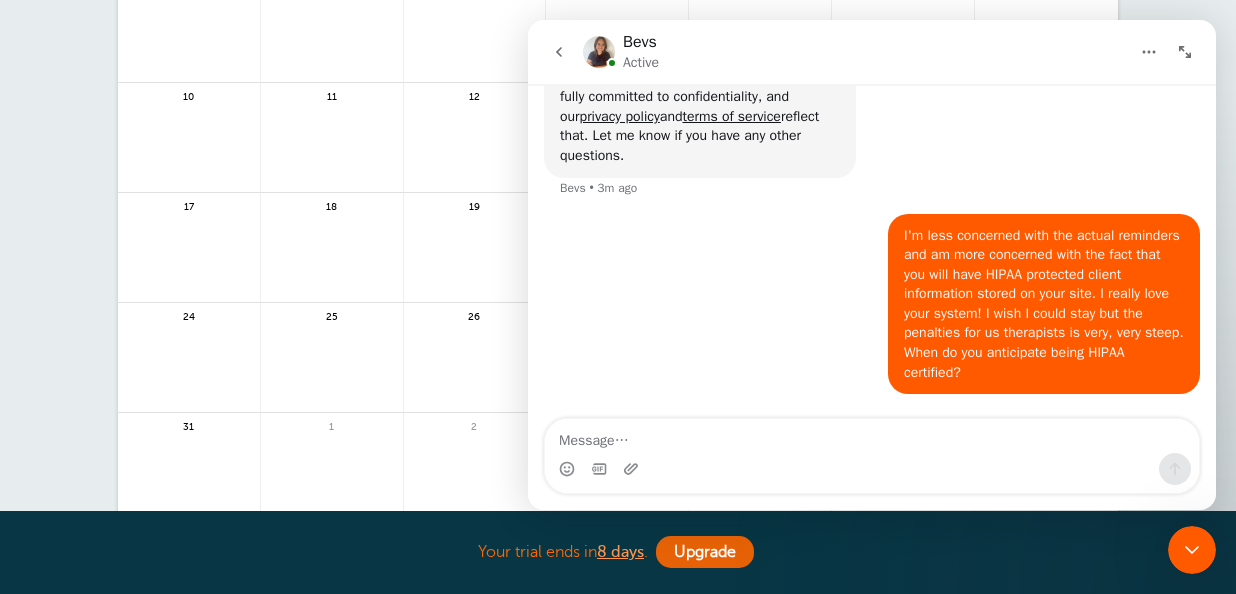scroll, scrollTop: 1058, scrollLeft: 0, axis: vertical 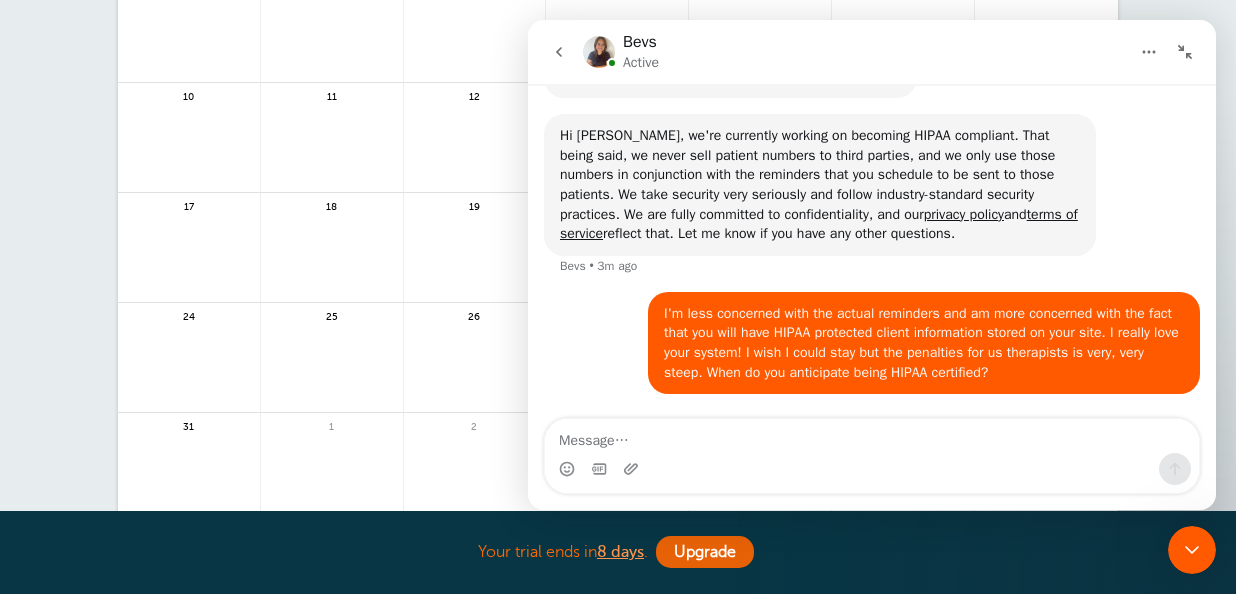 click 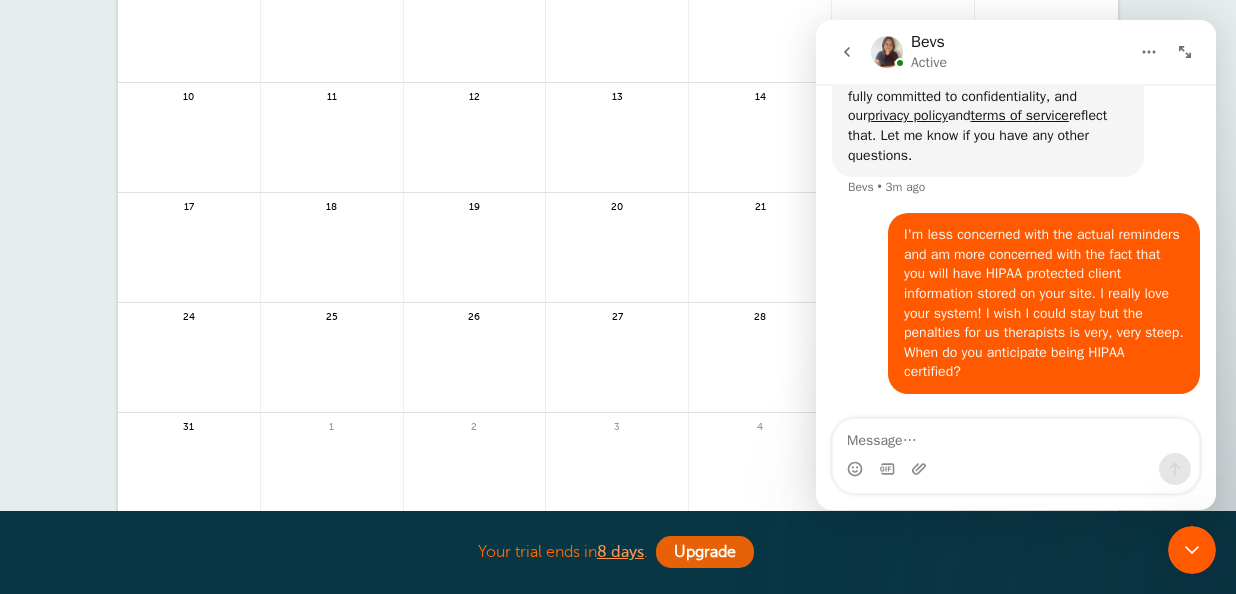 click 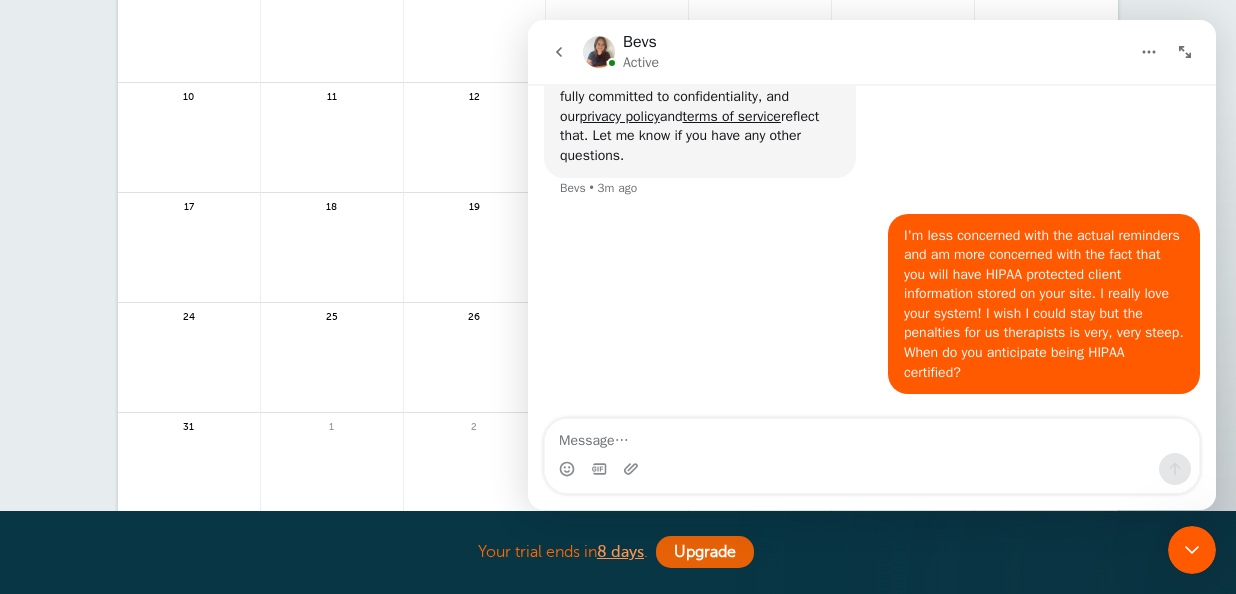 scroll, scrollTop: 1058, scrollLeft: 0, axis: vertical 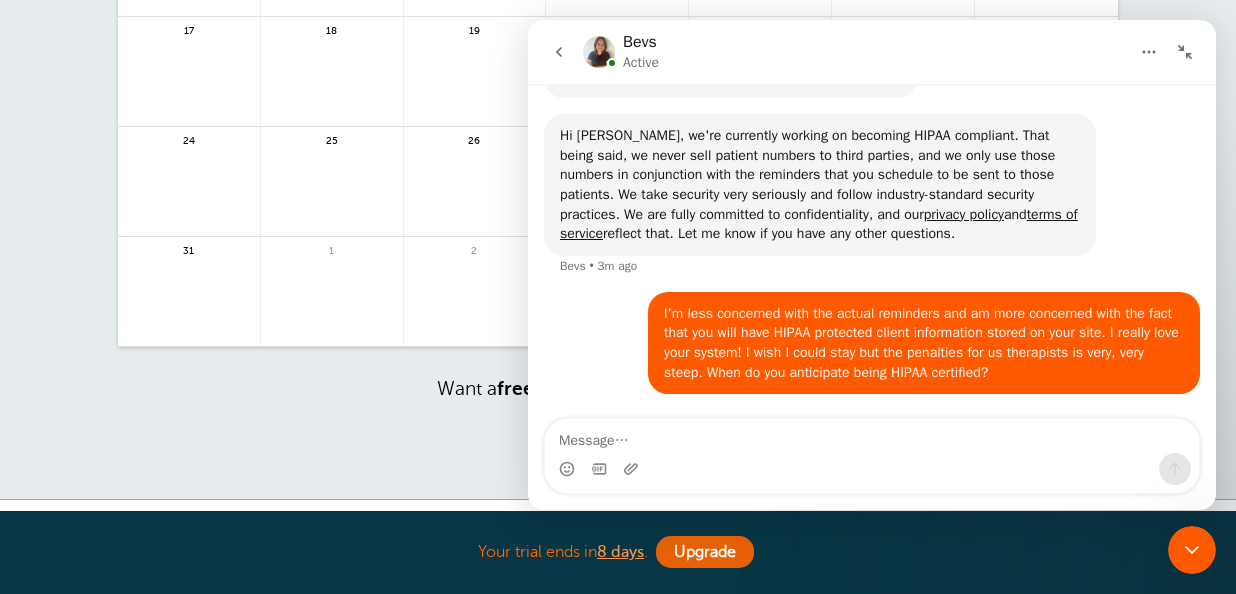 click 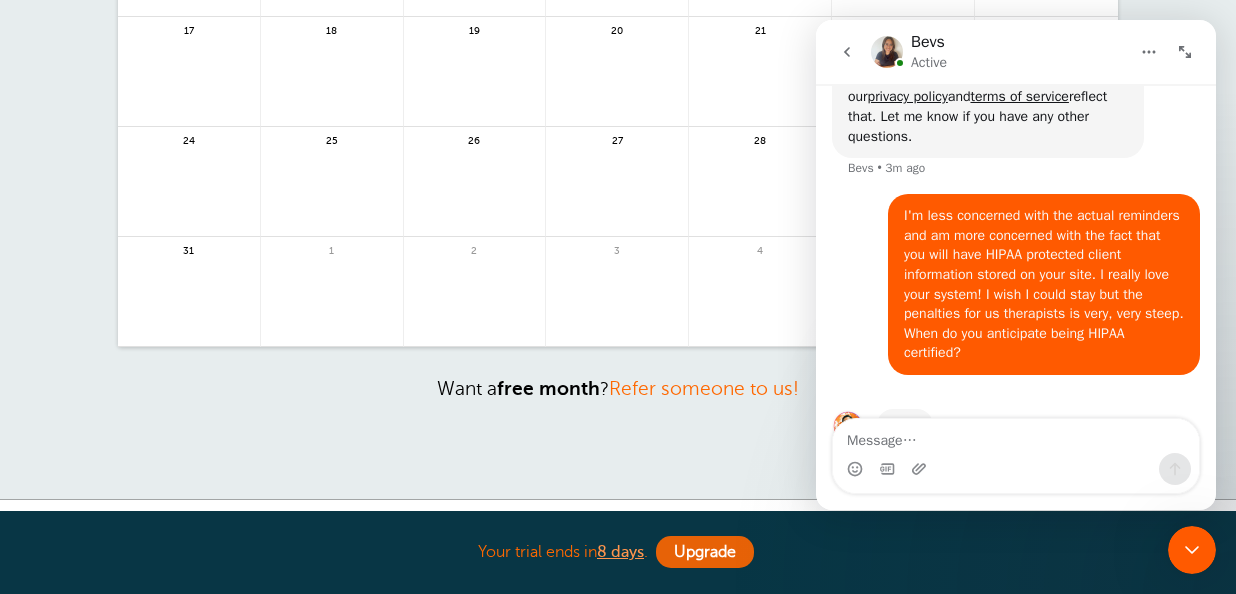 scroll, scrollTop: 1624, scrollLeft: 0, axis: vertical 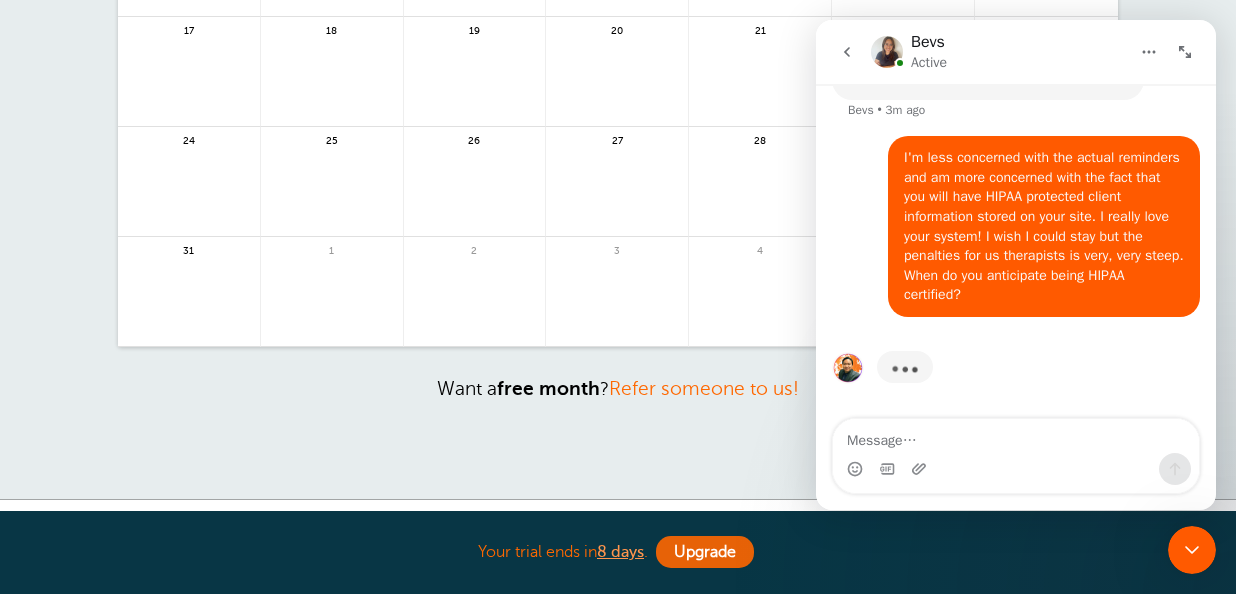 click at bounding box center (617, 303) 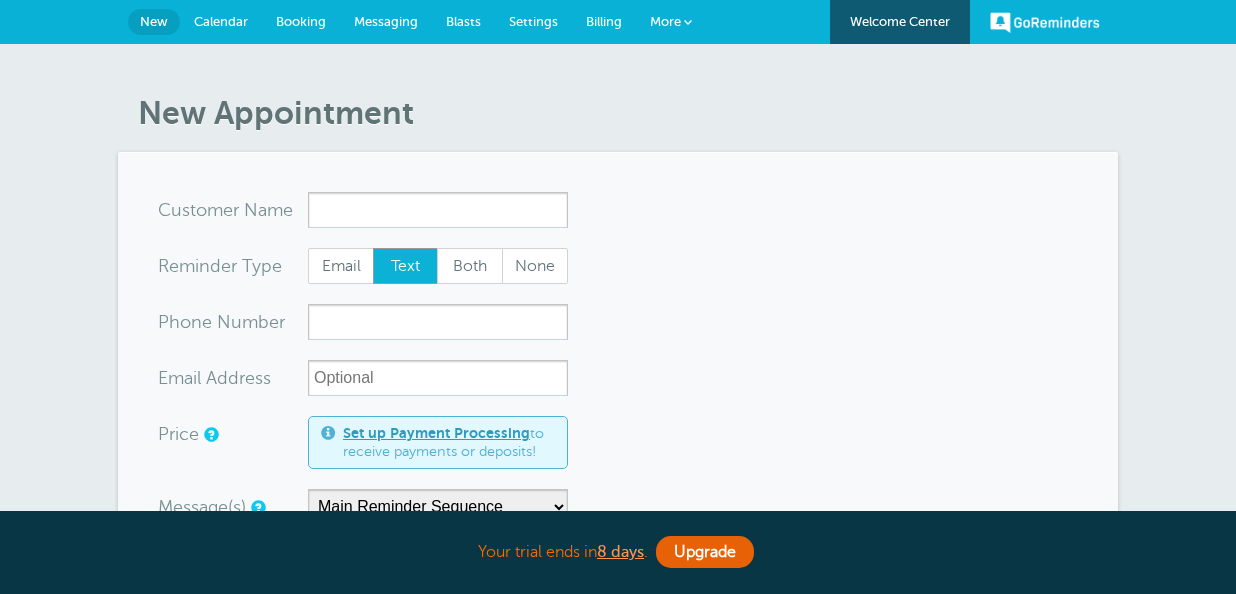 scroll, scrollTop: 0, scrollLeft: 0, axis: both 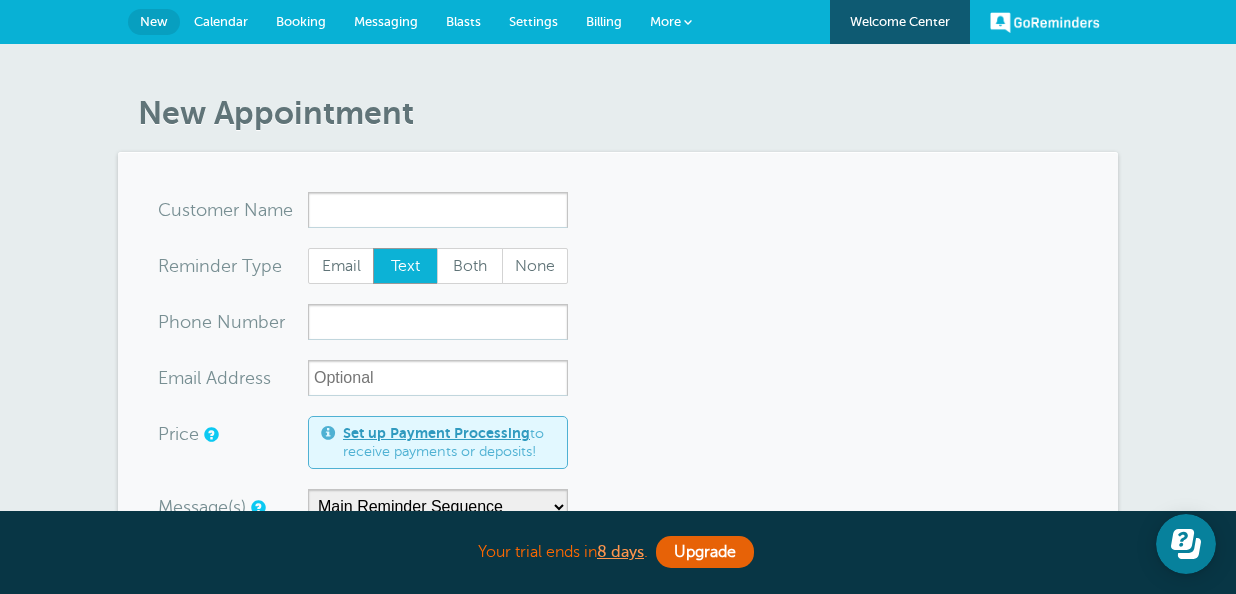 click on "Calendar" at bounding box center (221, 21) 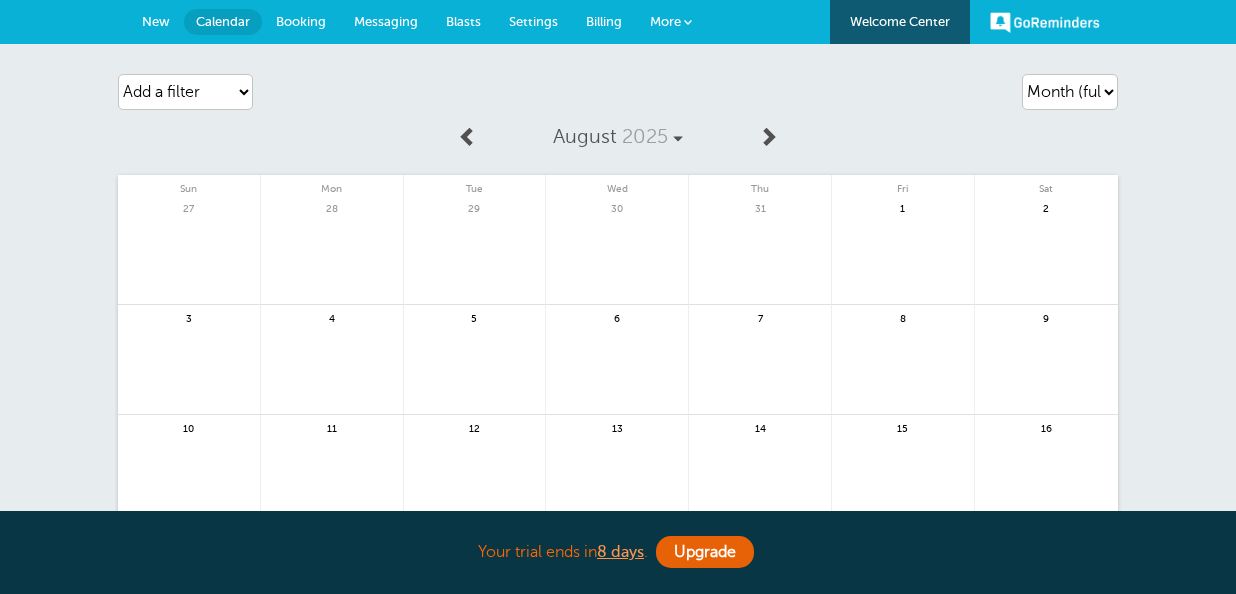 scroll, scrollTop: 0, scrollLeft: 0, axis: both 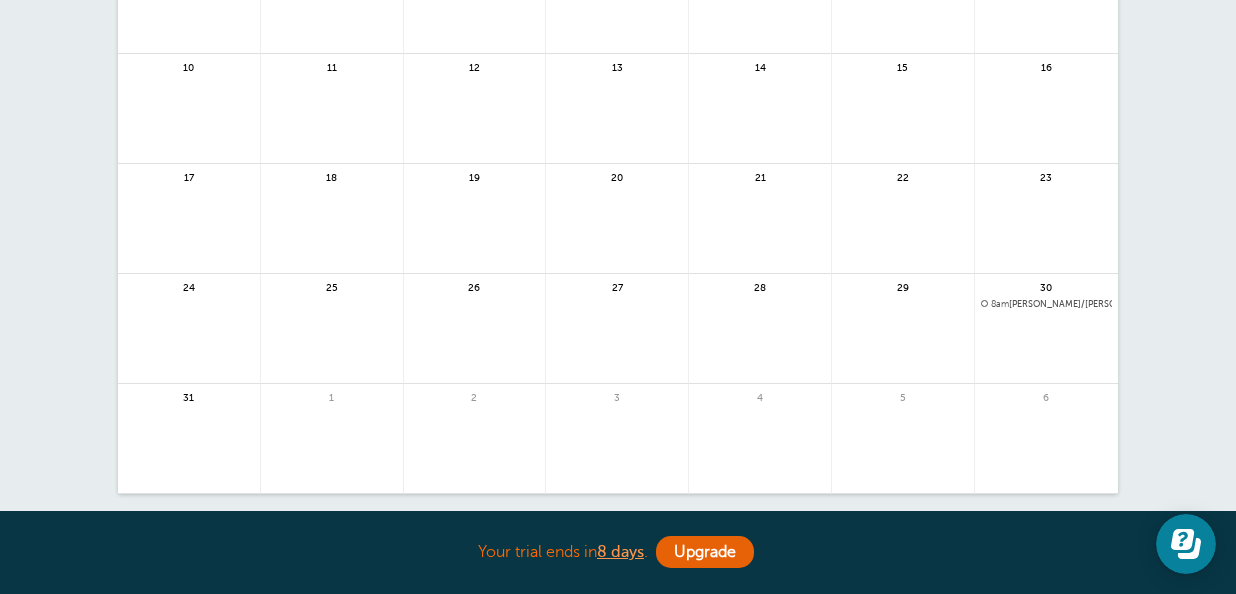click on "8am
[PERSON_NAME]/[PERSON_NAME] ([PERSON_NAME] + [PERSON_NAME])" at bounding box center [1046, 304] 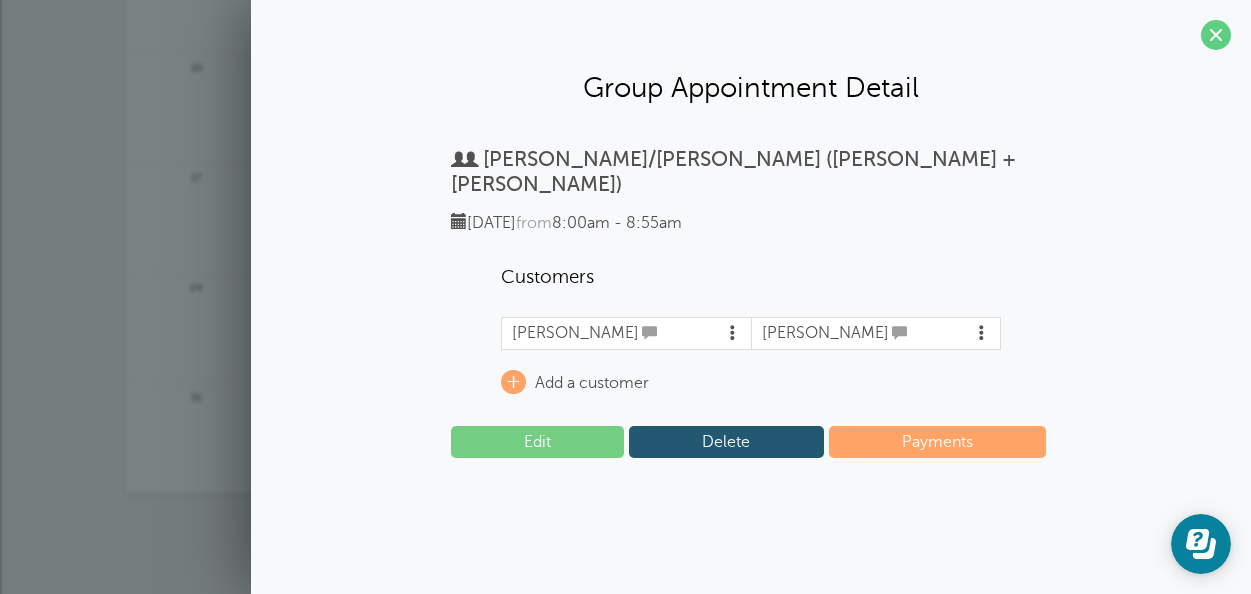 click on "Delete" at bounding box center [726, 442] 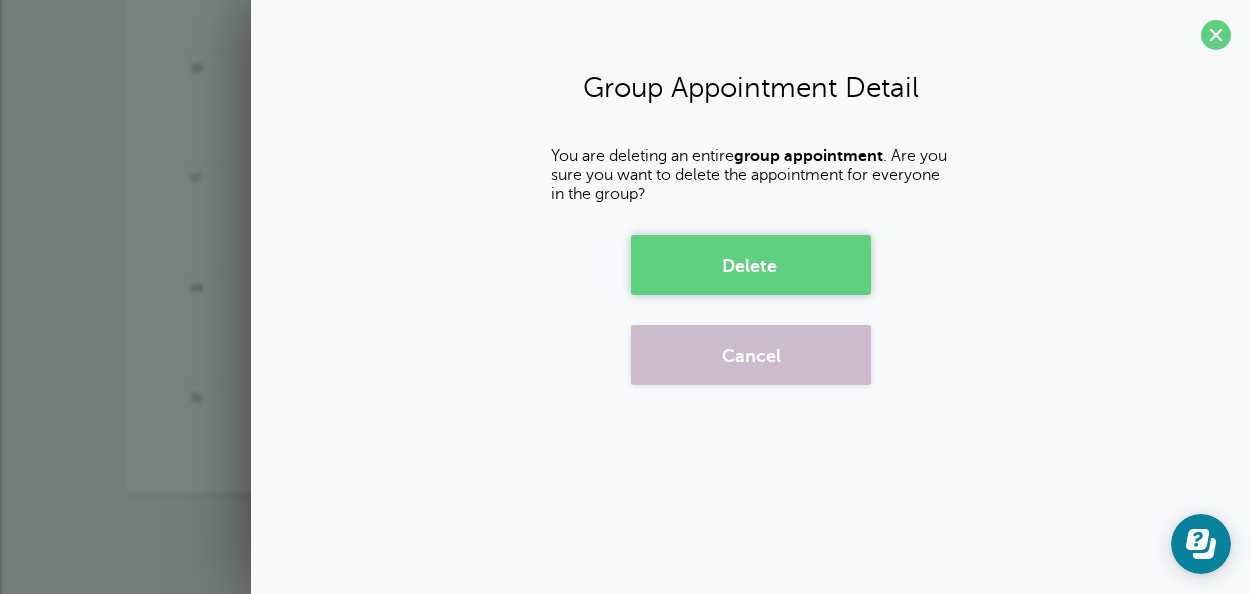 click on "Delete" at bounding box center (751, 265) 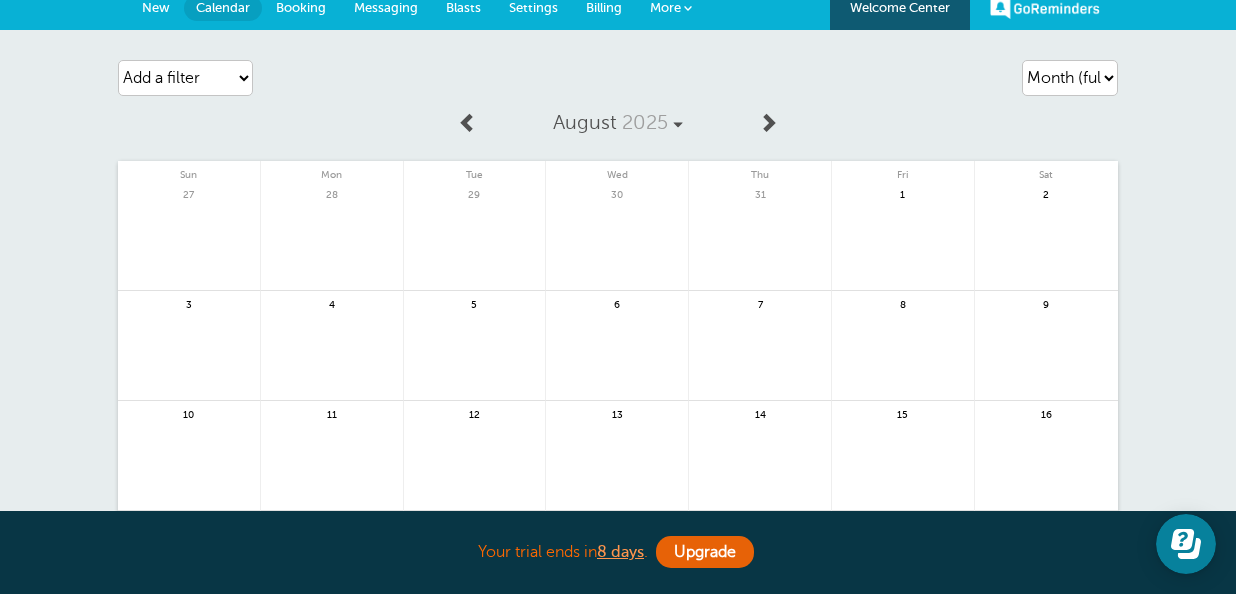 scroll, scrollTop: 0, scrollLeft: 0, axis: both 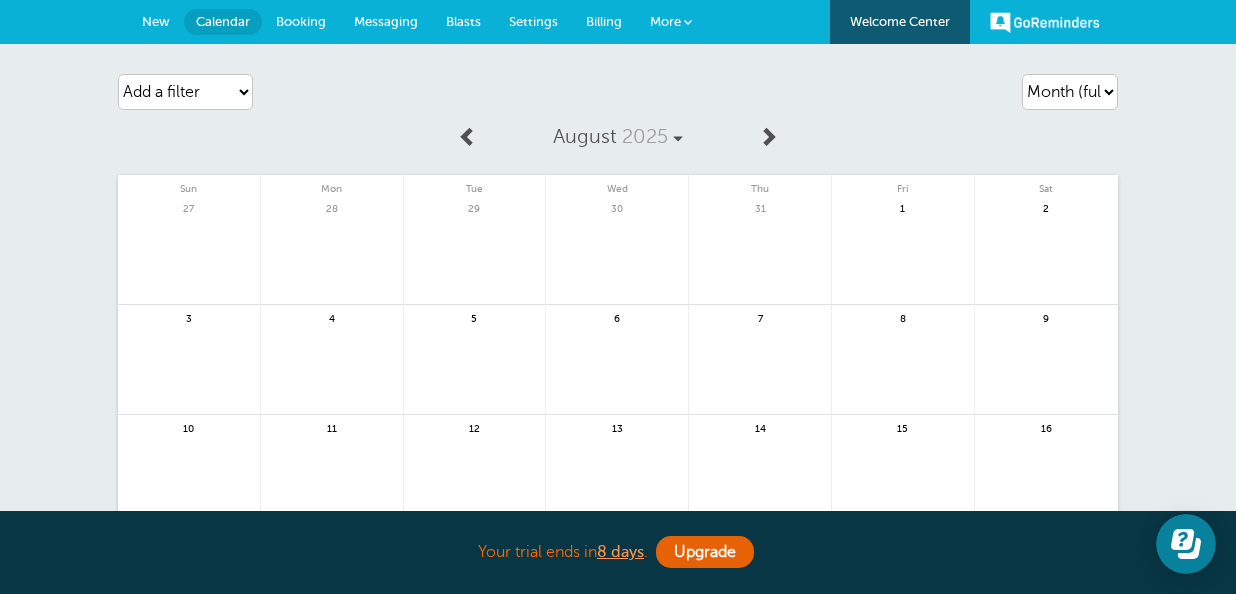 click at bounding box center (768, 136) 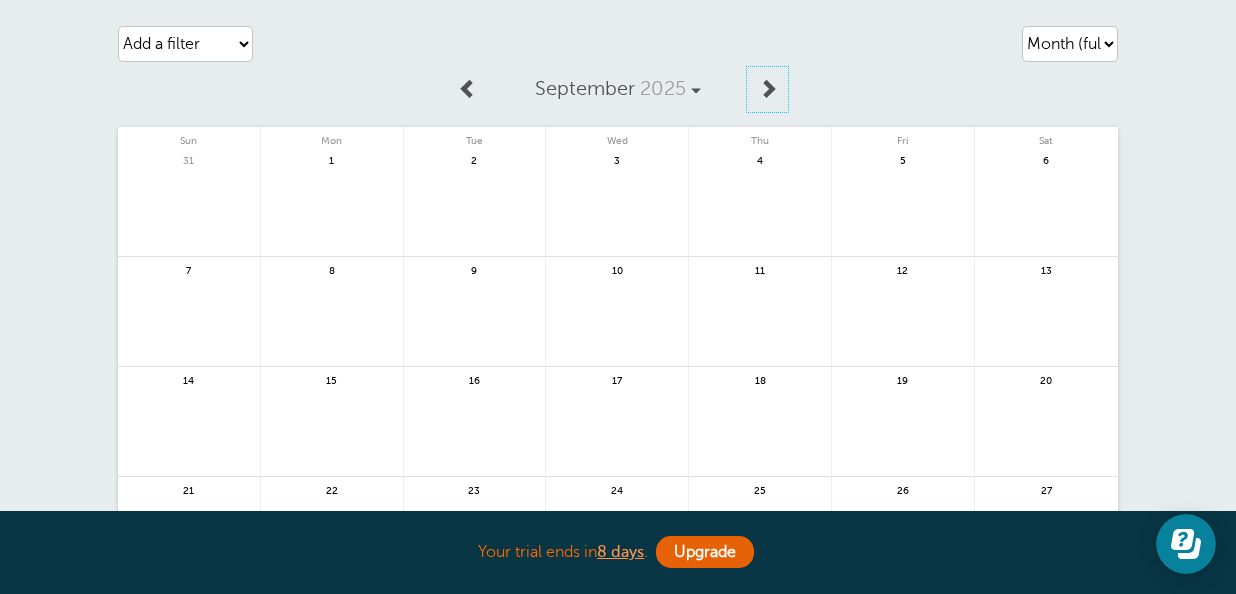 scroll, scrollTop: 0, scrollLeft: 0, axis: both 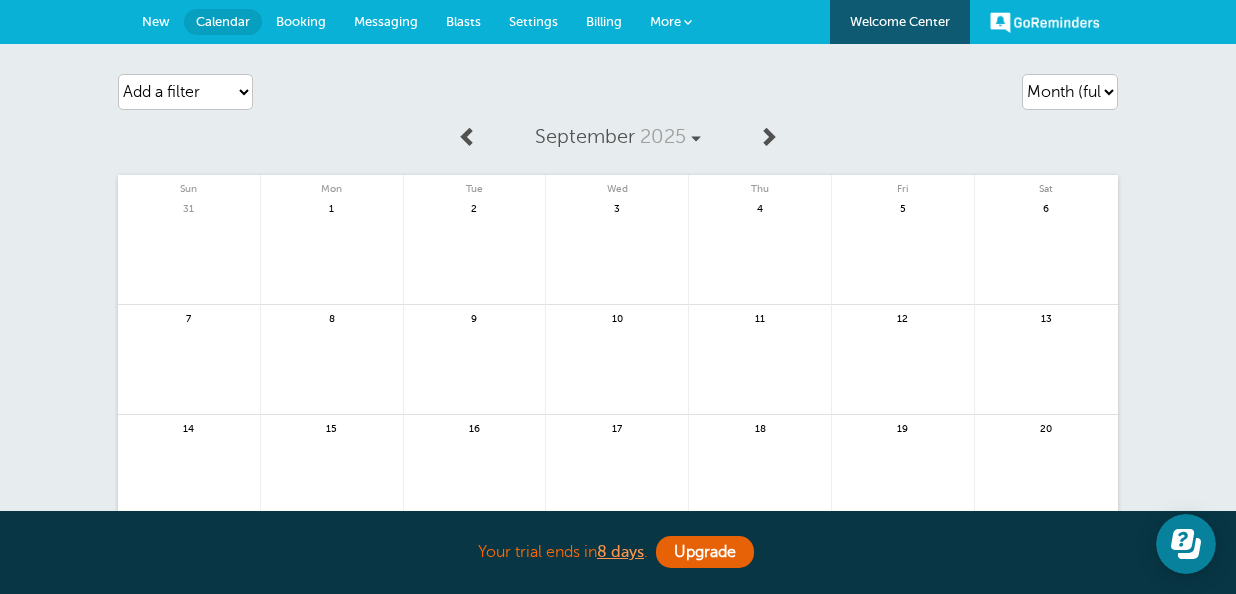 click at bounding box center [768, 136] 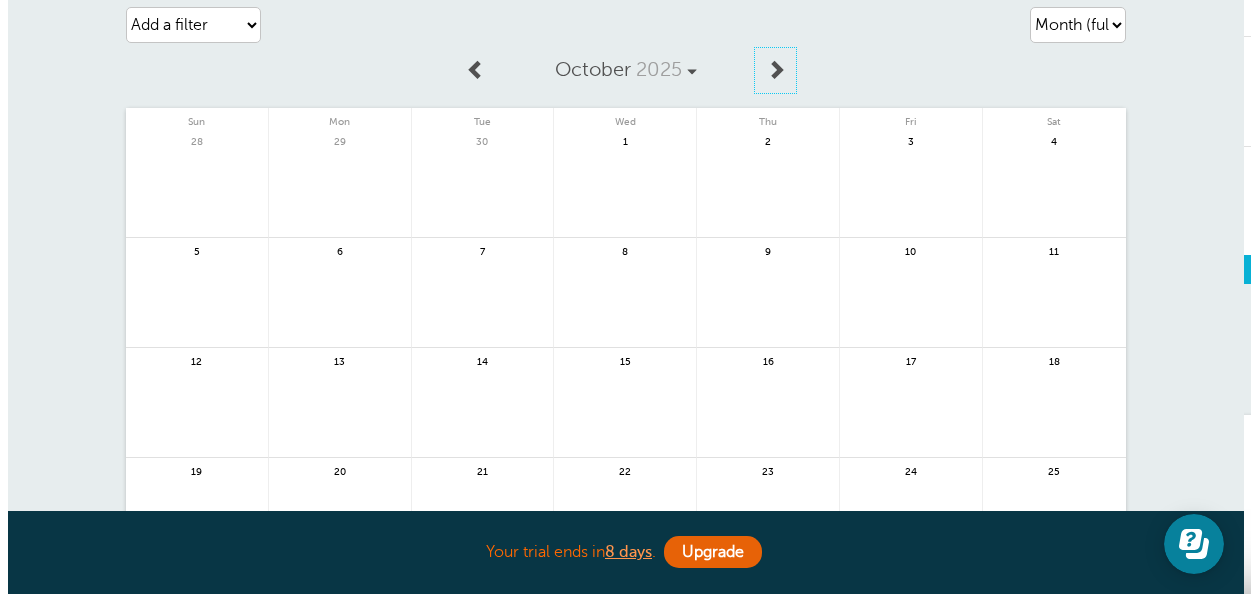 scroll, scrollTop: 0, scrollLeft: 0, axis: both 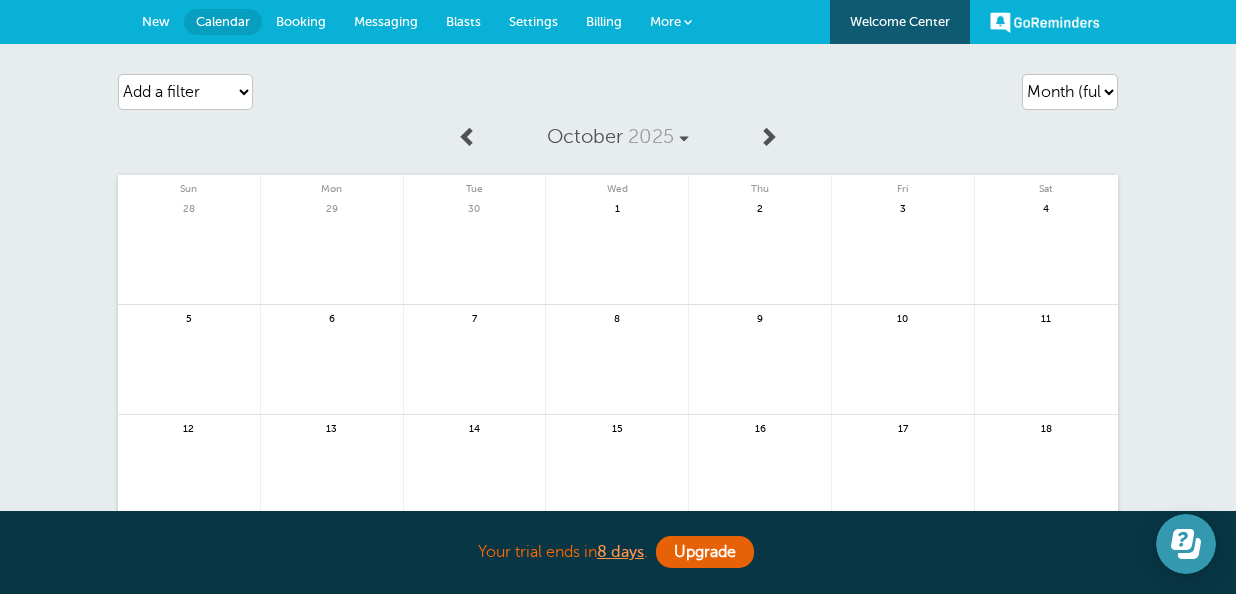 click at bounding box center (1186, 544) 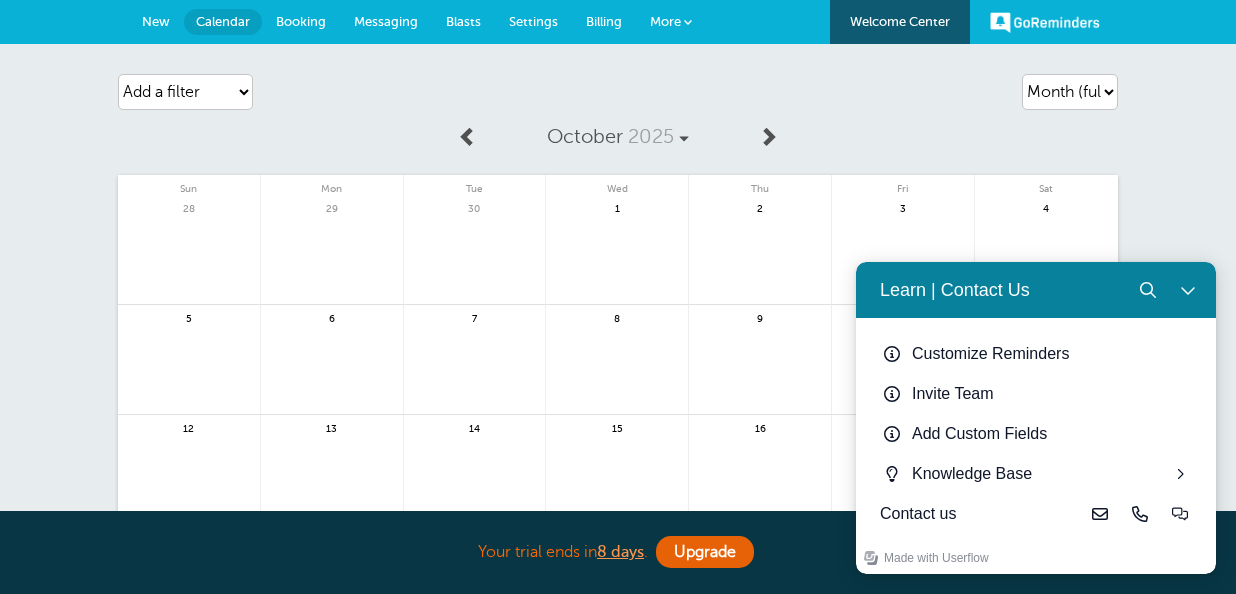 click on "Fri" at bounding box center [903, 185] 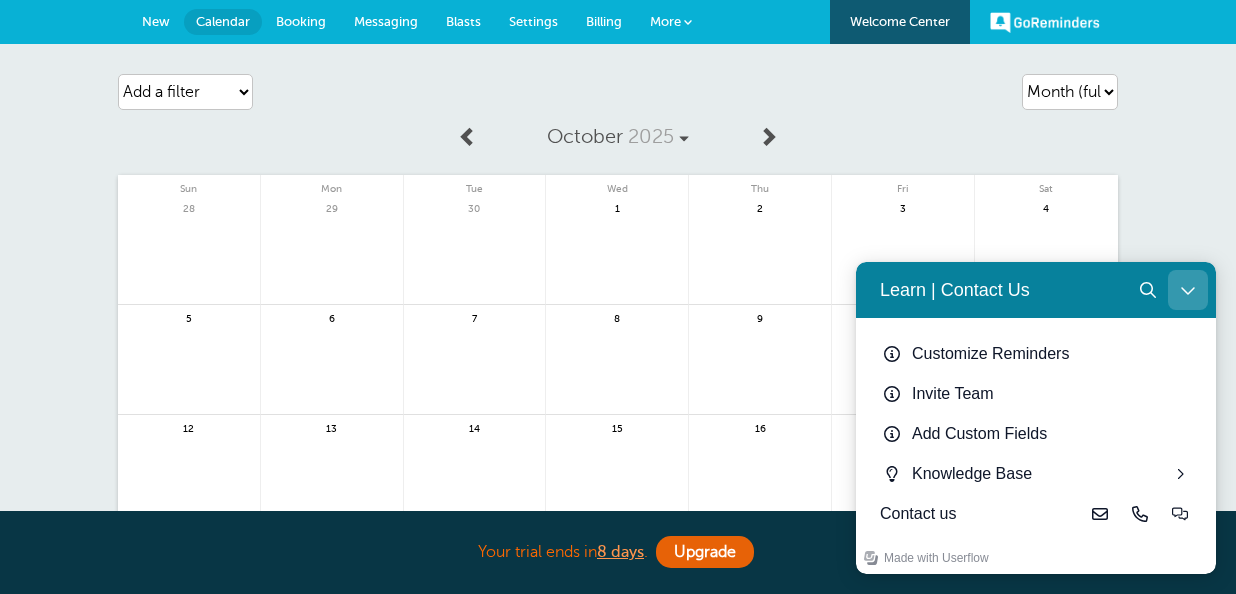 click 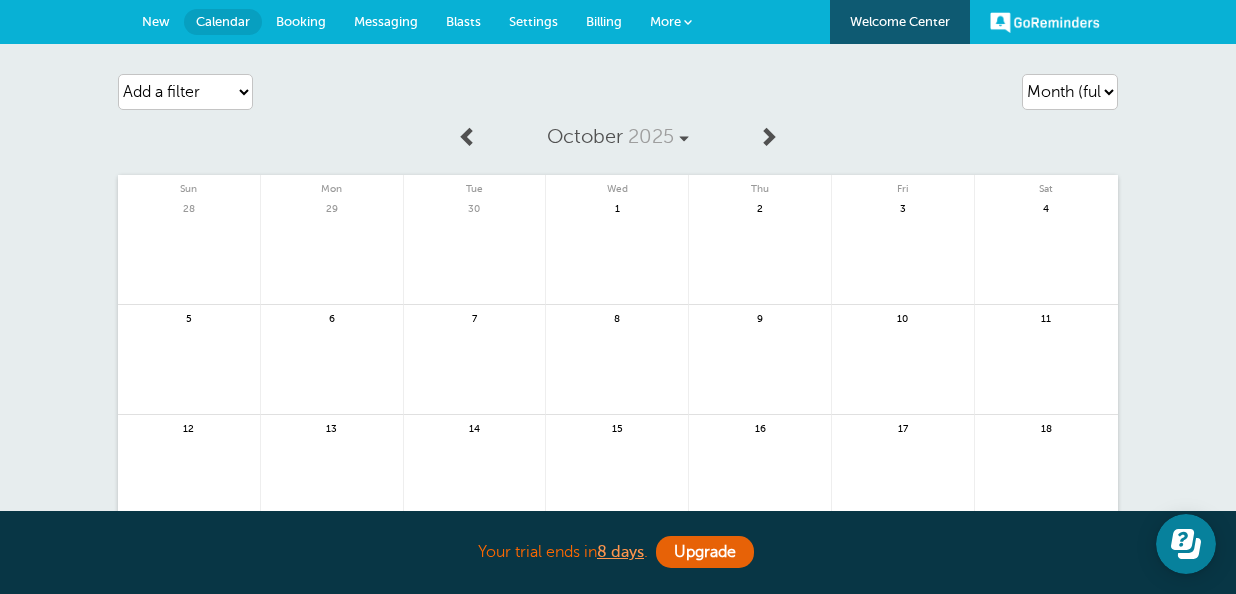 click on "More" at bounding box center (665, 21) 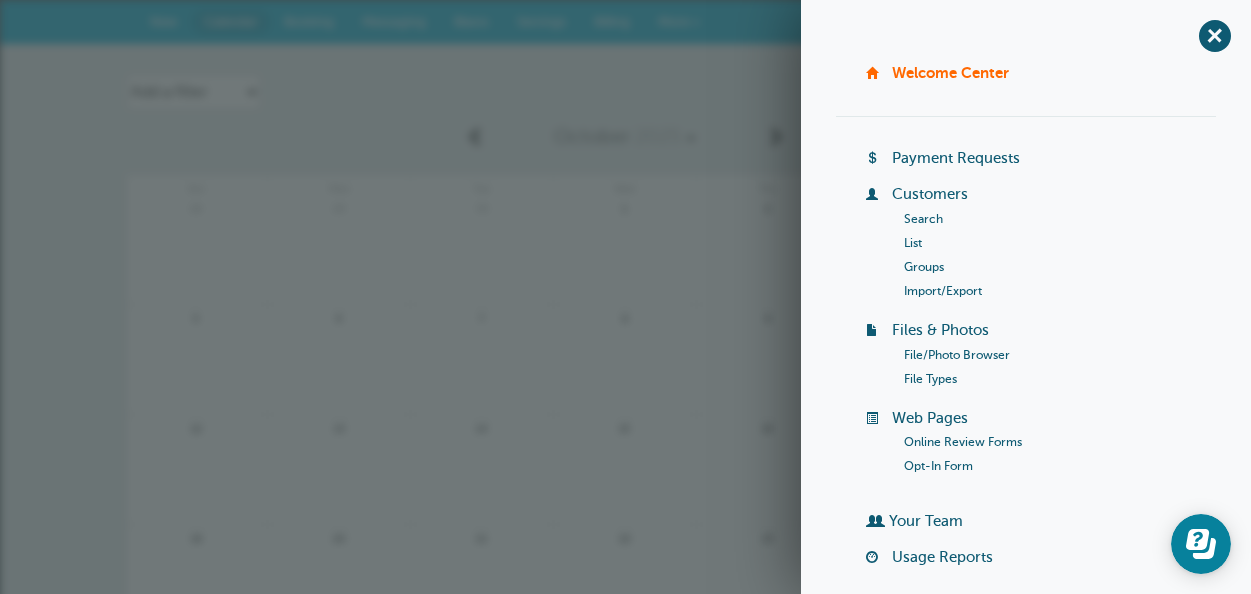 click on "List" at bounding box center (913, 243) 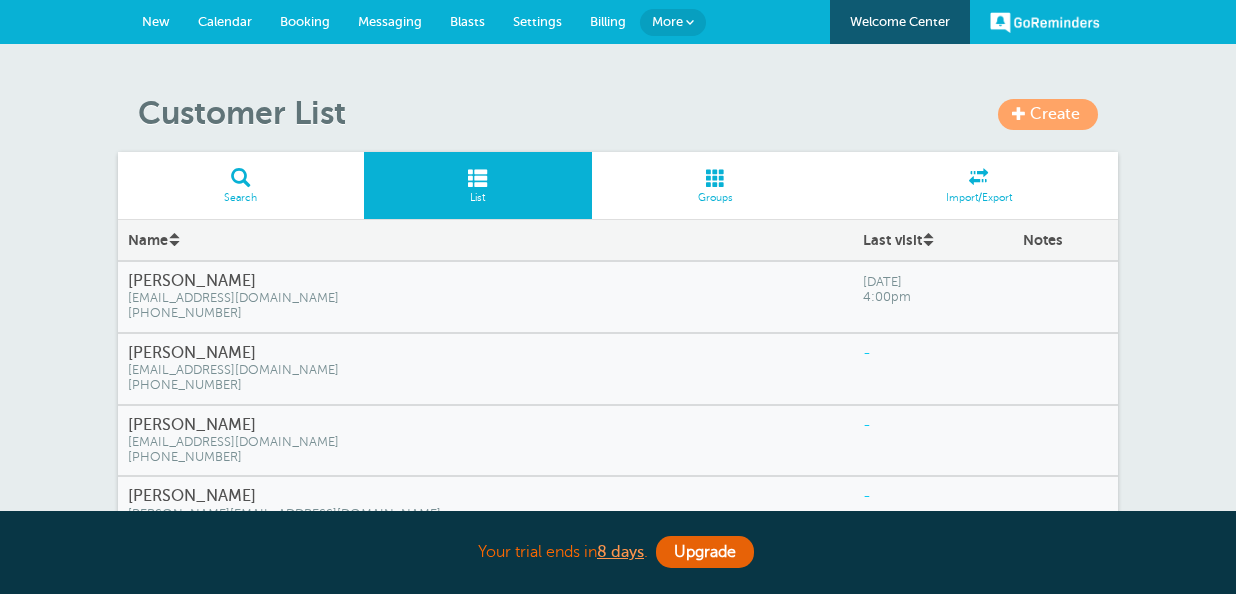 scroll, scrollTop: 0, scrollLeft: 0, axis: both 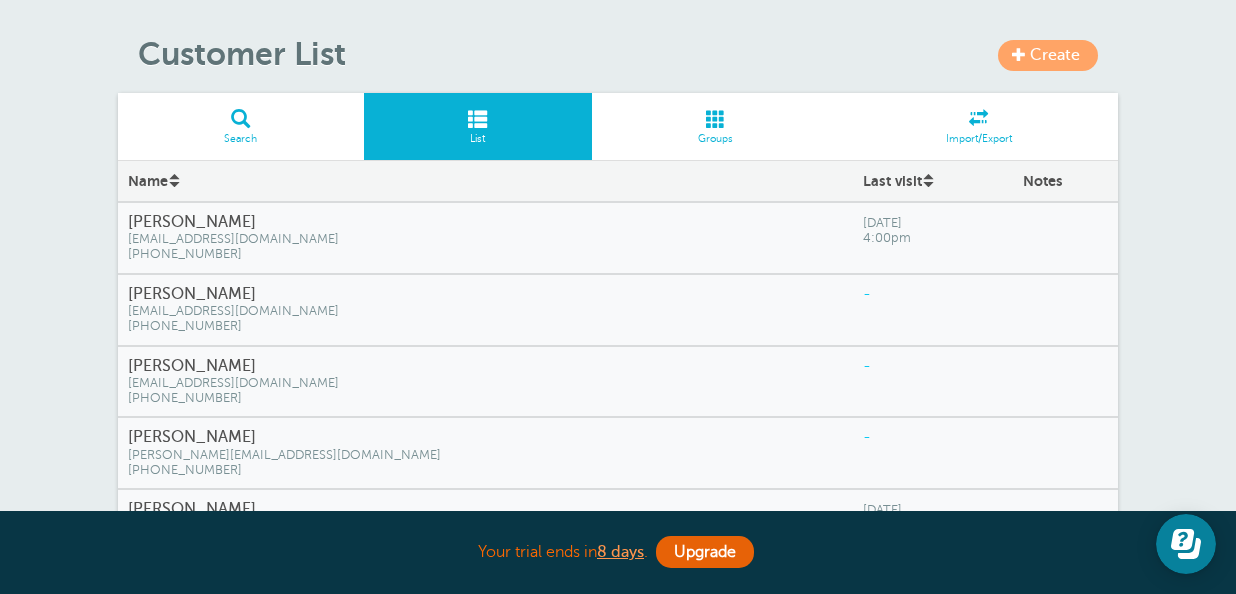 click on "[PERSON_NAME]" at bounding box center [485, 222] 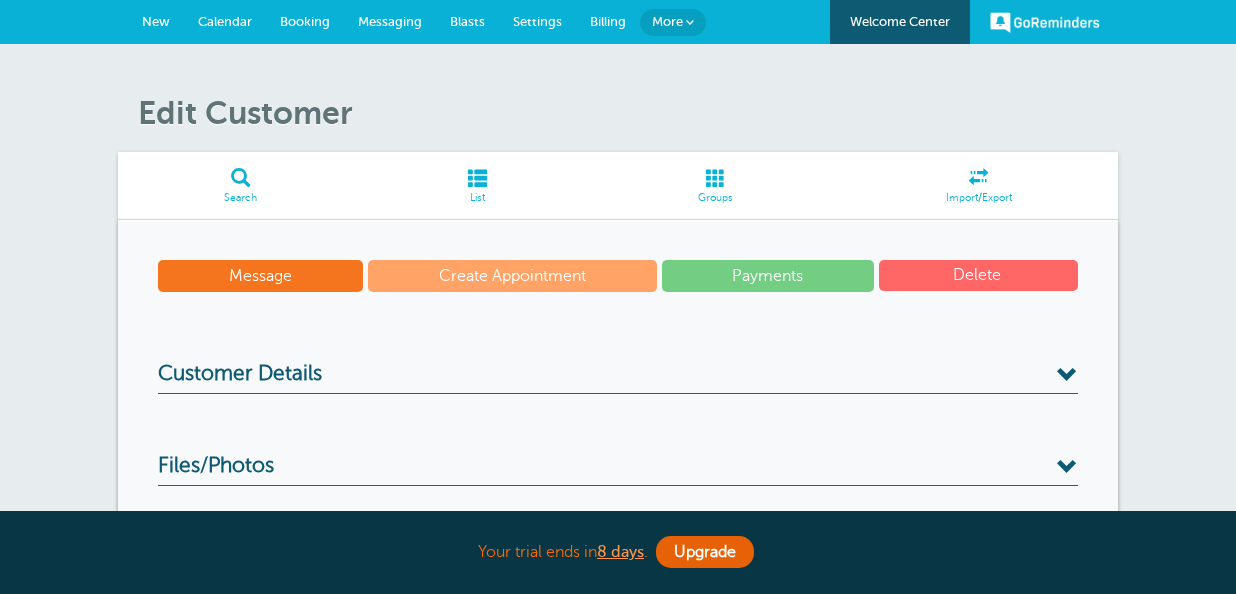 scroll, scrollTop: 0, scrollLeft: 0, axis: both 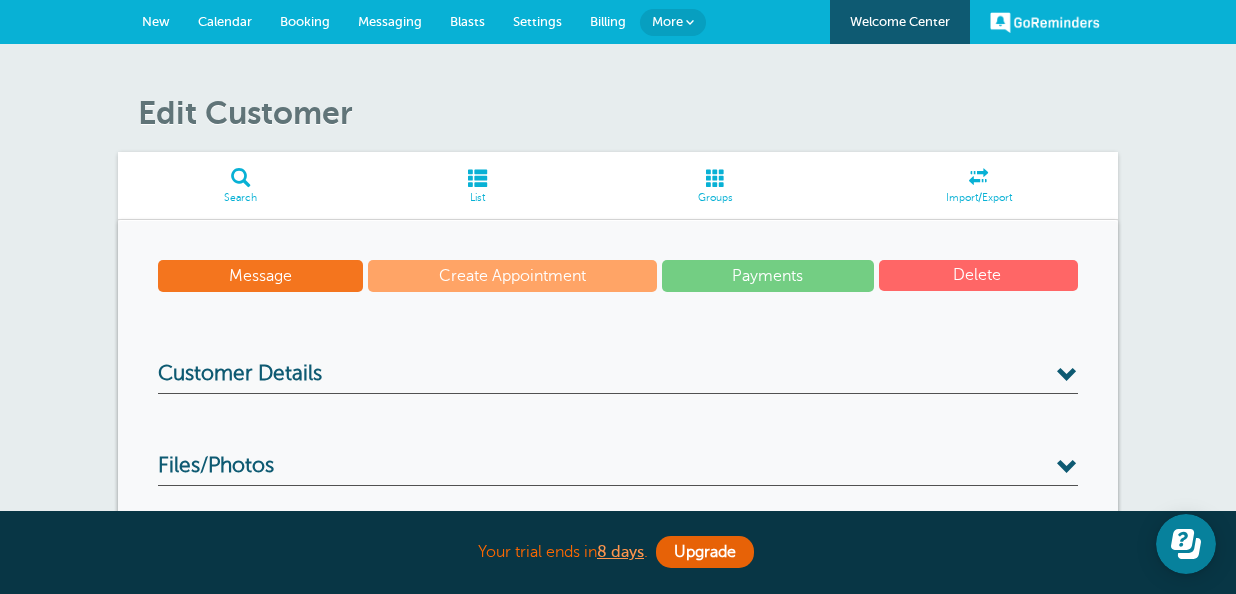 click on "Delete" at bounding box center [978, 275] 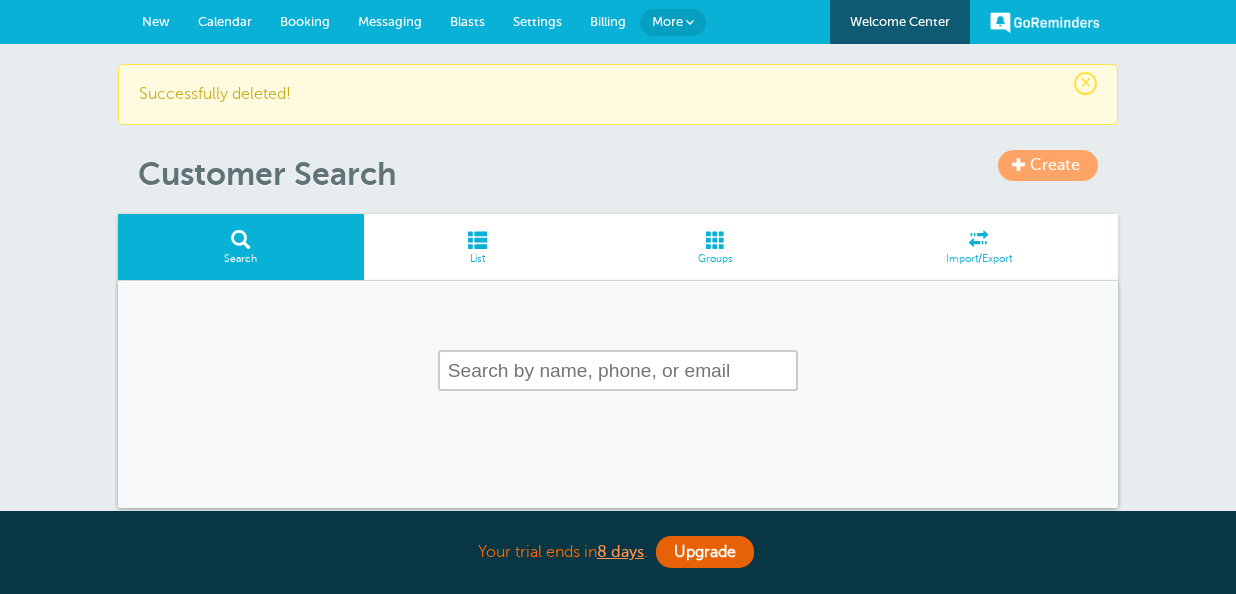 scroll, scrollTop: 0, scrollLeft: 0, axis: both 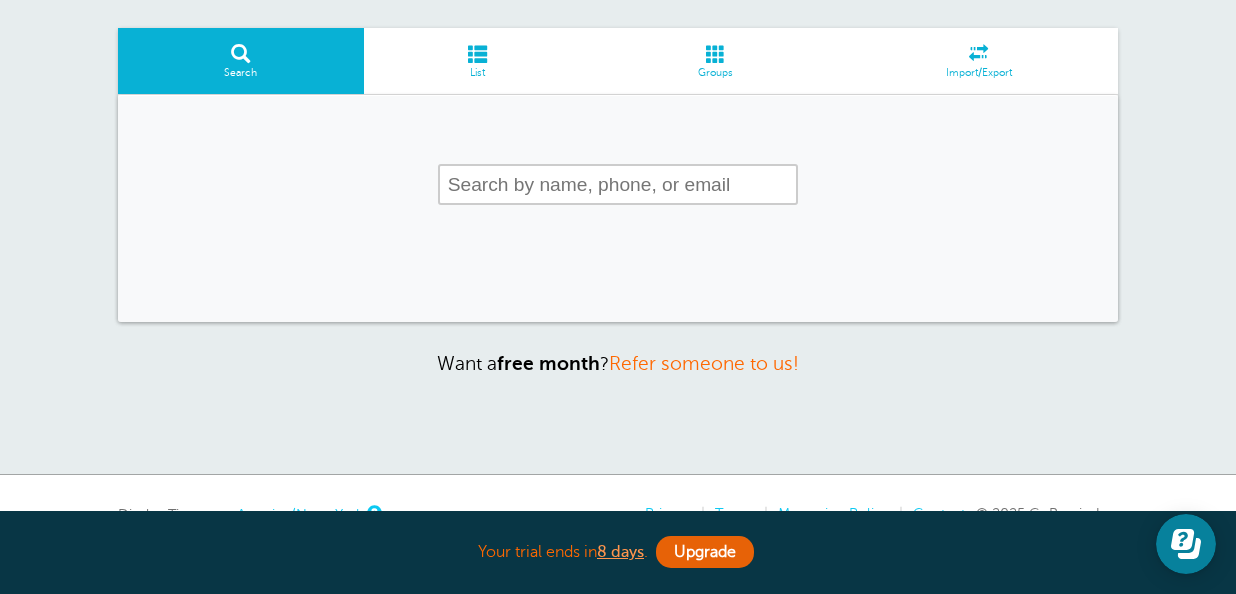 click at bounding box center (478, 53) 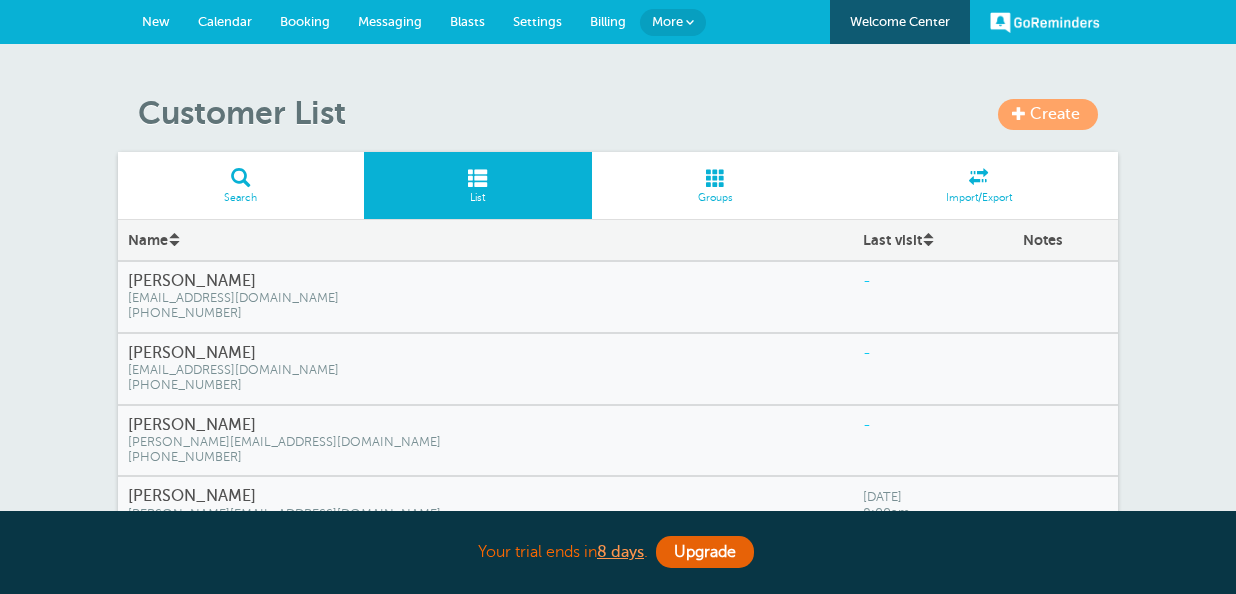 scroll, scrollTop: 0, scrollLeft: 0, axis: both 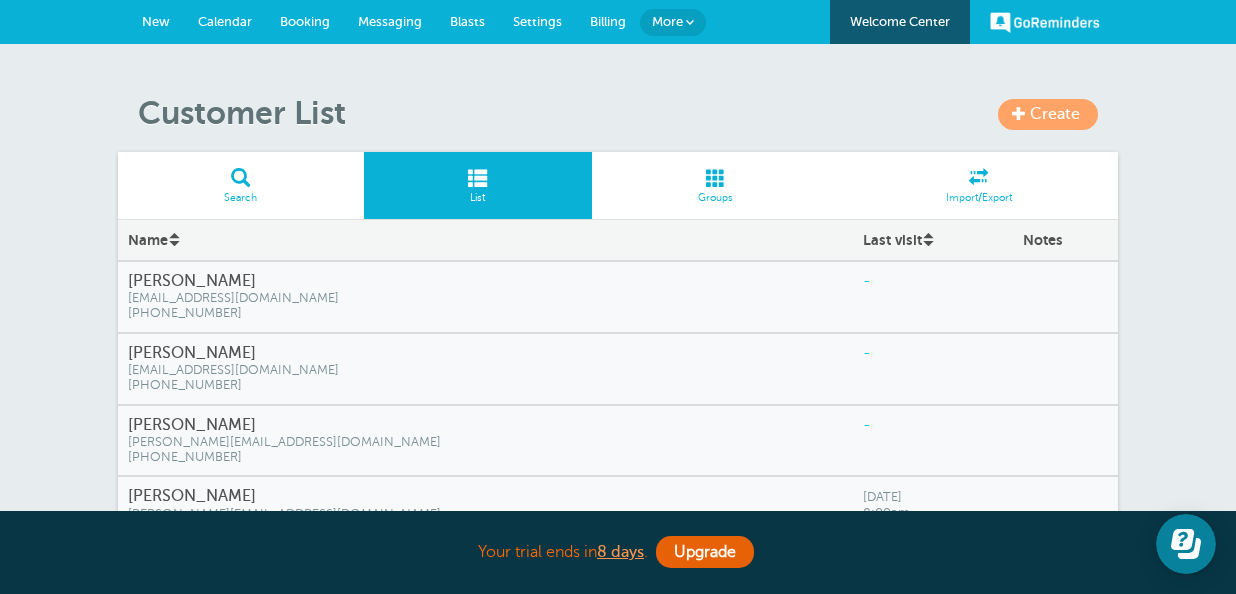 click on "[PERSON_NAME]" at bounding box center [485, 281] 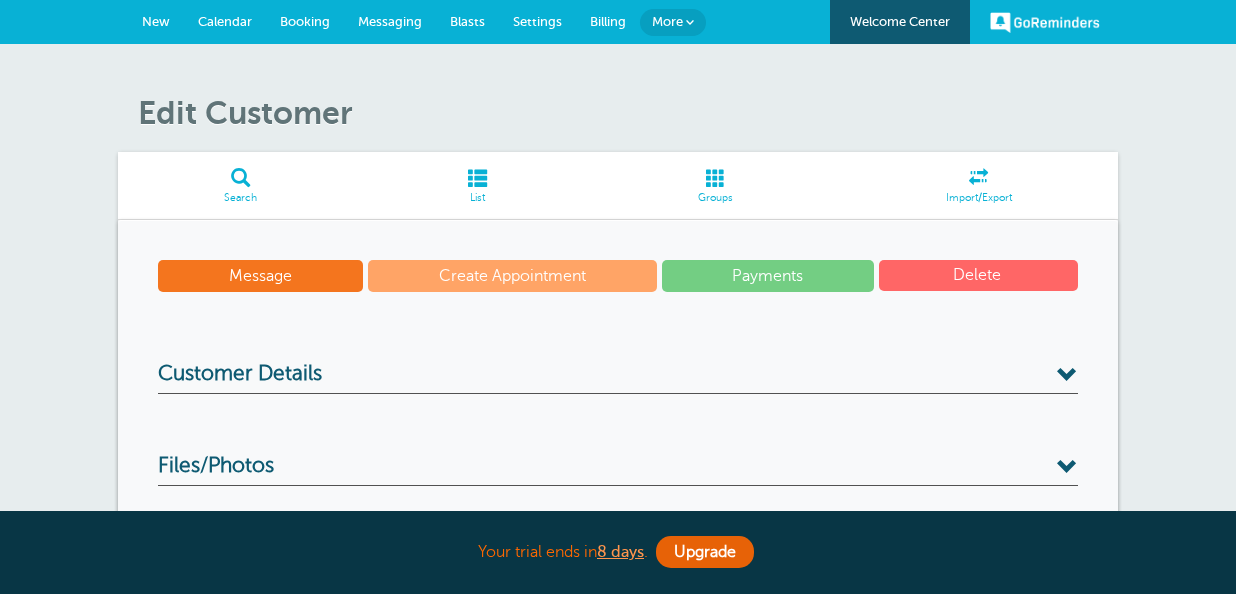scroll, scrollTop: 0, scrollLeft: 0, axis: both 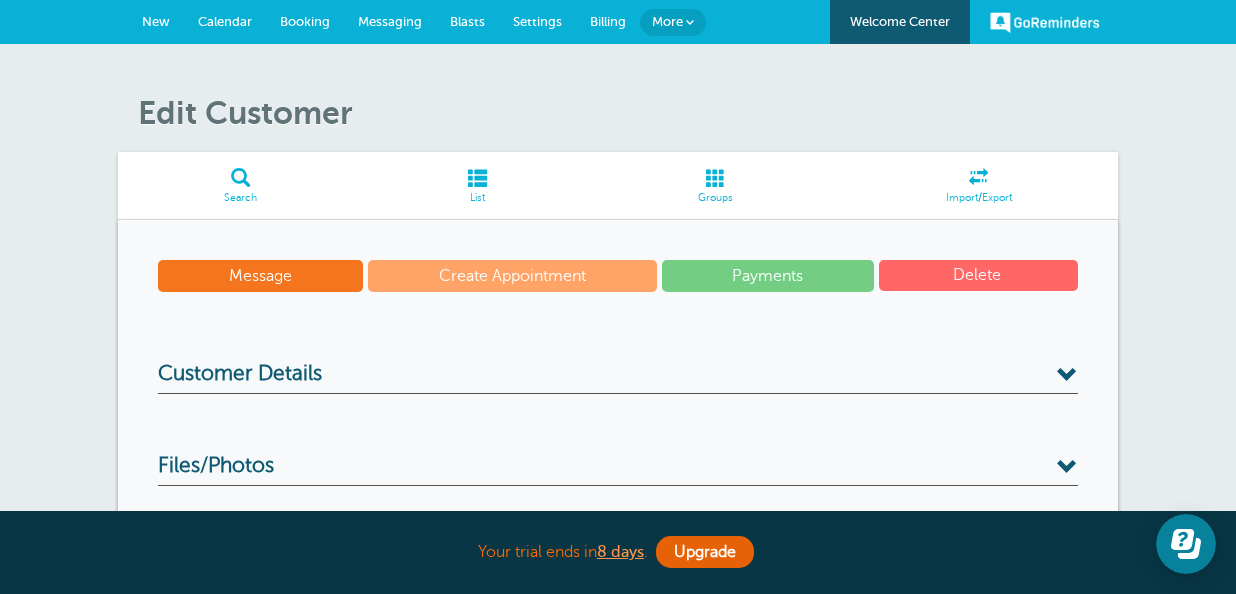 click on "Delete" at bounding box center [978, 275] 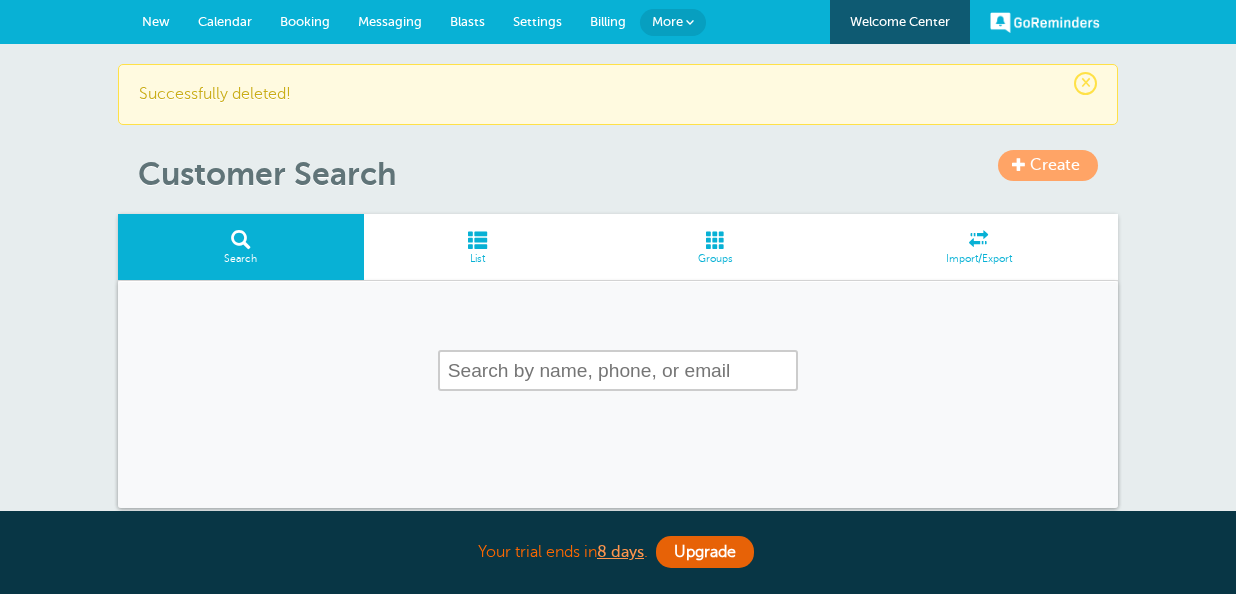 scroll, scrollTop: 4, scrollLeft: 0, axis: vertical 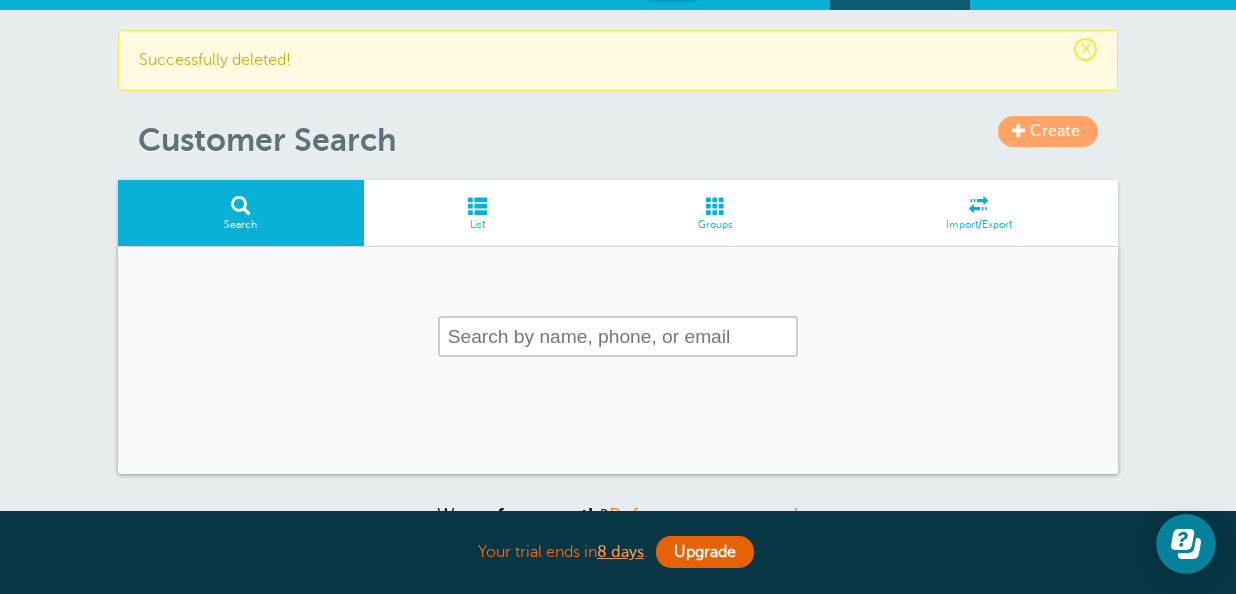 click at bounding box center (716, 205) 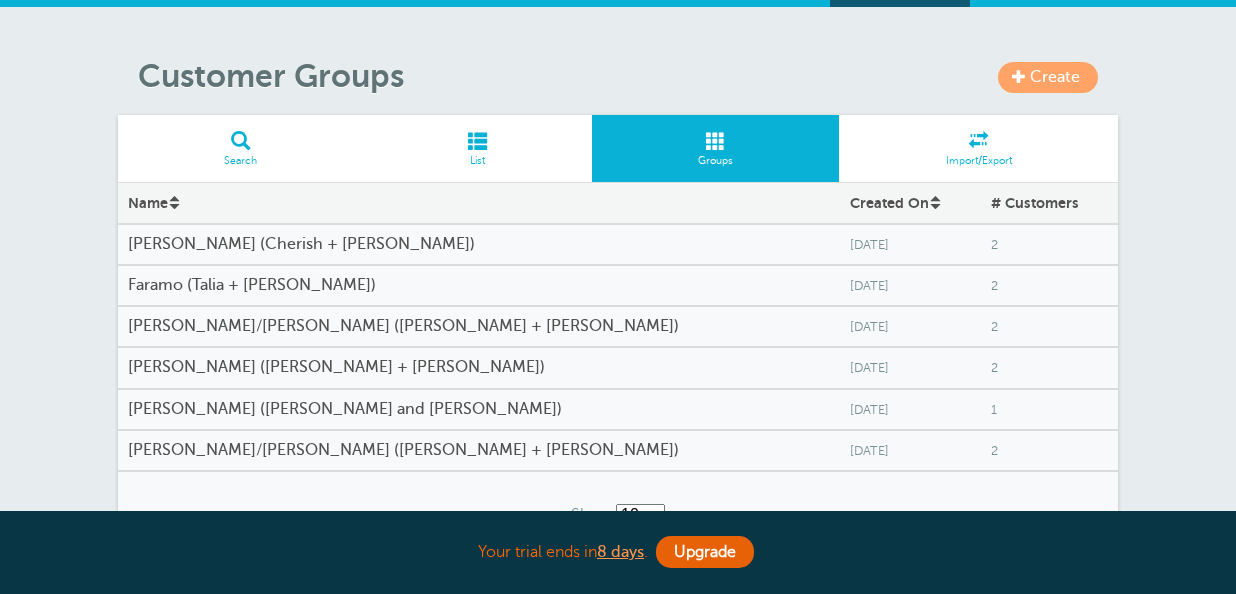 scroll, scrollTop: 52, scrollLeft: 0, axis: vertical 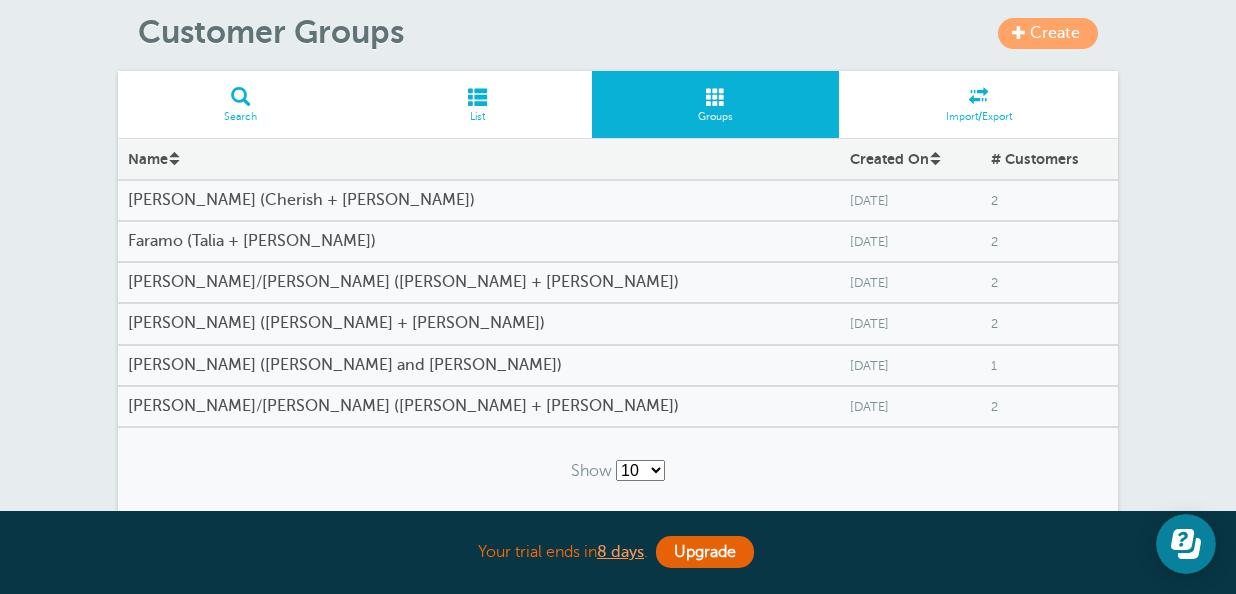 click at bounding box center [478, 96] 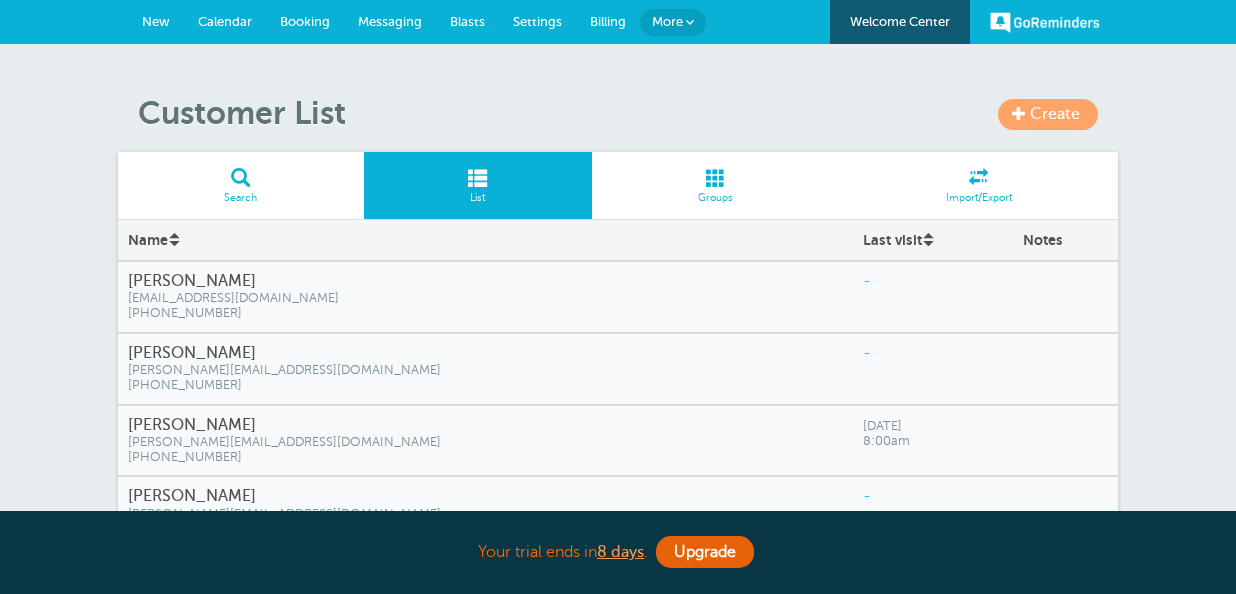 scroll, scrollTop: 0, scrollLeft: 0, axis: both 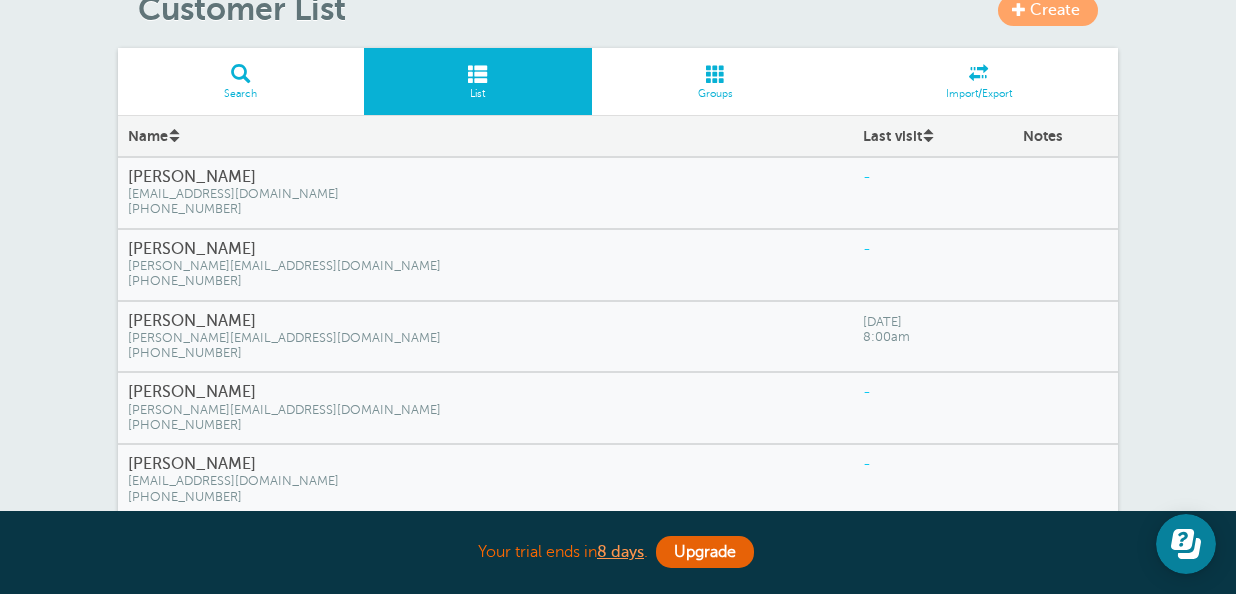 click on "[PERSON_NAME]" at bounding box center (485, 177) 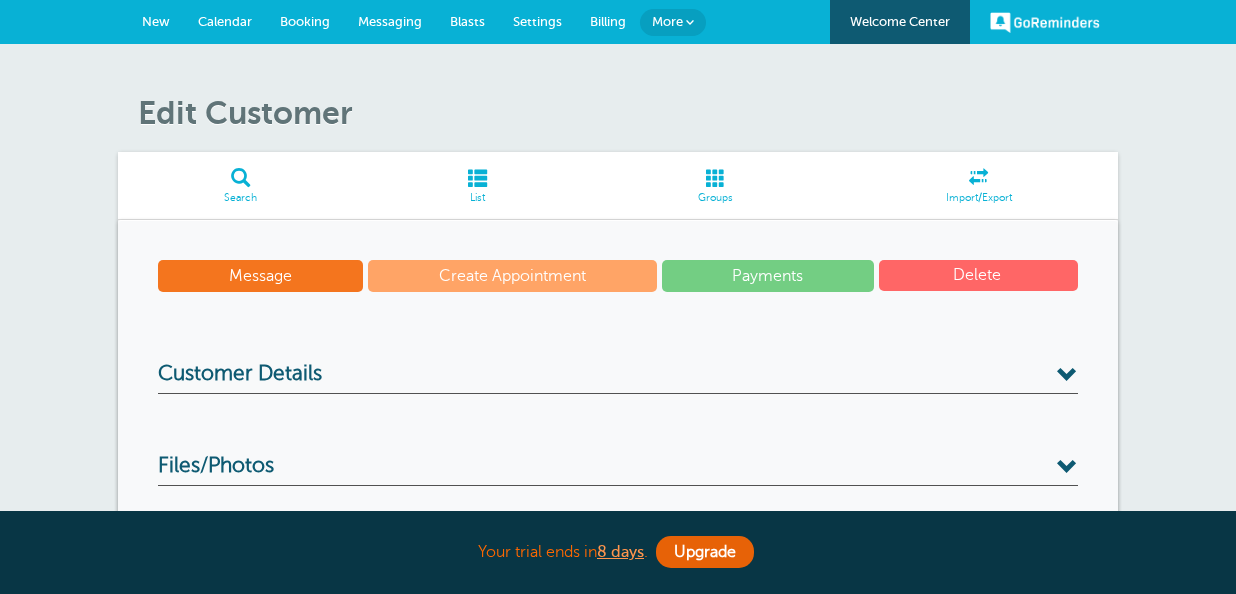 scroll, scrollTop: 0, scrollLeft: 0, axis: both 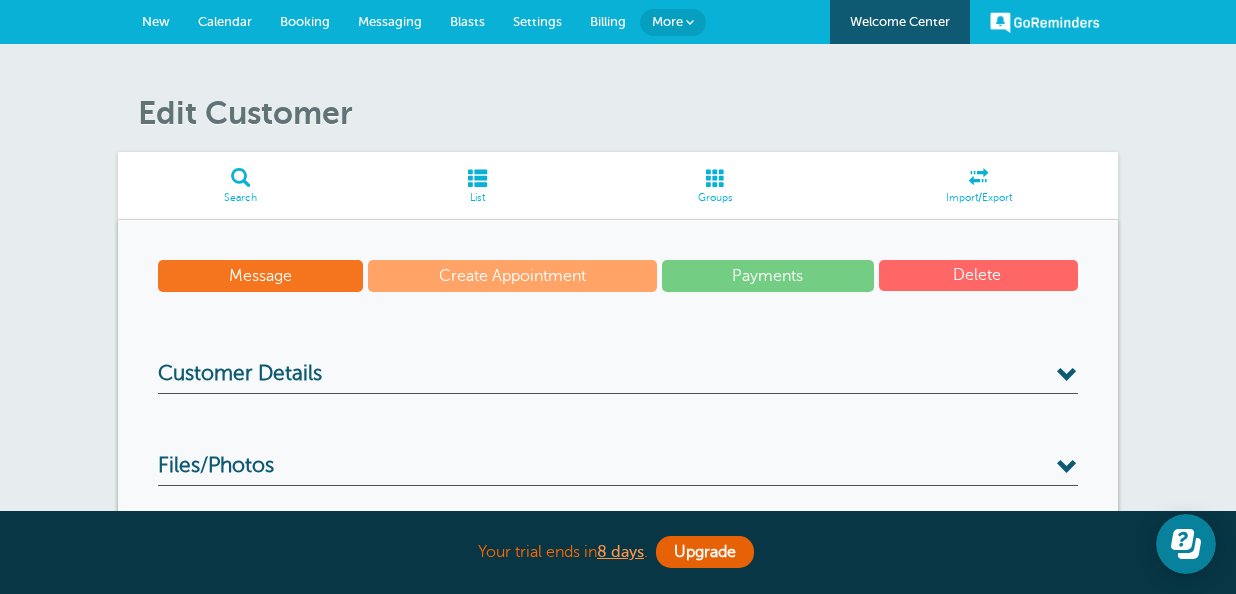 click on "Delete" at bounding box center (978, 275) 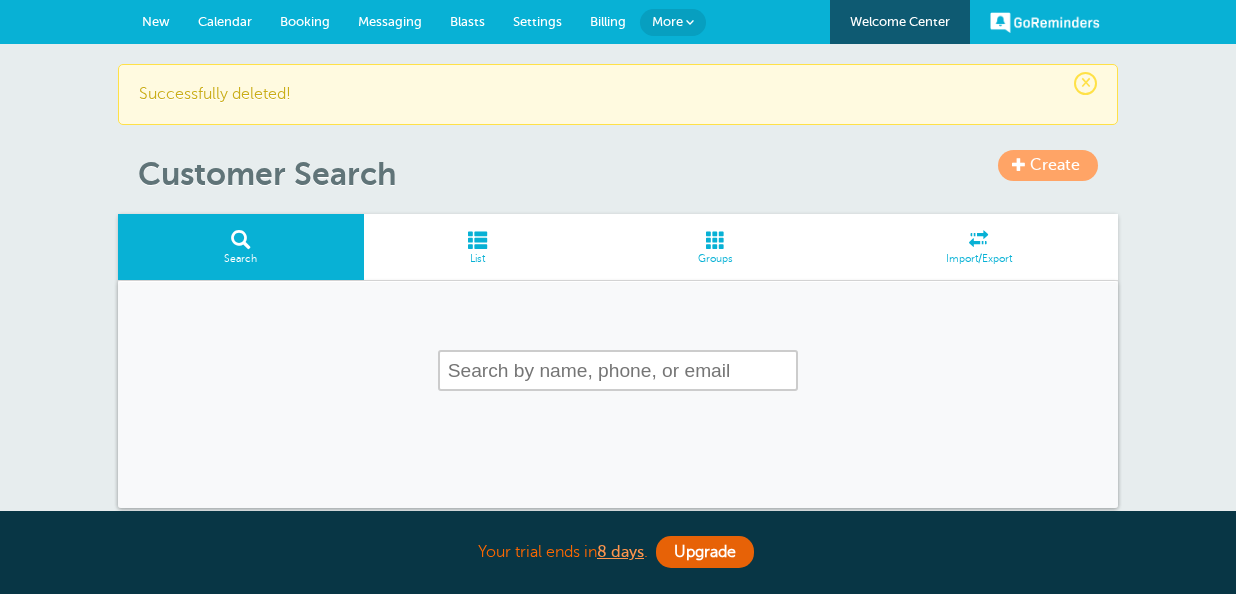 scroll, scrollTop: 0, scrollLeft: 0, axis: both 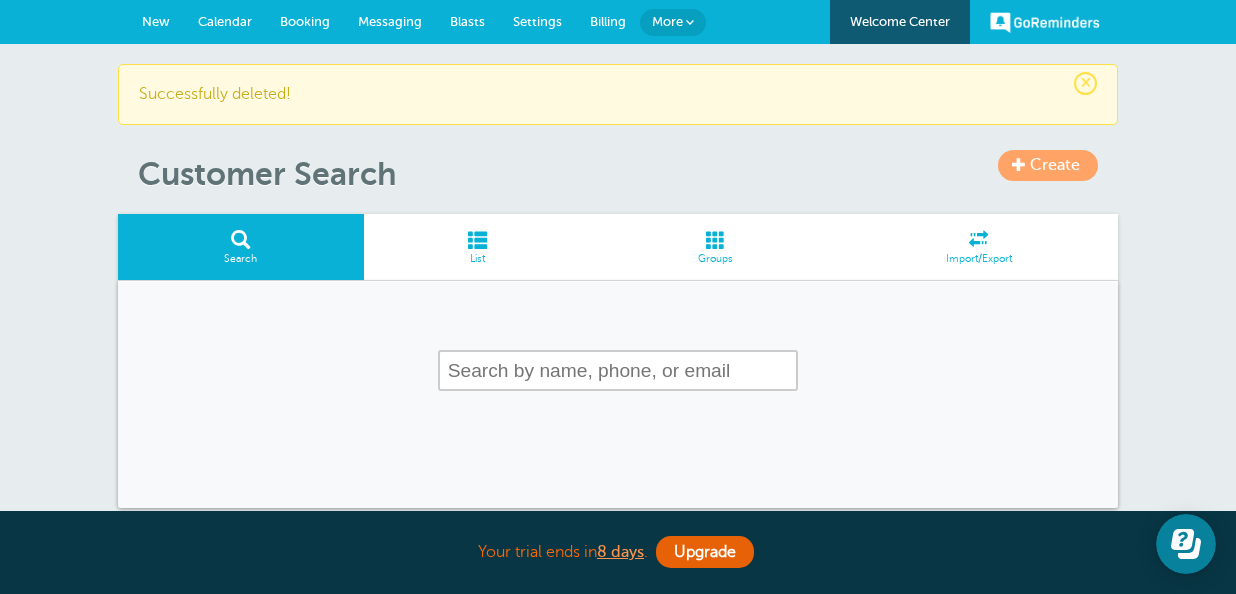 click at bounding box center [478, 239] 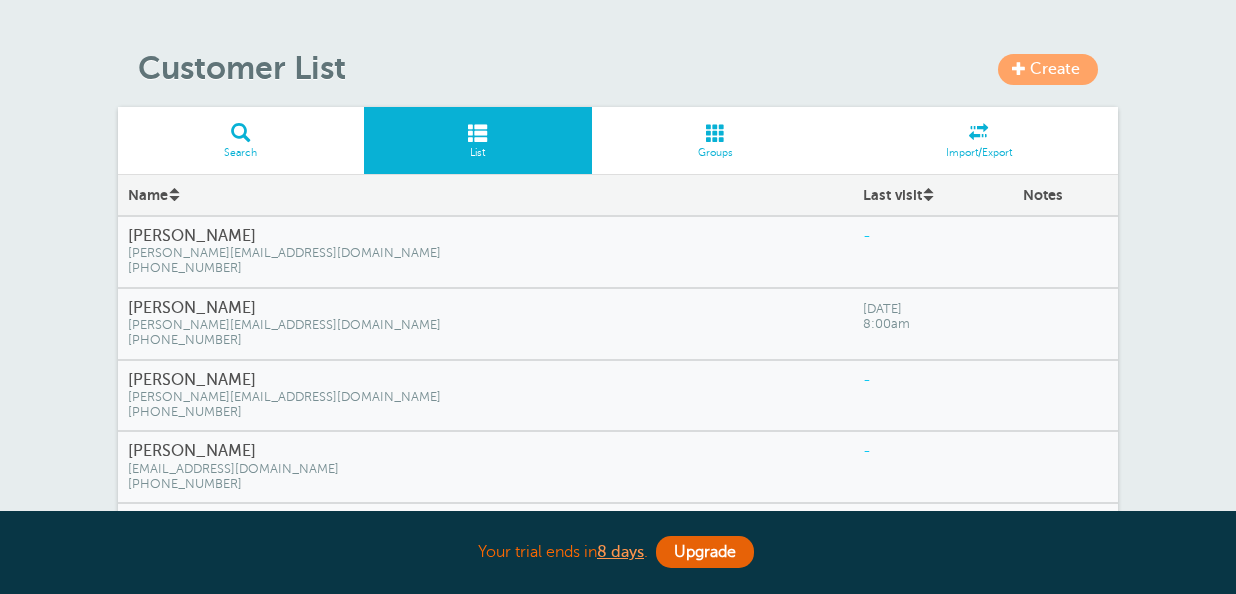 scroll, scrollTop: 55, scrollLeft: 0, axis: vertical 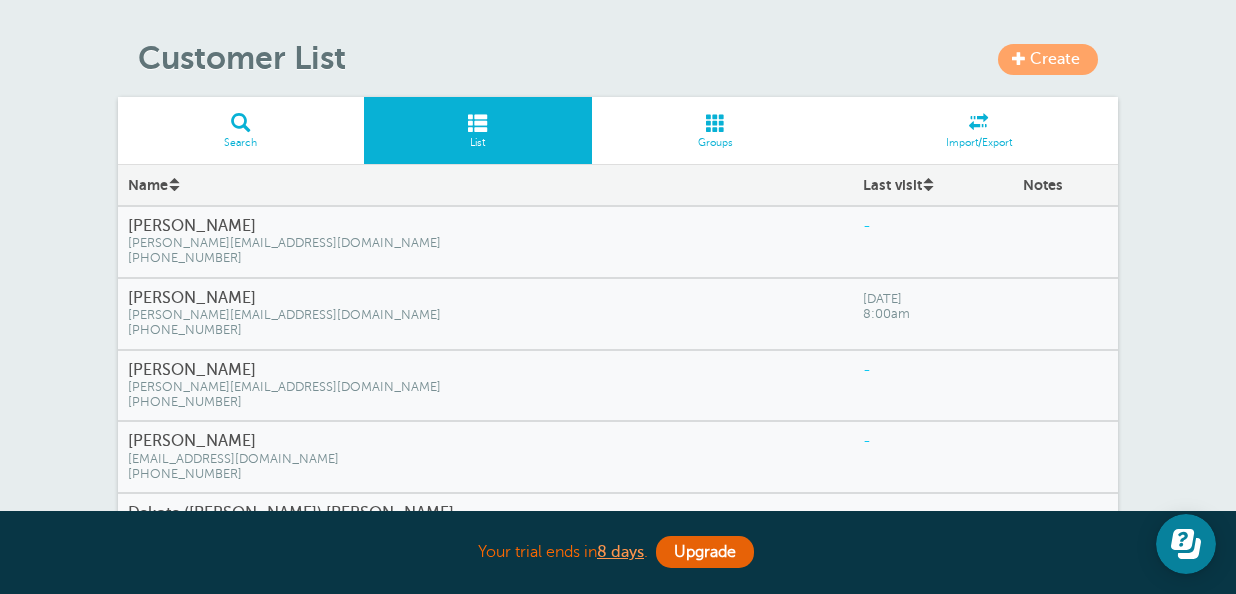 click on "[PHONE_NUMBER]" at bounding box center (485, 258) 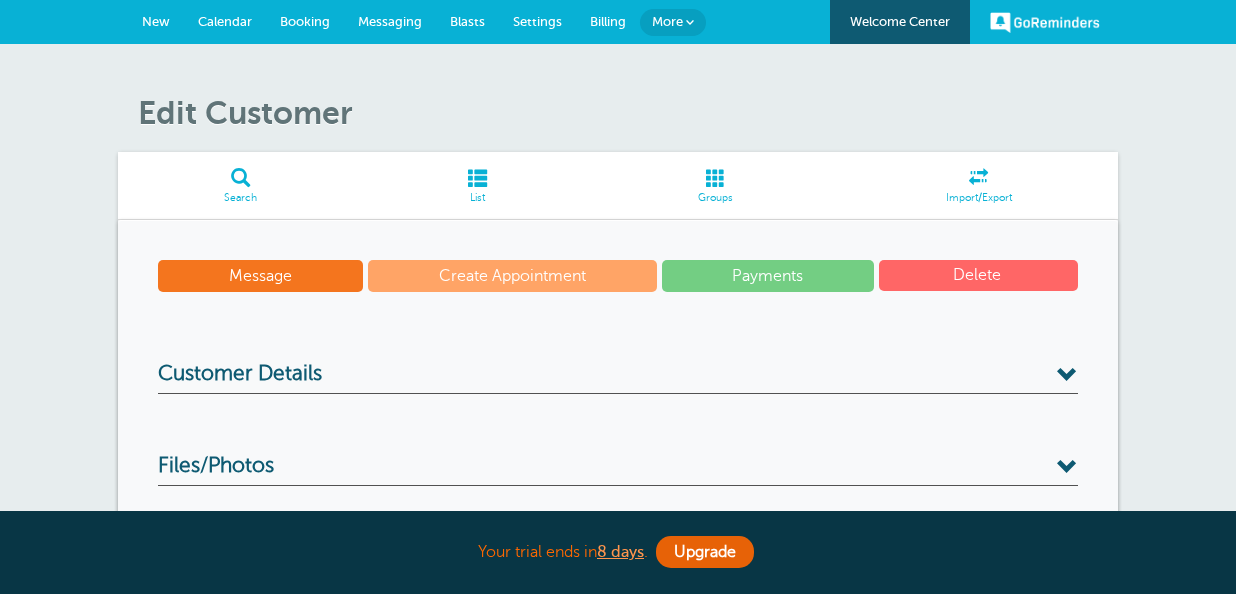 scroll, scrollTop: 0, scrollLeft: 0, axis: both 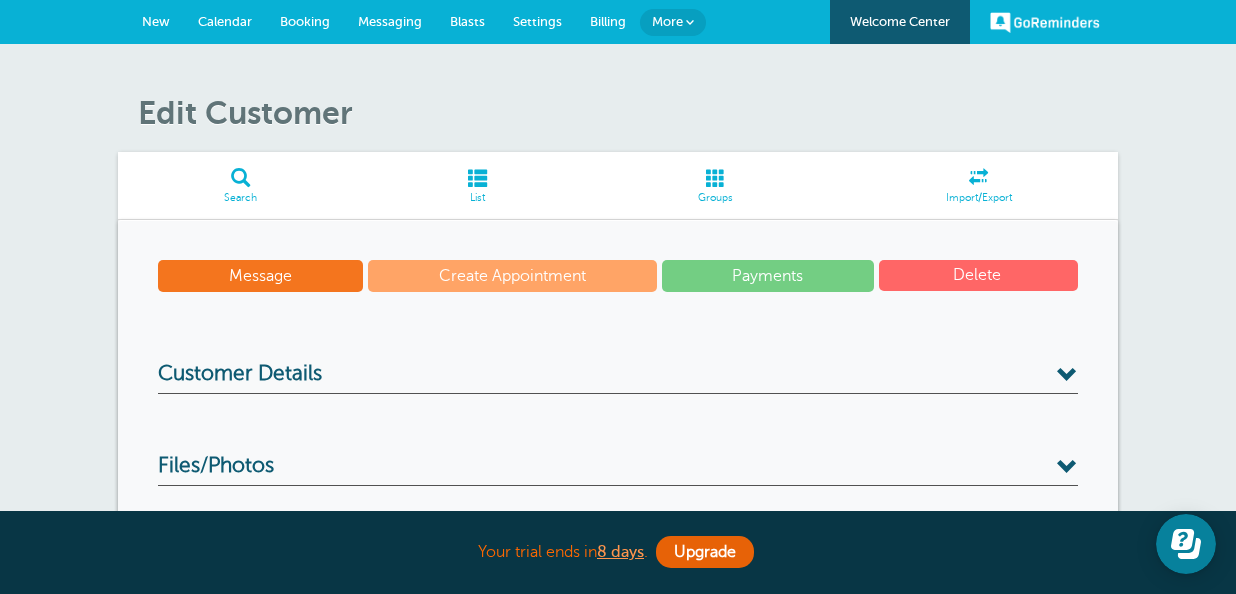 click on "Delete" at bounding box center (978, 275) 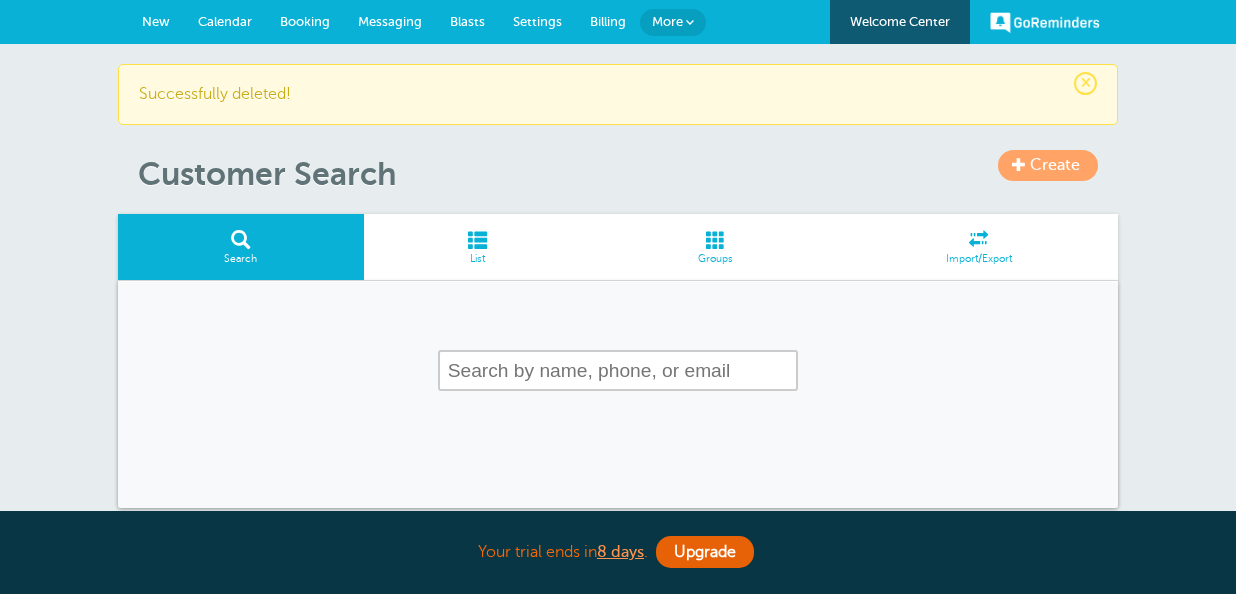 scroll, scrollTop: 0, scrollLeft: 0, axis: both 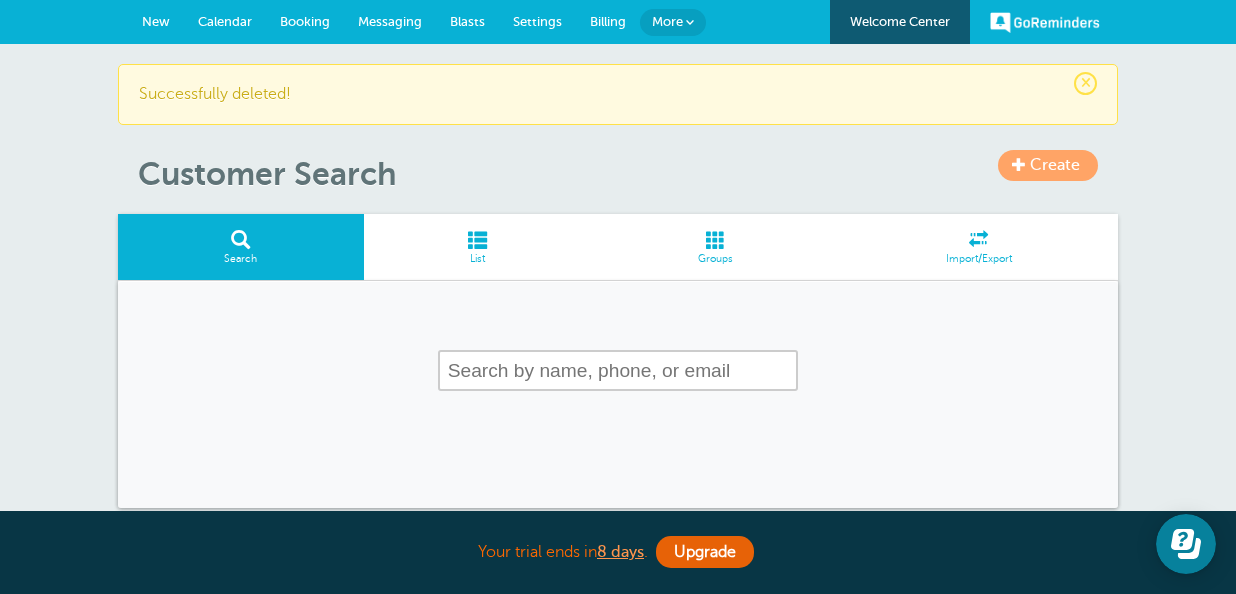 click at bounding box center [478, 239] 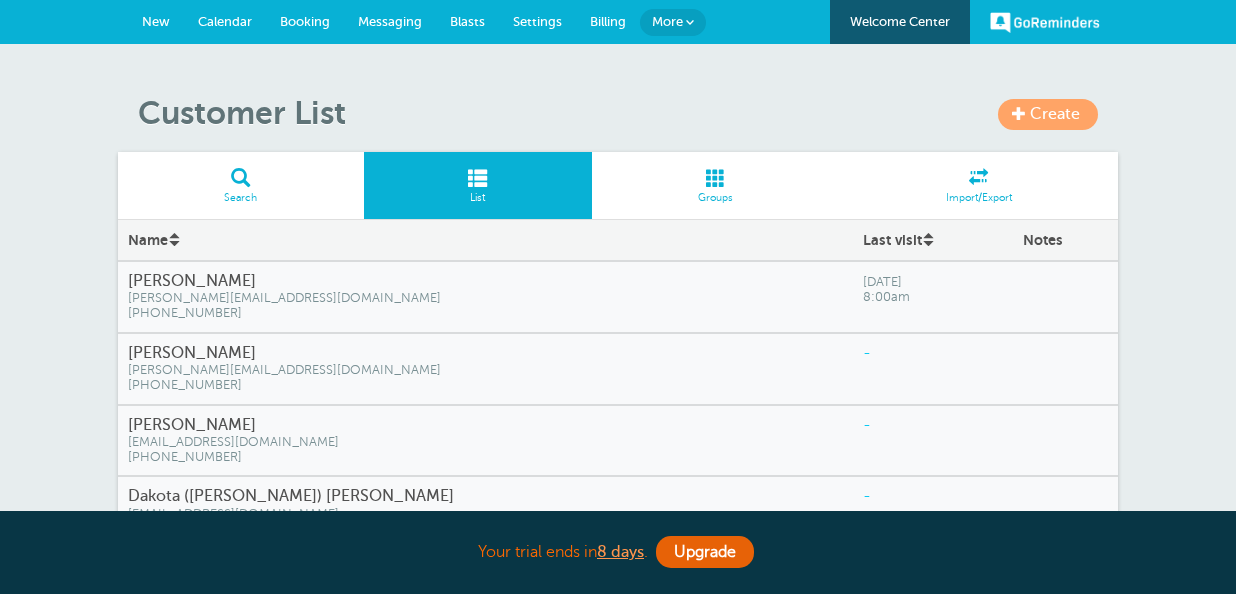 scroll, scrollTop: 33, scrollLeft: 0, axis: vertical 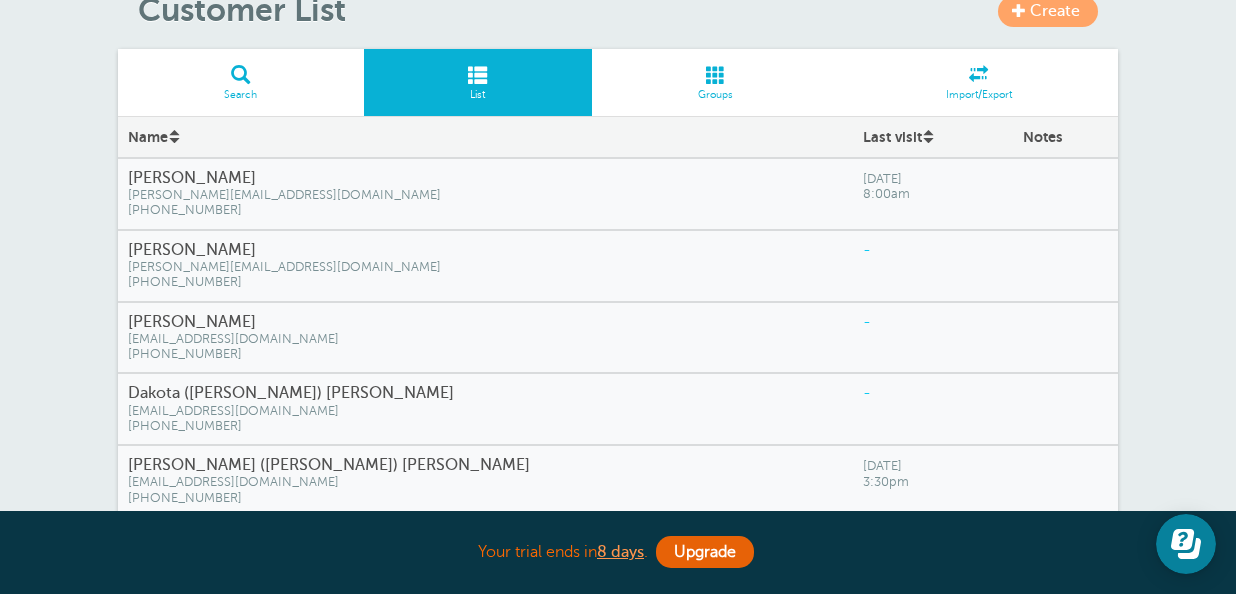 click on "[PERSON_NAME]" at bounding box center [485, 250] 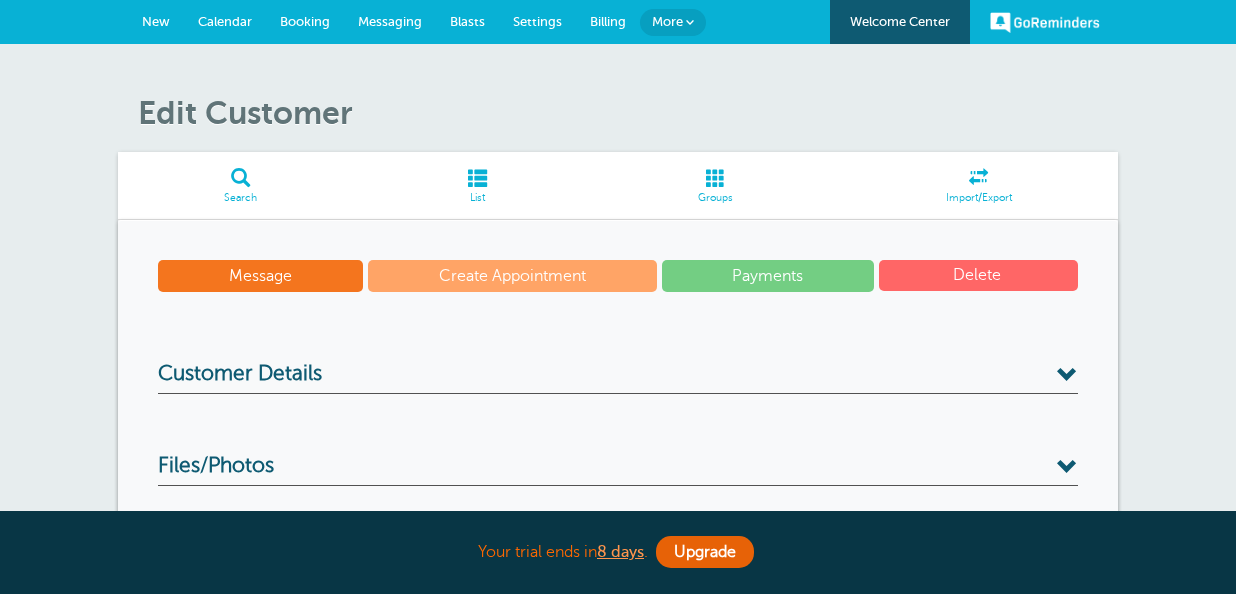 scroll, scrollTop: 0, scrollLeft: 0, axis: both 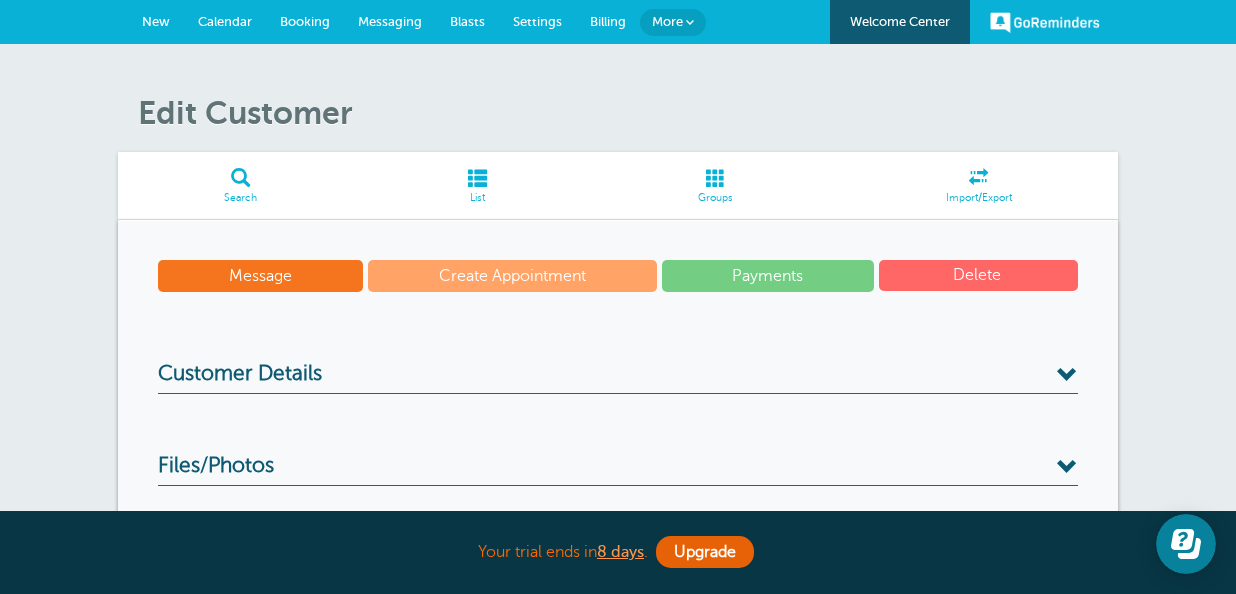 click on "Delete" at bounding box center (978, 275) 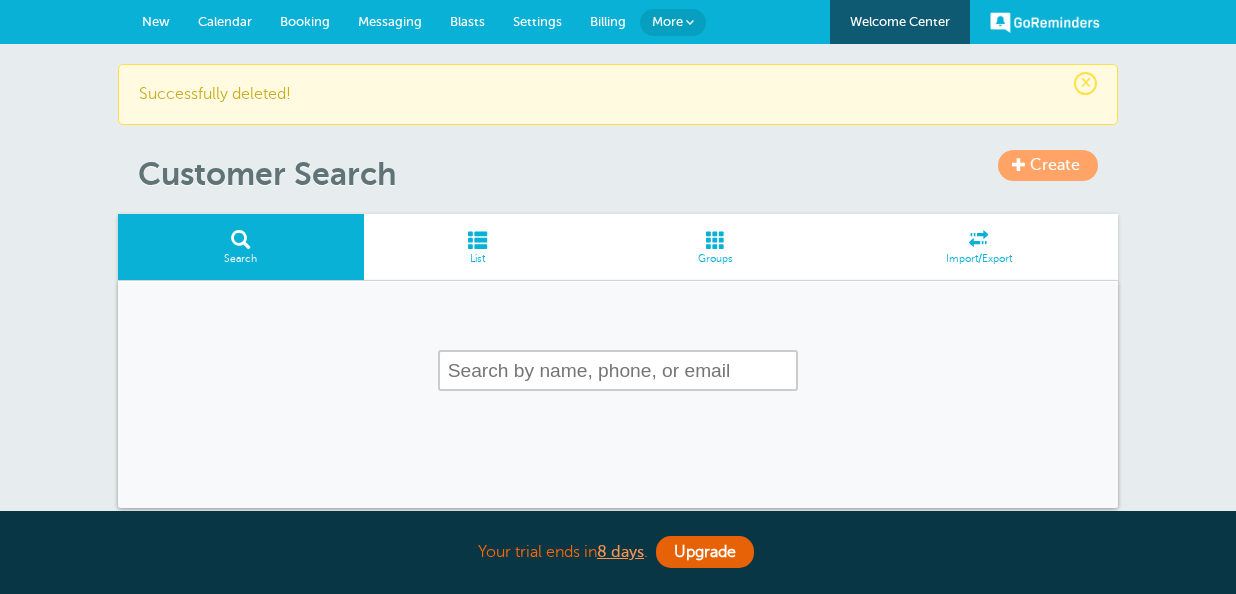 scroll, scrollTop: 0, scrollLeft: 0, axis: both 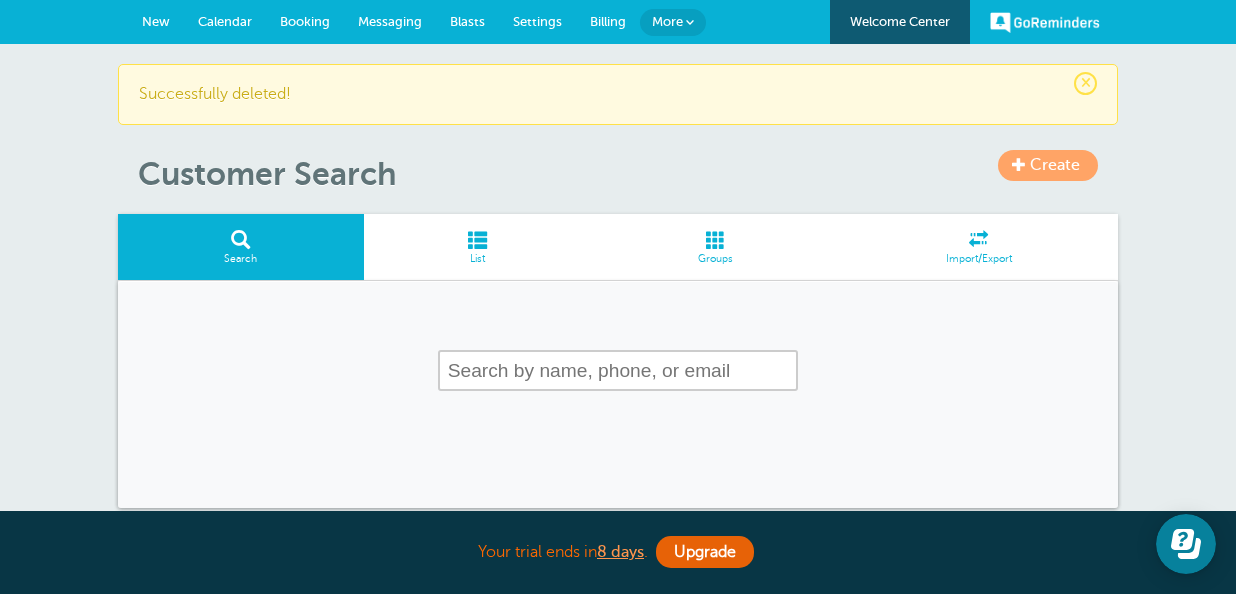click at bounding box center (478, 239) 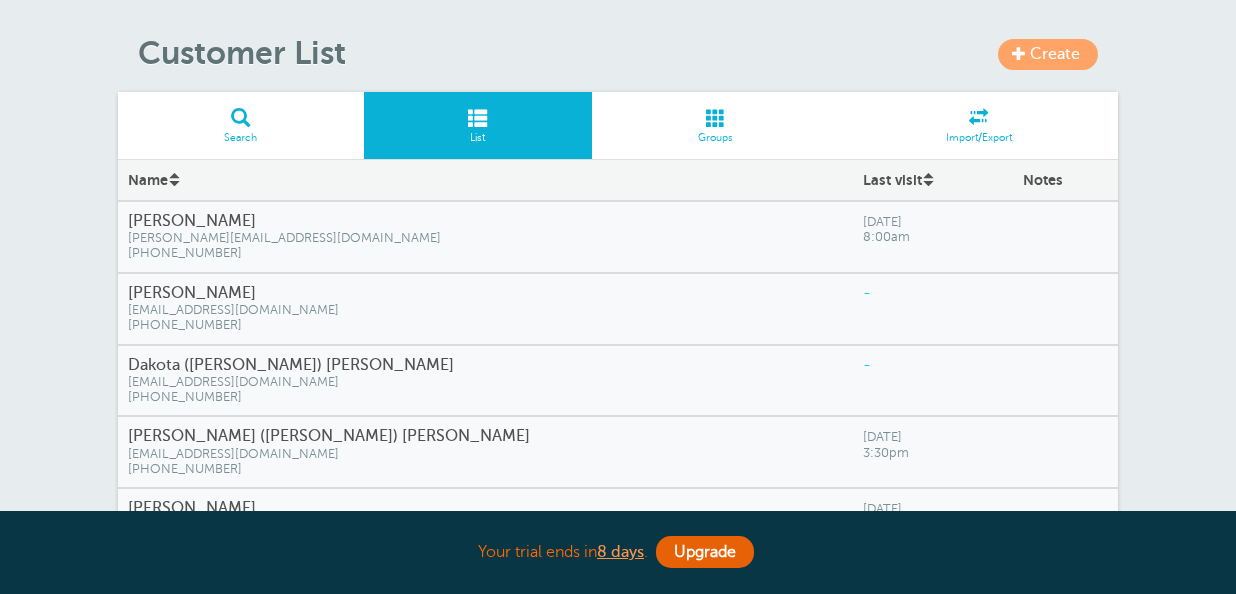 scroll, scrollTop: 107, scrollLeft: 0, axis: vertical 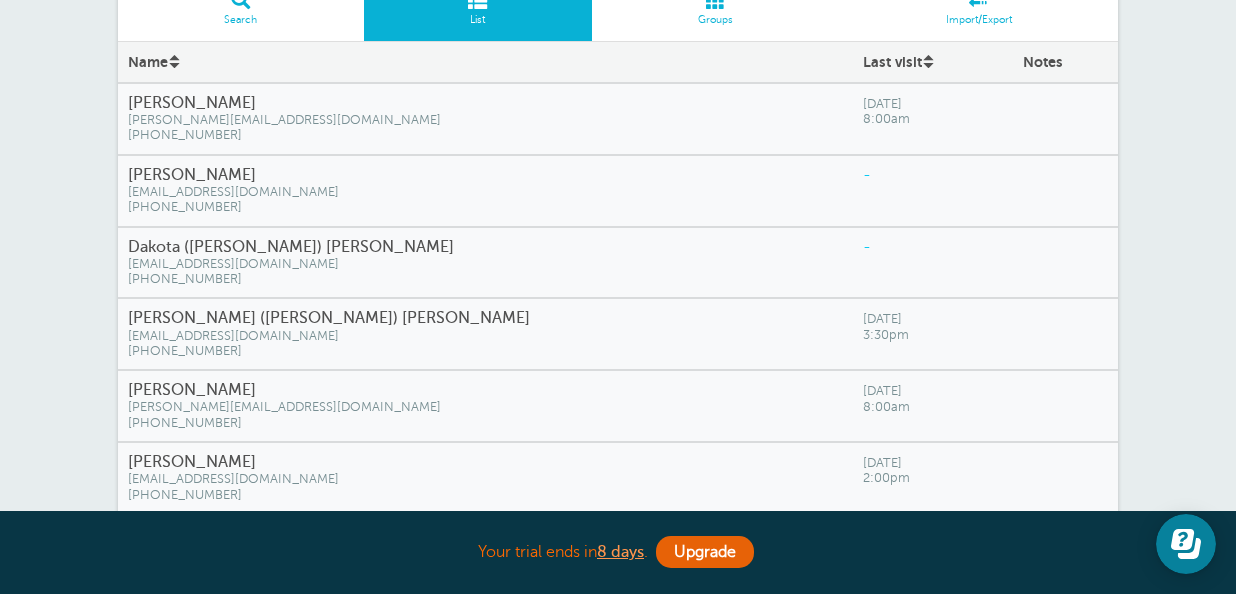 click on "[PERSON_NAME]" at bounding box center [485, 175] 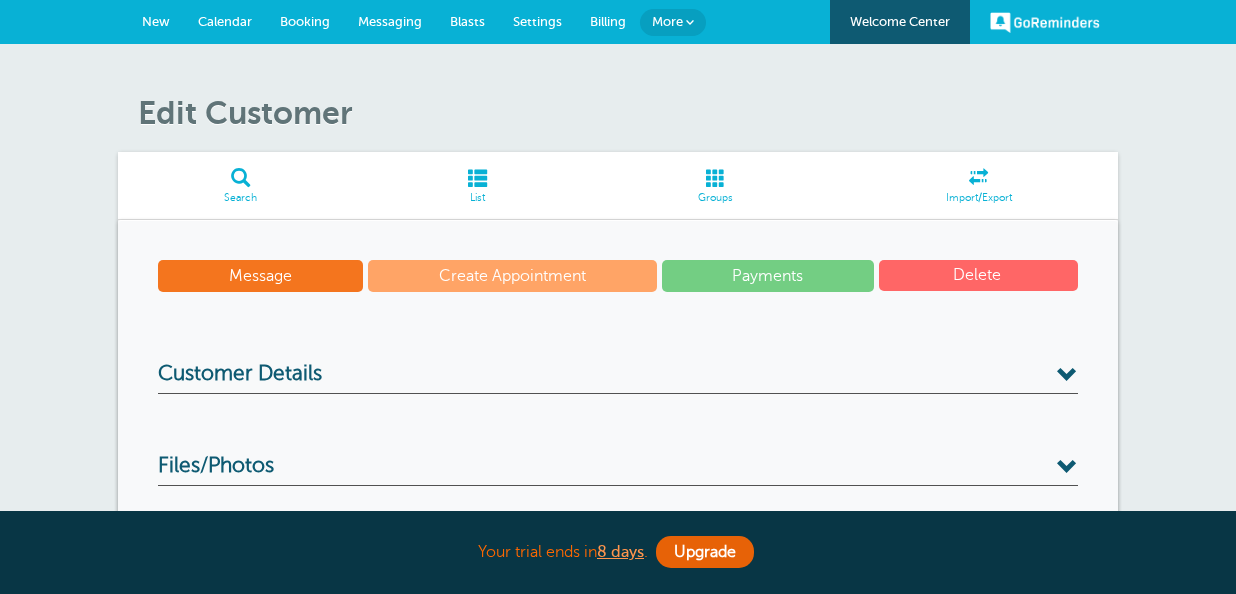 scroll, scrollTop: 0, scrollLeft: 0, axis: both 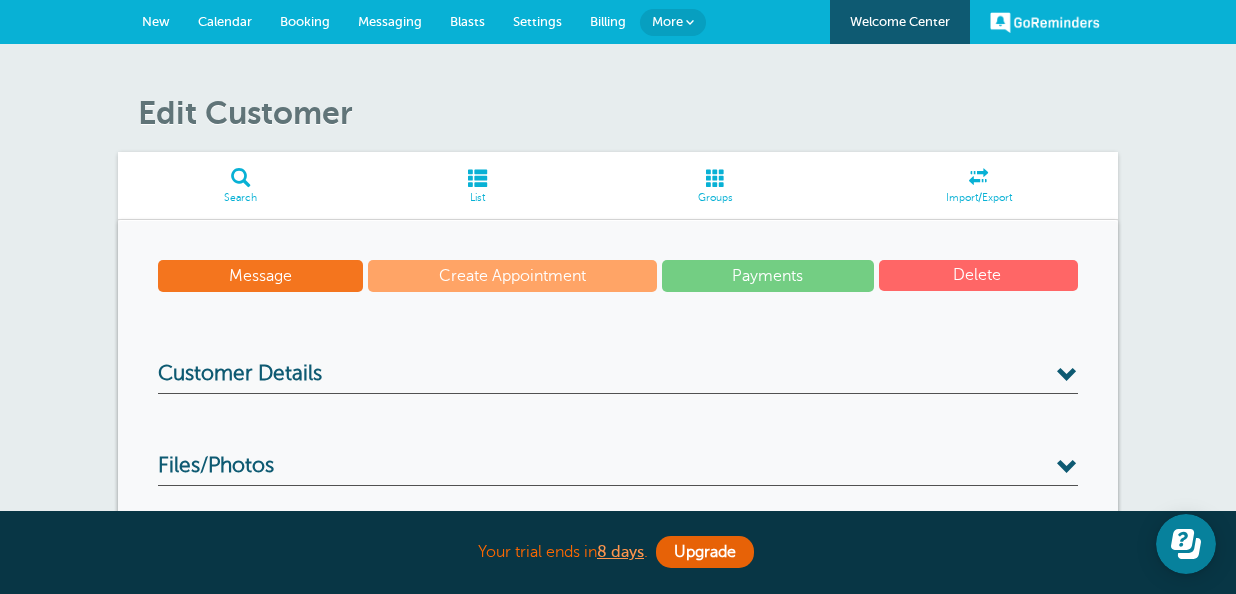click on "Delete" at bounding box center (978, 275) 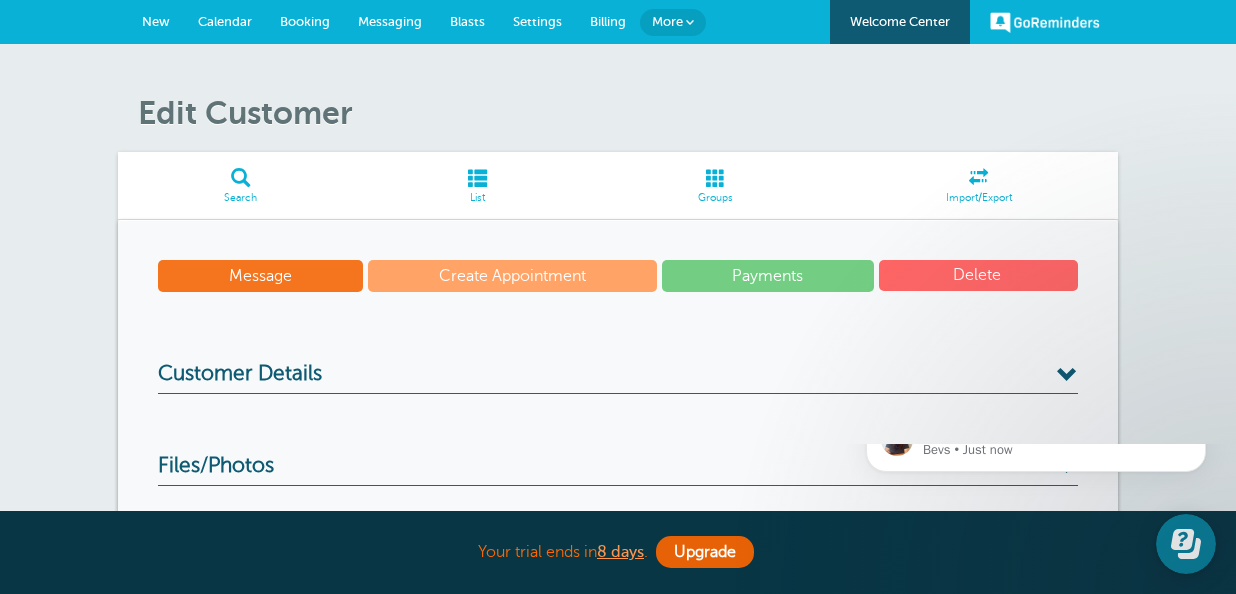 scroll, scrollTop: 0, scrollLeft: 0, axis: both 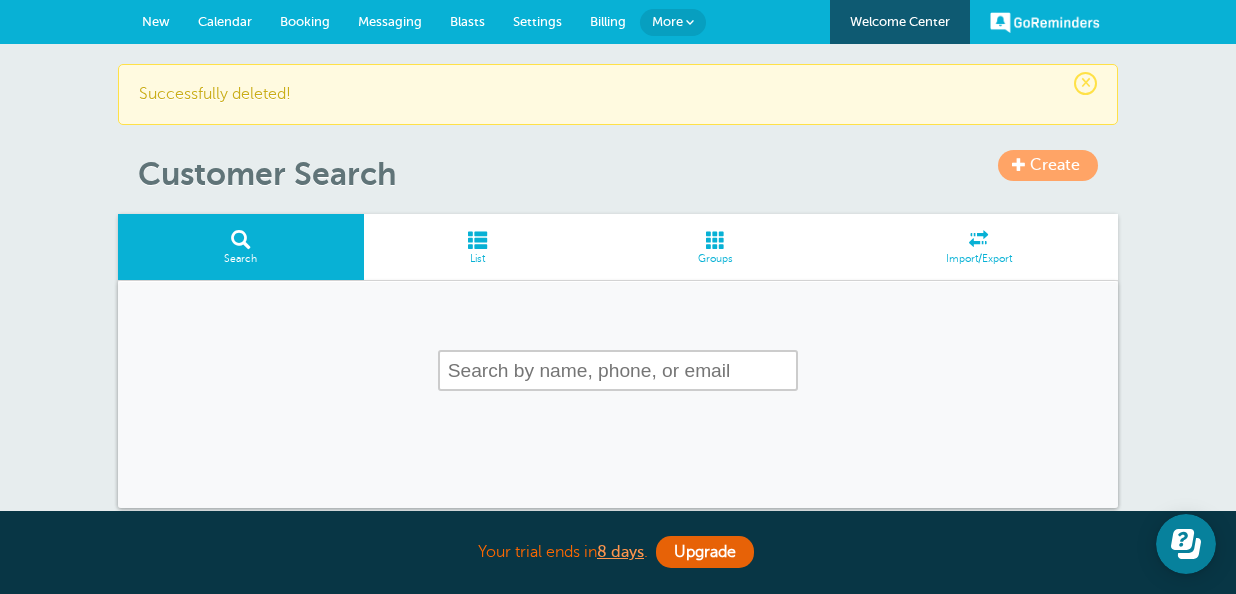 click on "×
Successfully deleted!
Create
Customer Search
Search
List
Groups
Import/Export
Want a  free month ?  Refer someone to us!" at bounding box center (618, 352) 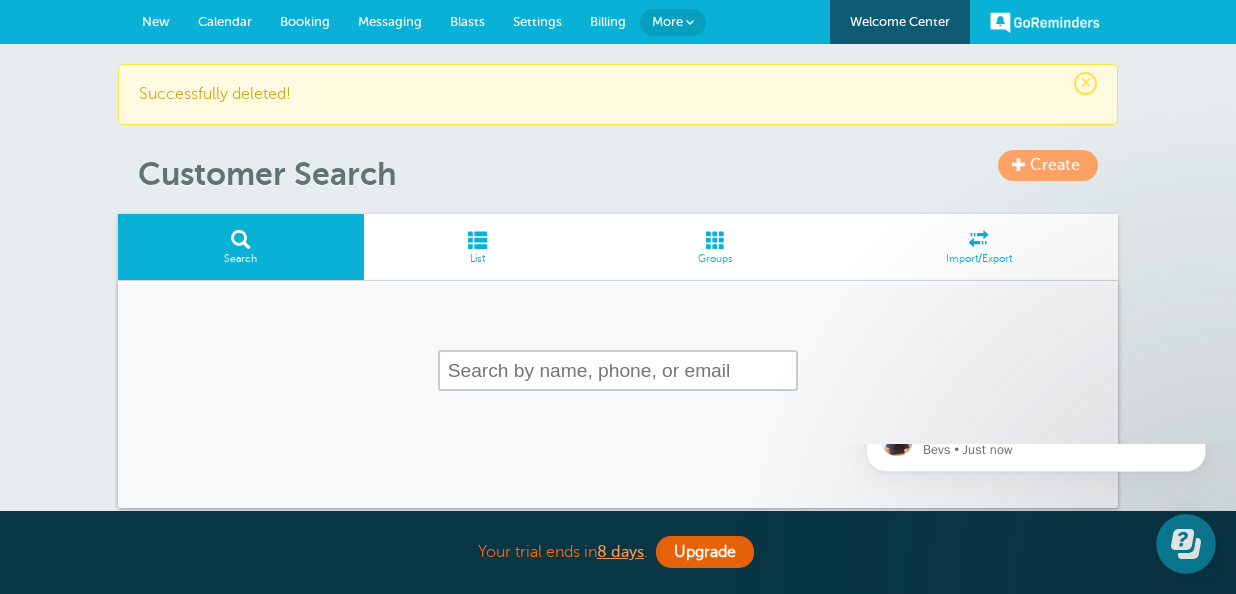 scroll, scrollTop: 0, scrollLeft: 0, axis: both 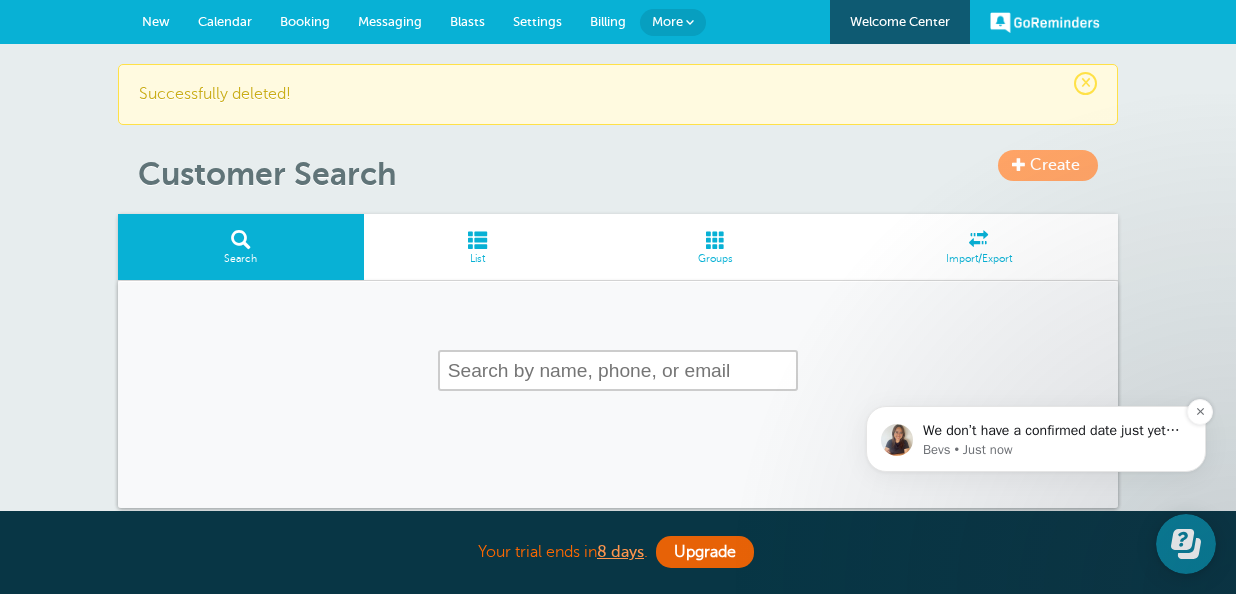 click on "We don’t have a confirmed date just yet, but please know that we're working on it.   It would be super helpful if you take a quick survey on HIPAA-compliant appointment reminder software:  Click here" at bounding box center (1052, 431) 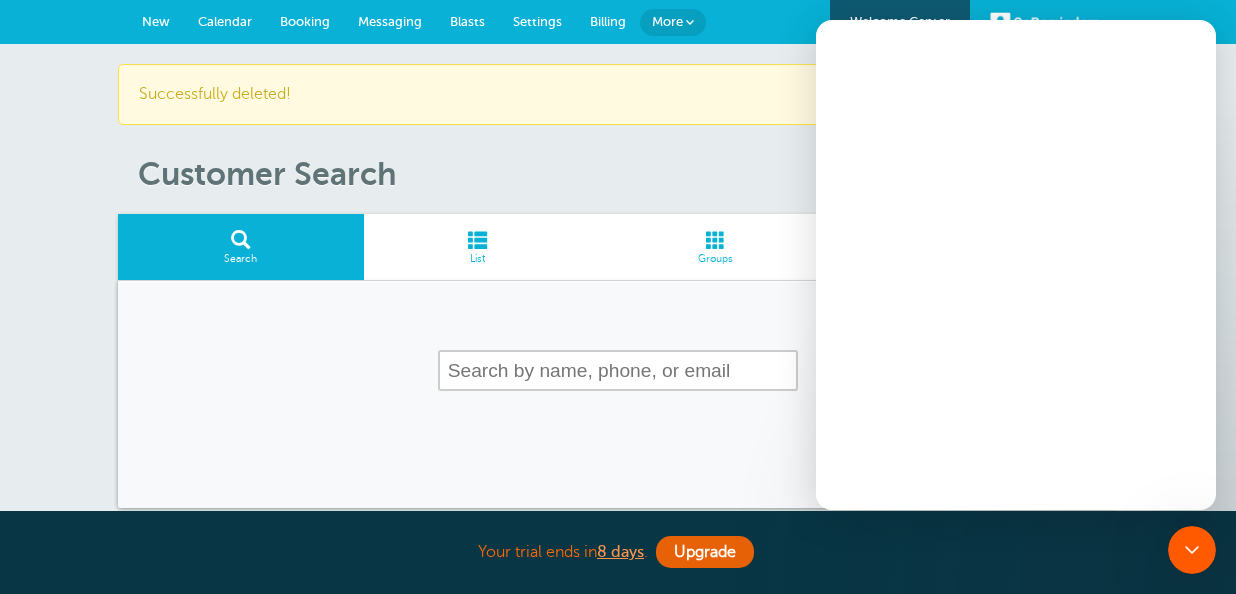 scroll, scrollTop: 0, scrollLeft: 0, axis: both 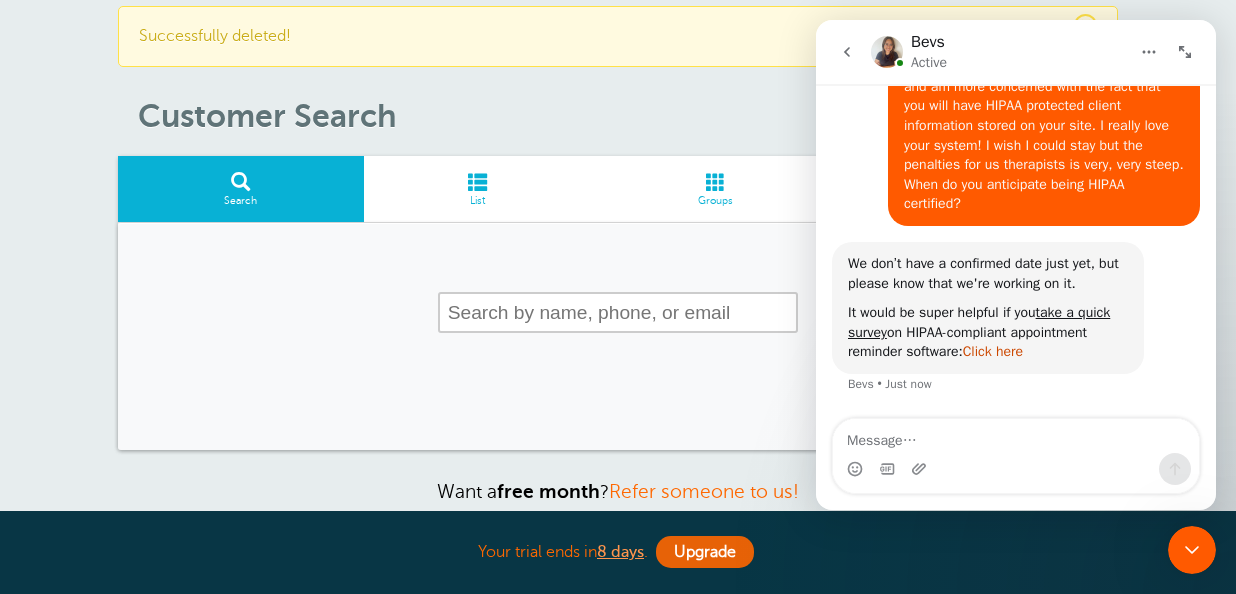 click on "Click here" at bounding box center [993, 351] 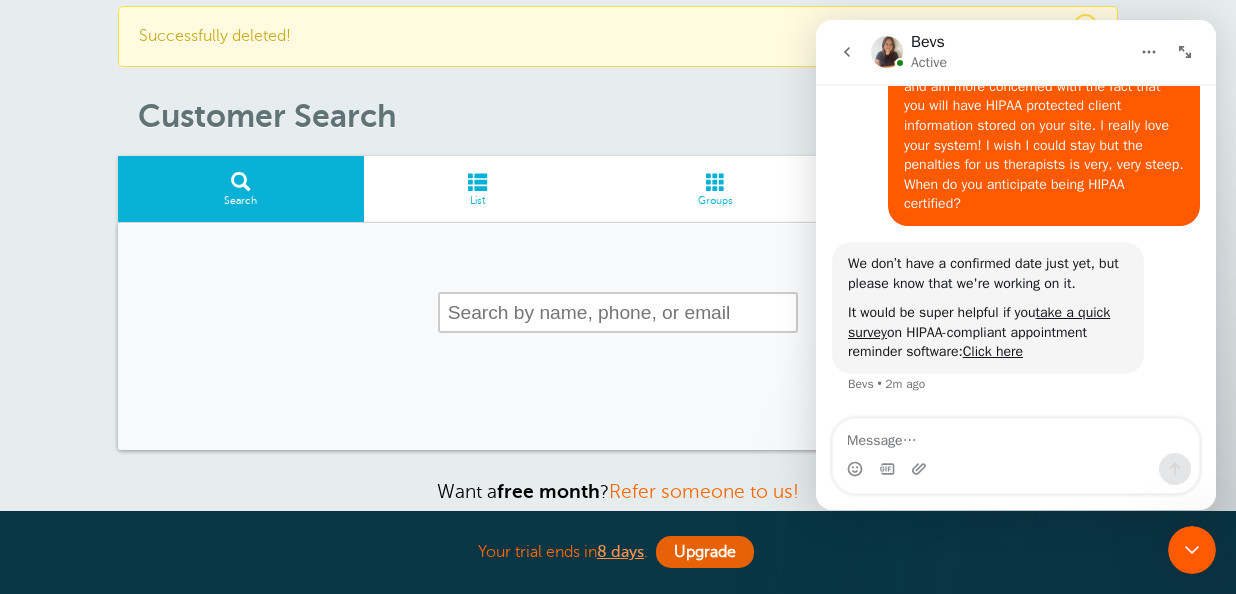 click on "Customer Search" at bounding box center [628, 116] 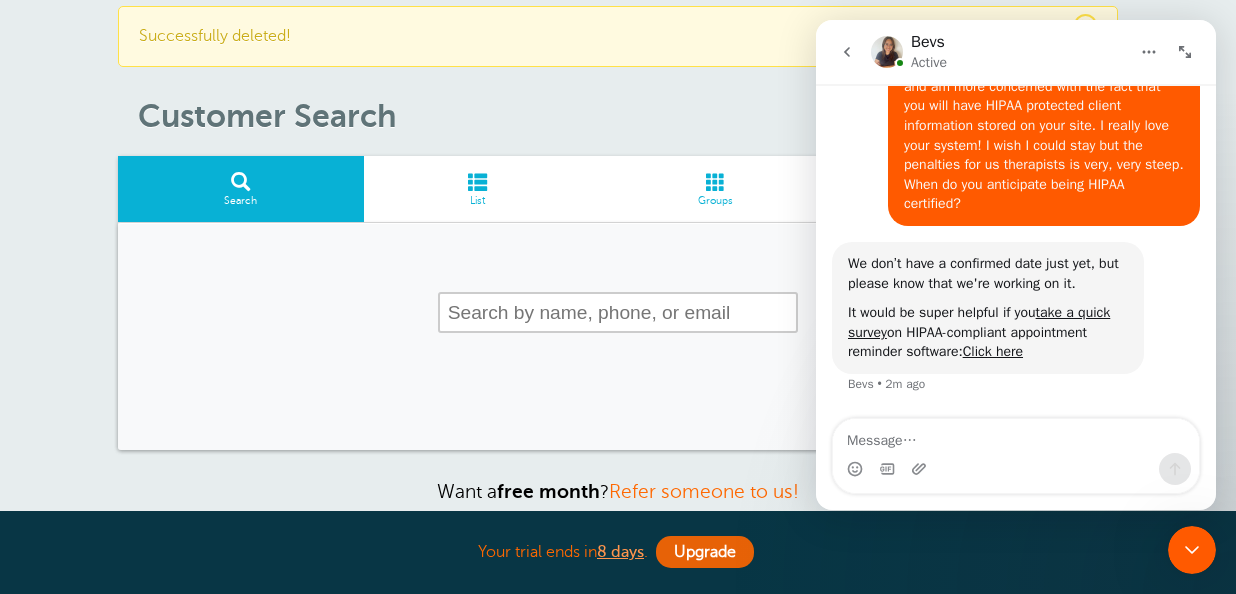 click on "×
Successfully deleted!
Create
Customer Search" at bounding box center (618, 71) 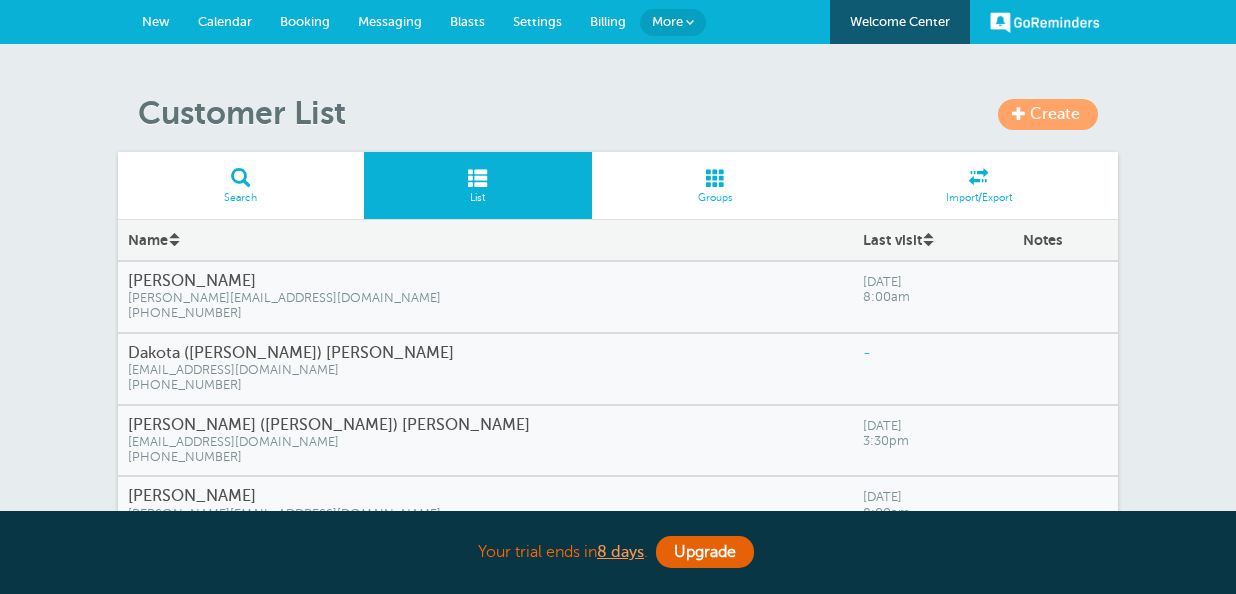 scroll, scrollTop: 0, scrollLeft: 0, axis: both 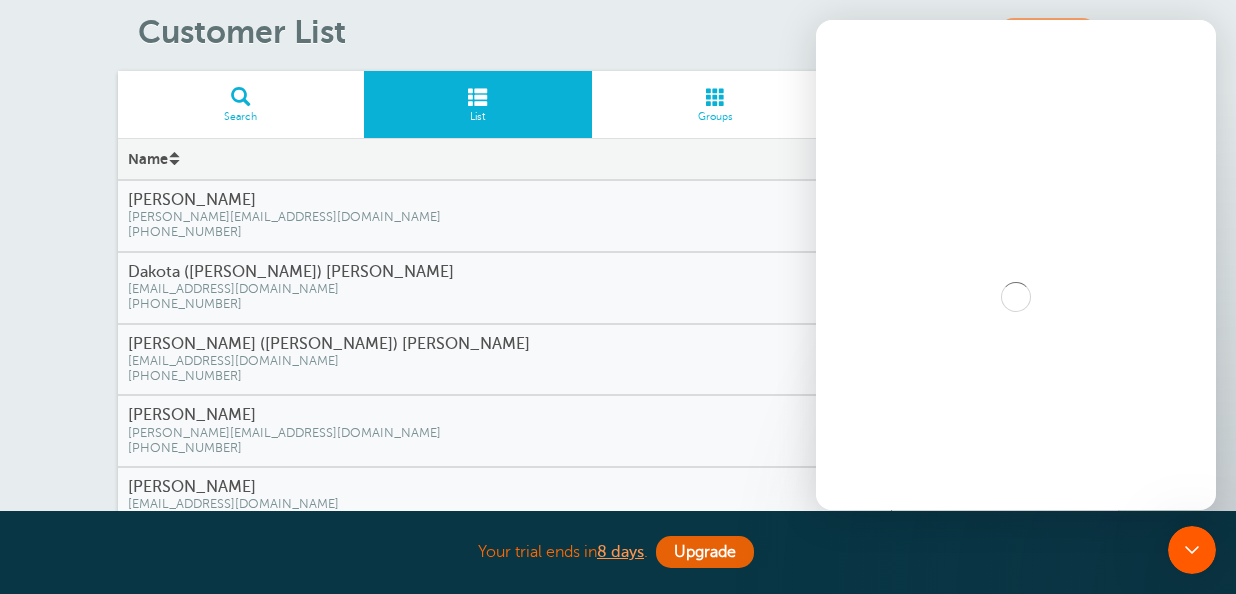 click on "[EMAIL_ADDRESS][DOMAIN_NAME]" at bounding box center [485, 289] 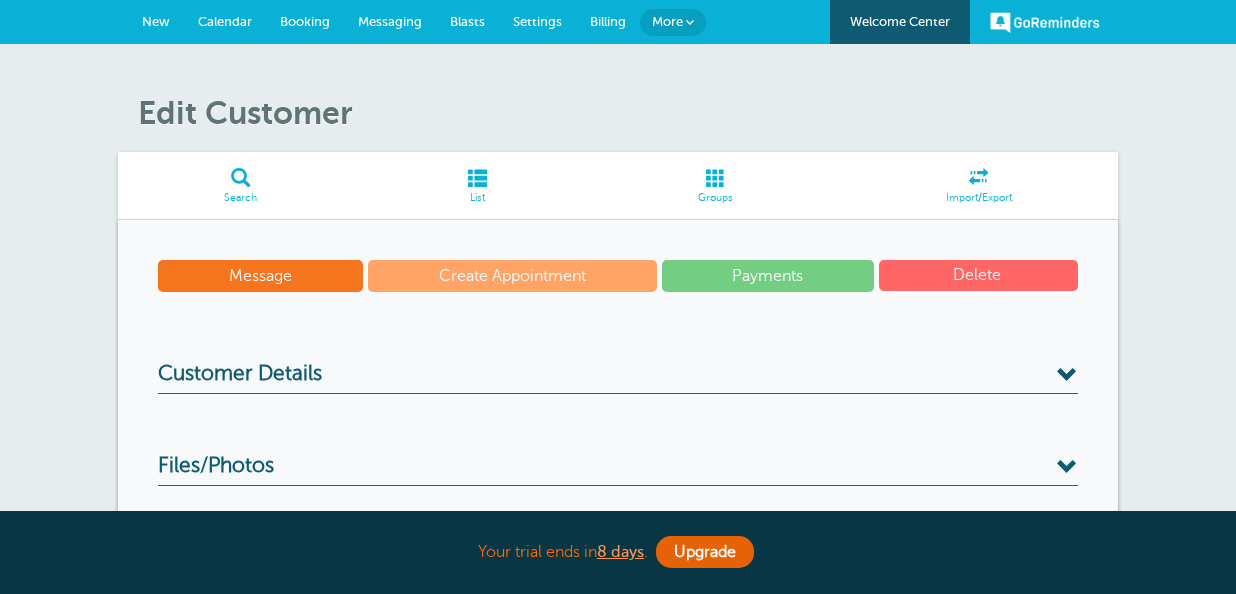 scroll, scrollTop: 0, scrollLeft: 0, axis: both 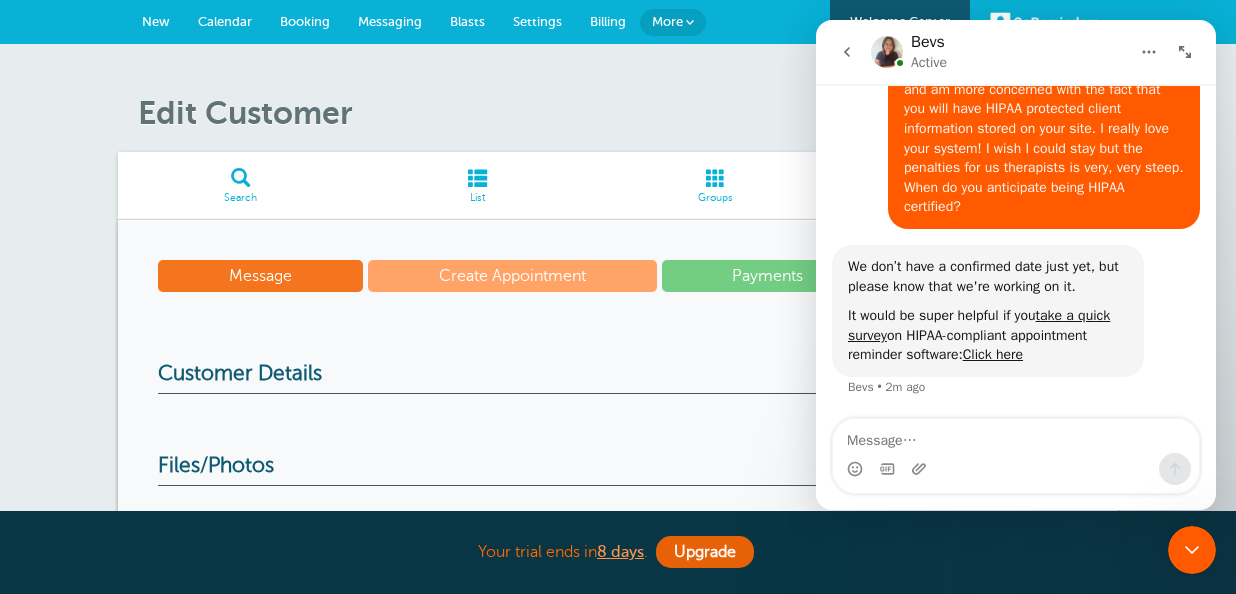 click on "Edit Customer" at bounding box center [628, 113] 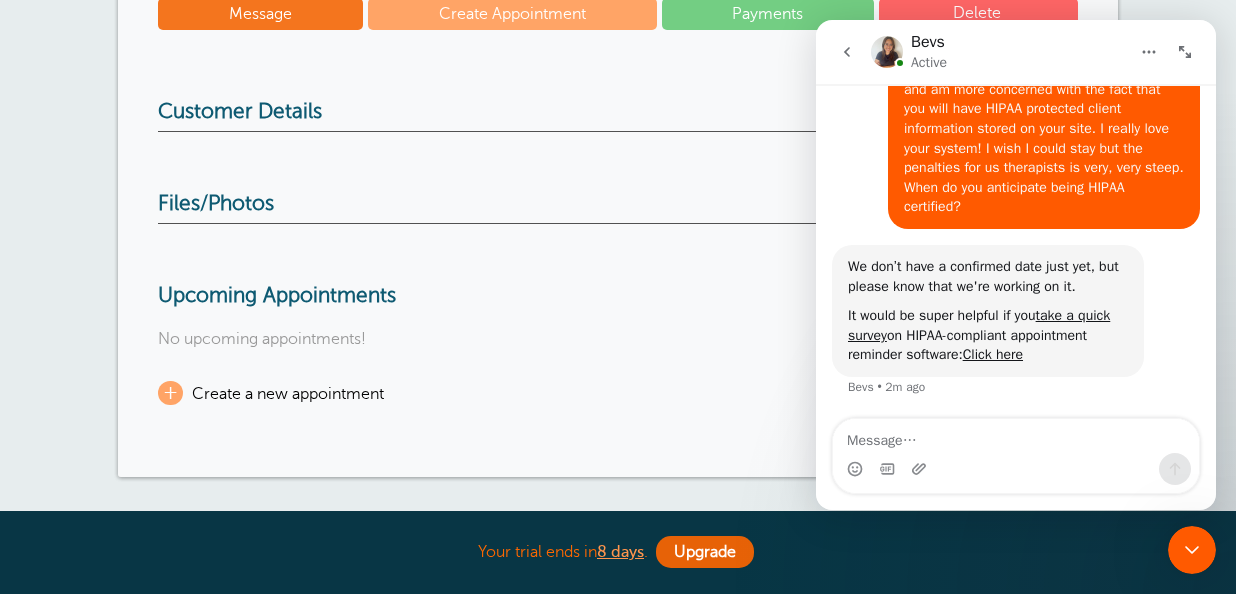 scroll, scrollTop: 261, scrollLeft: 0, axis: vertical 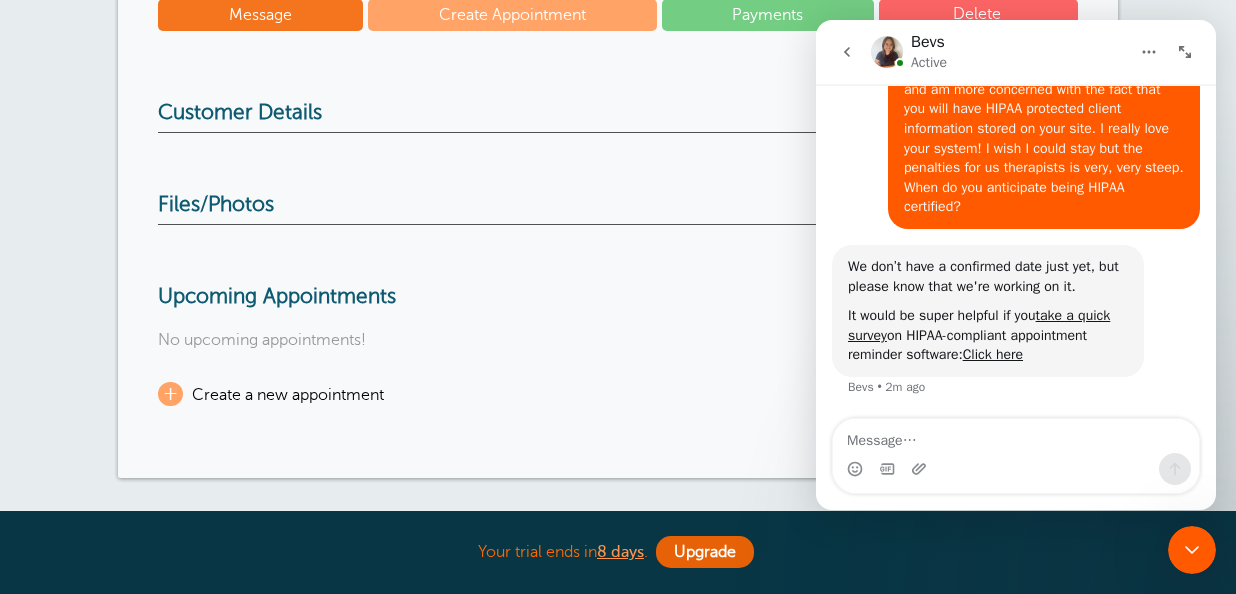 click on "Delete" at bounding box center [978, 14] 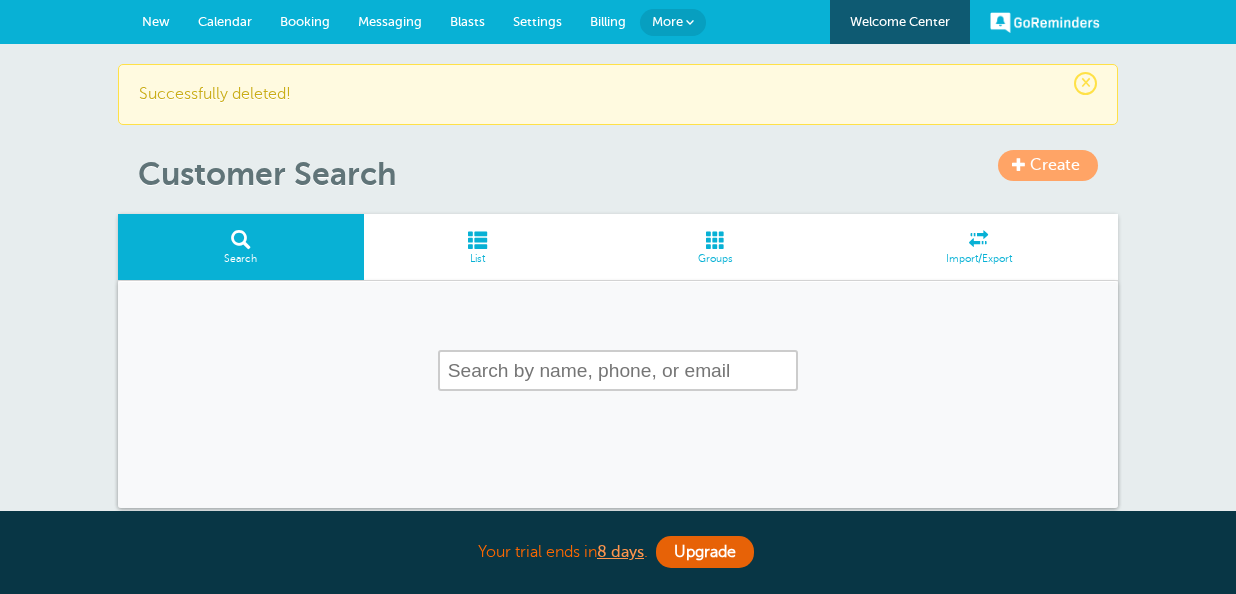 scroll, scrollTop: 0, scrollLeft: 0, axis: both 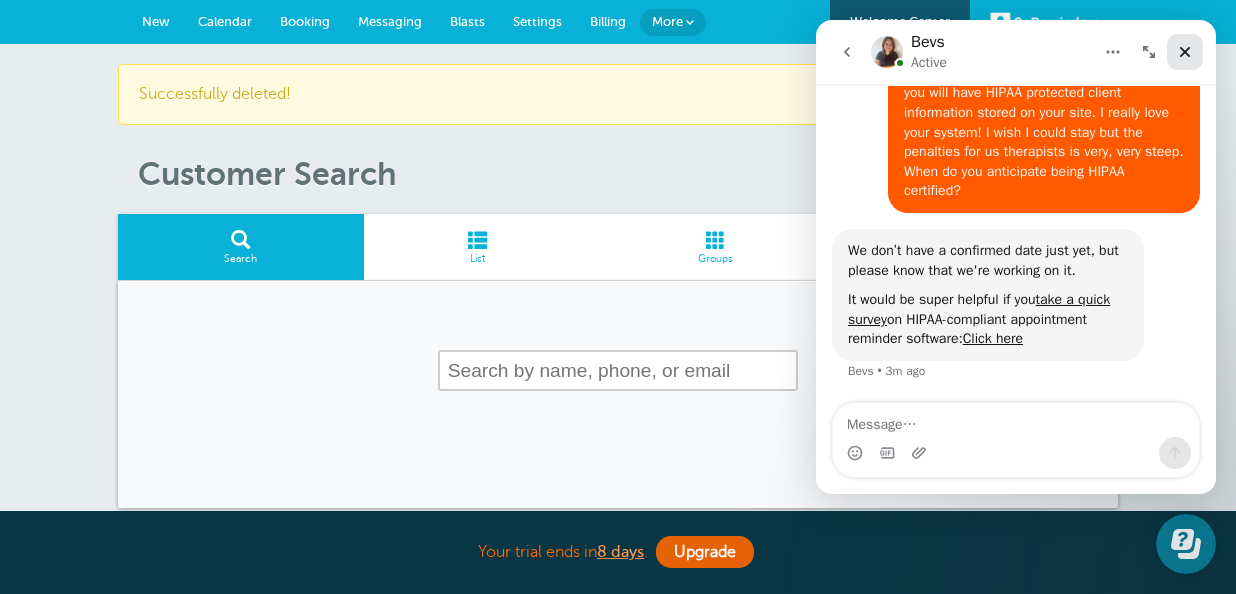 click 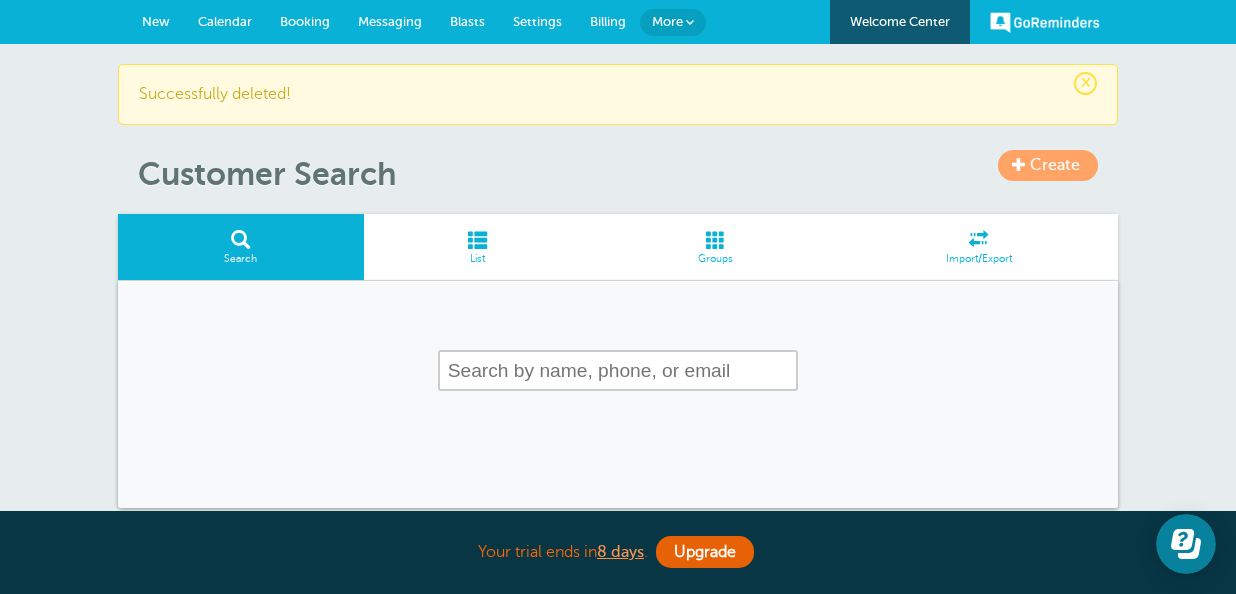 scroll, scrollTop: 0, scrollLeft: 0, axis: both 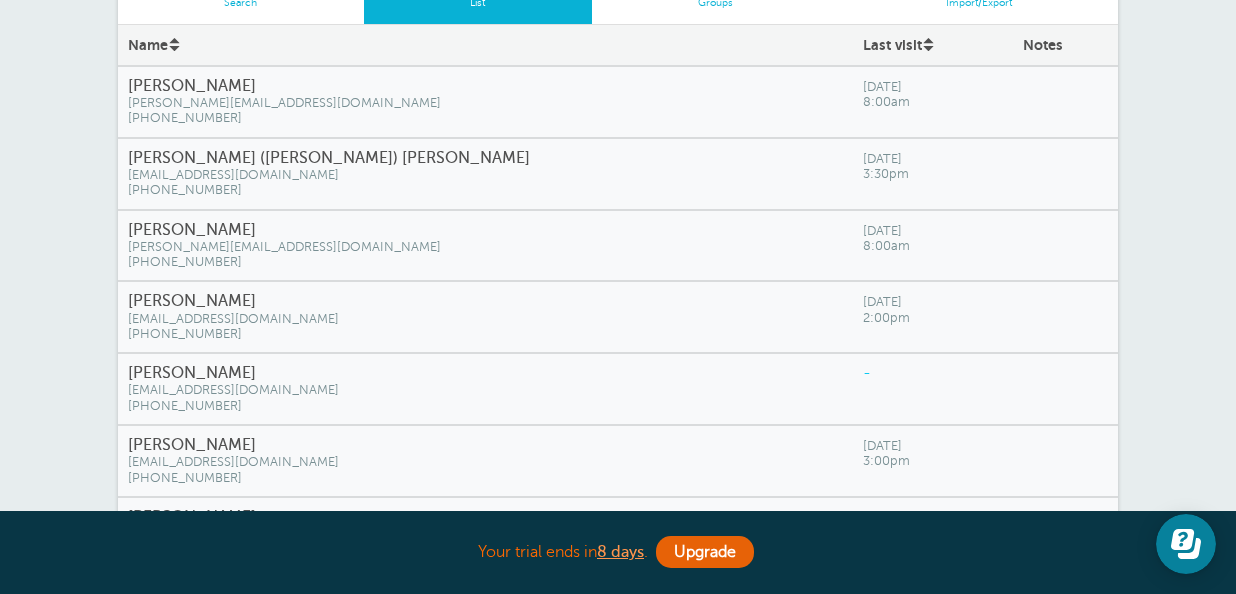 click on "Donn Slaughter" at bounding box center (485, 301) 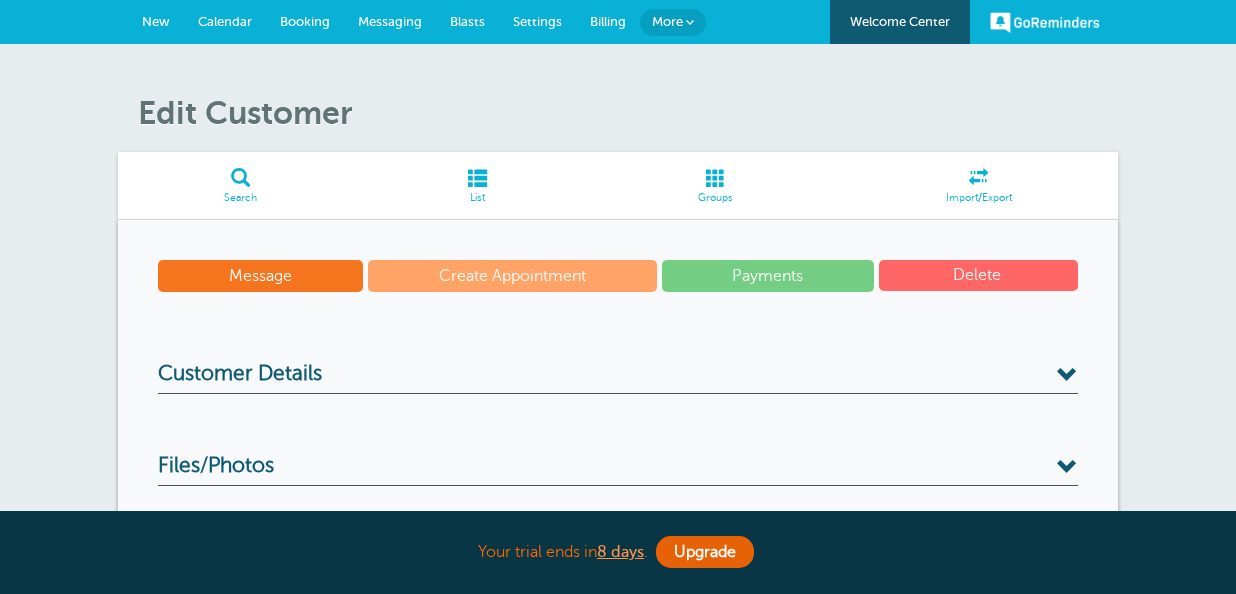 scroll, scrollTop: 0, scrollLeft: 0, axis: both 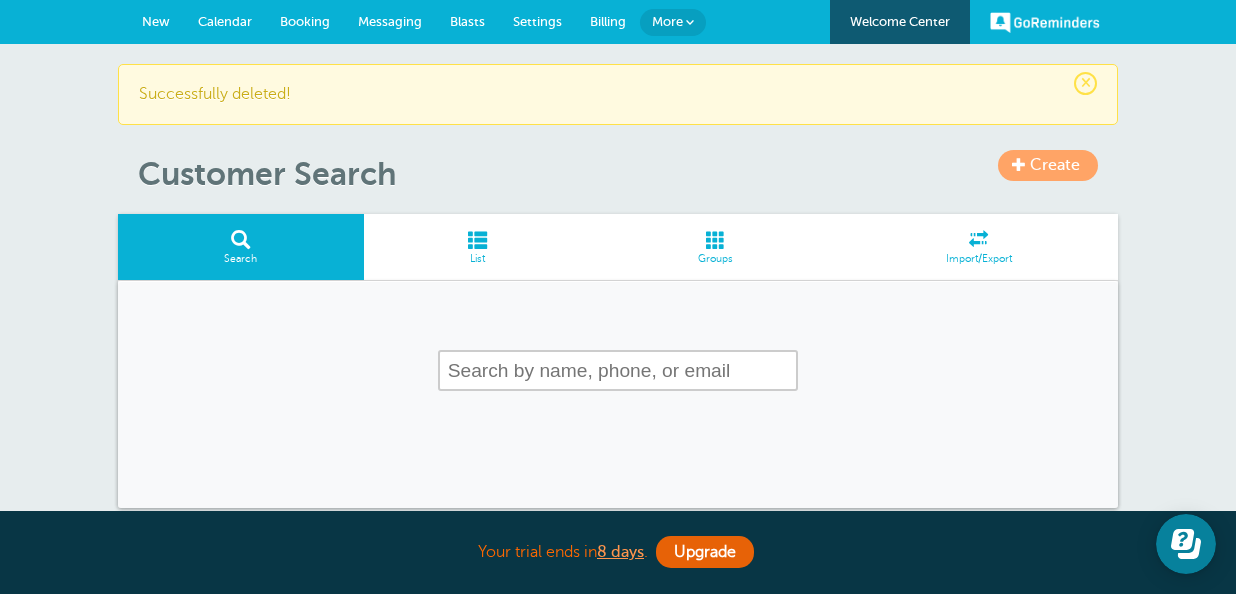 click at bounding box center (478, 239) 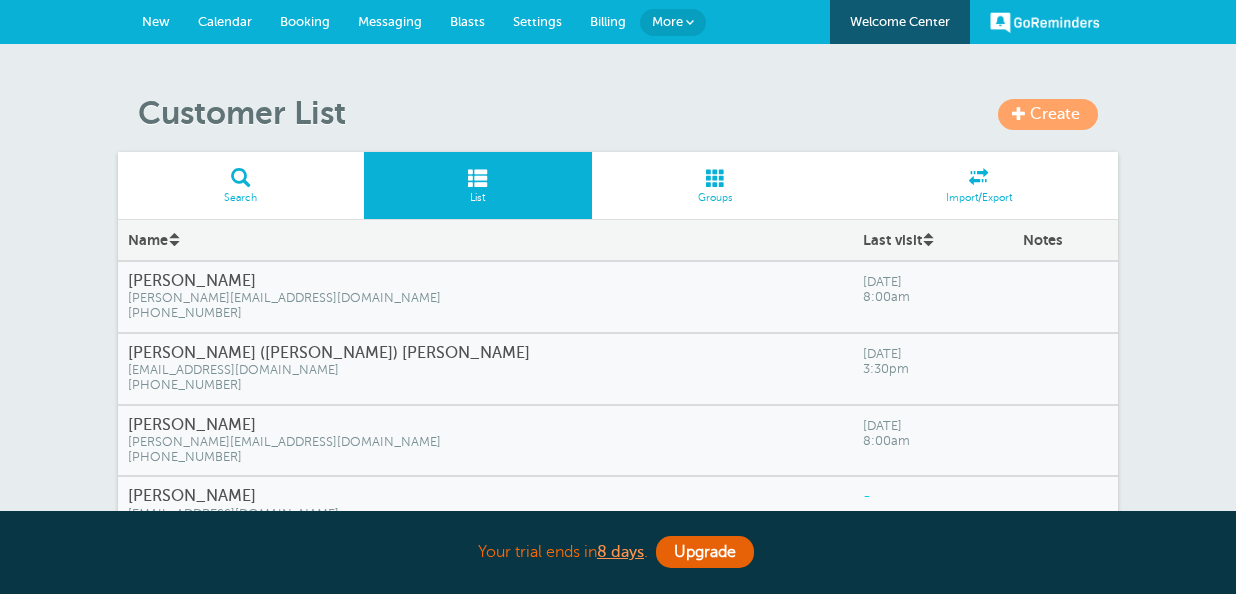 scroll, scrollTop: 46, scrollLeft: 0, axis: vertical 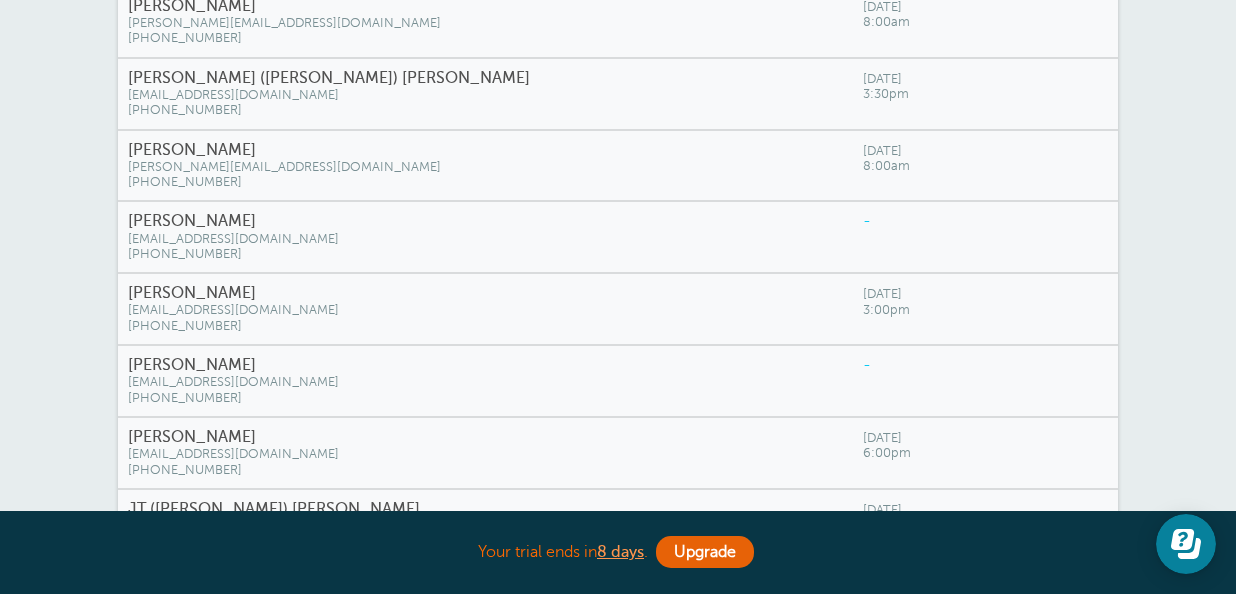 click on "Elizabeth Bravo" at bounding box center [485, 221] 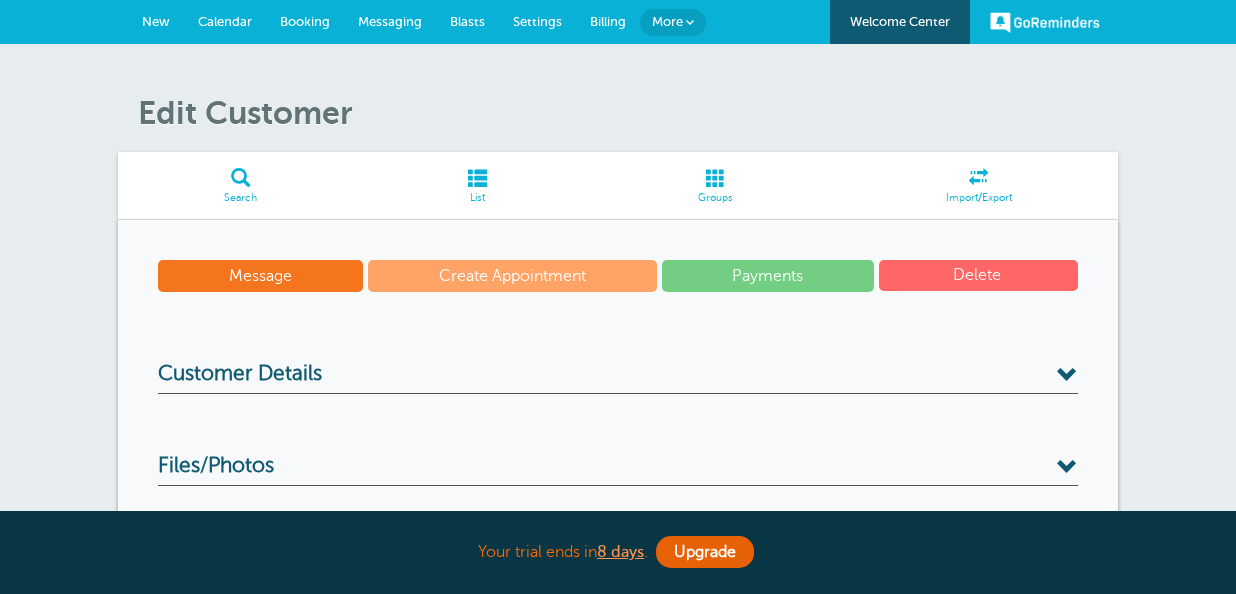 scroll, scrollTop: 0, scrollLeft: 0, axis: both 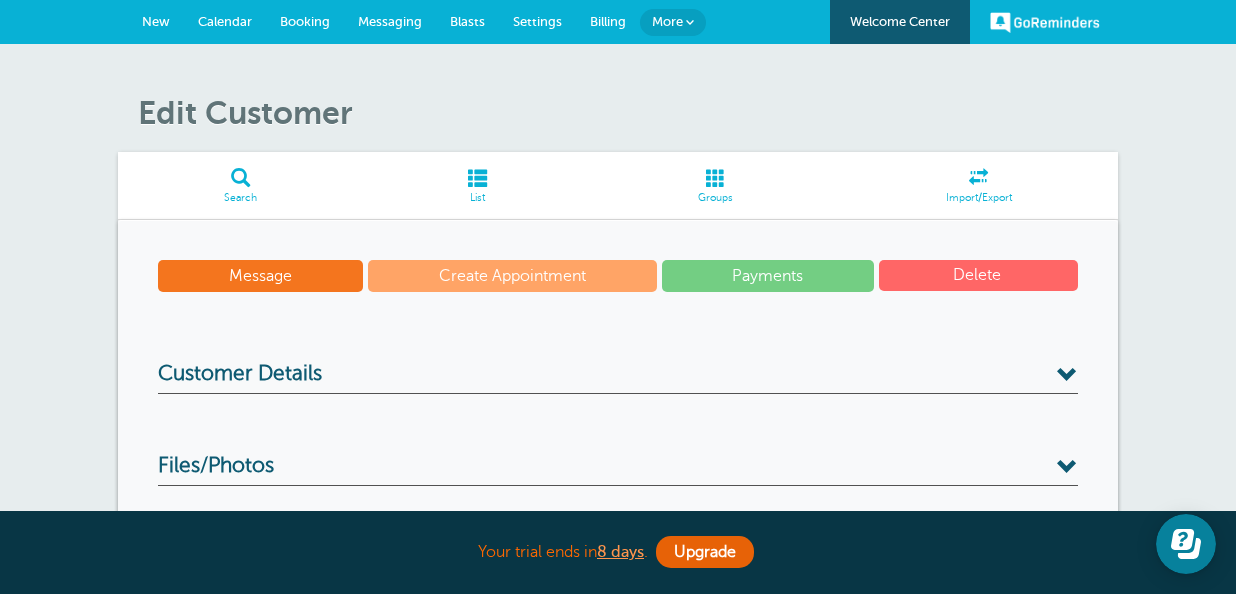 click on "Delete" at bounding box center (978, 275) 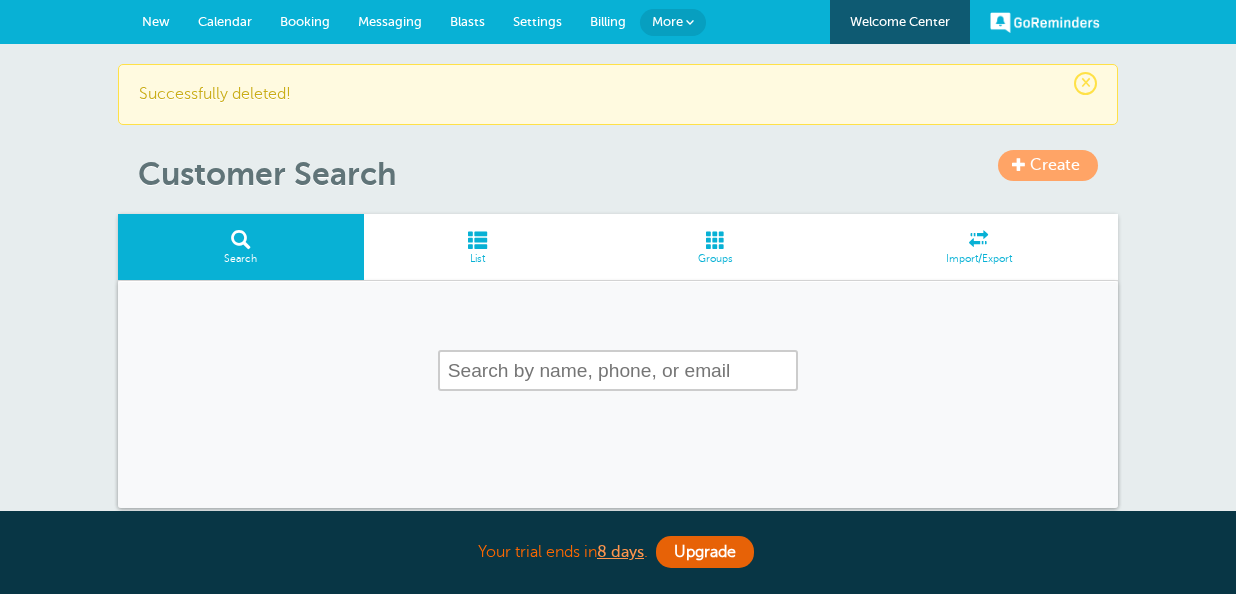 scroll, scrollTop: 0, scrollLeft: 0, axis: both 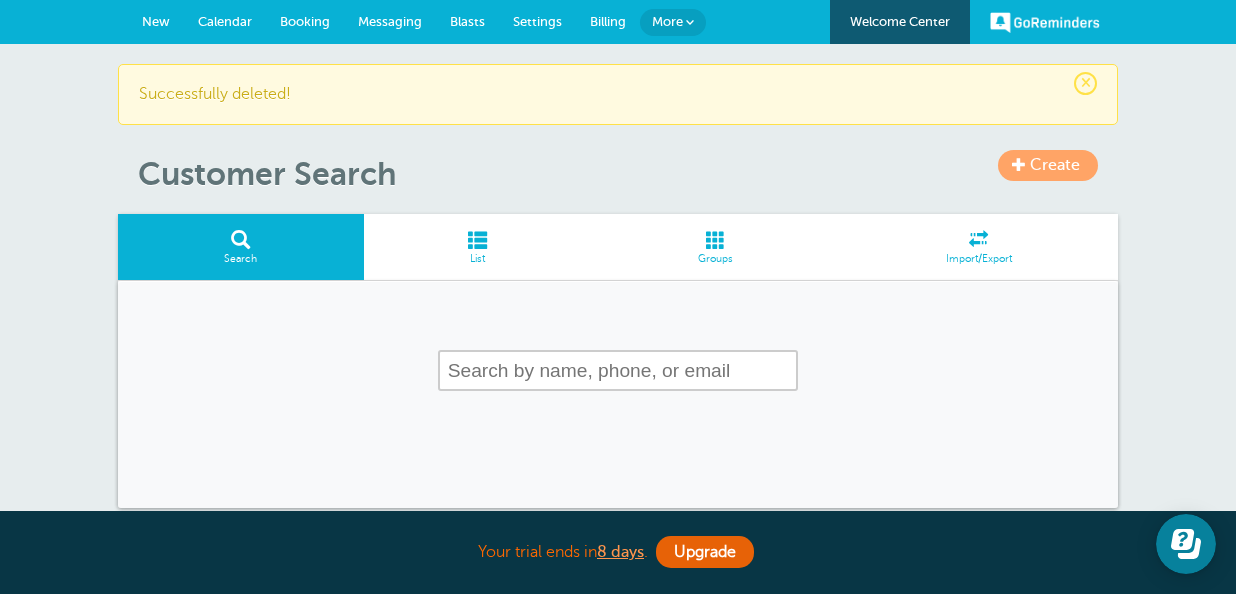 click at bounding box center [478, 239] 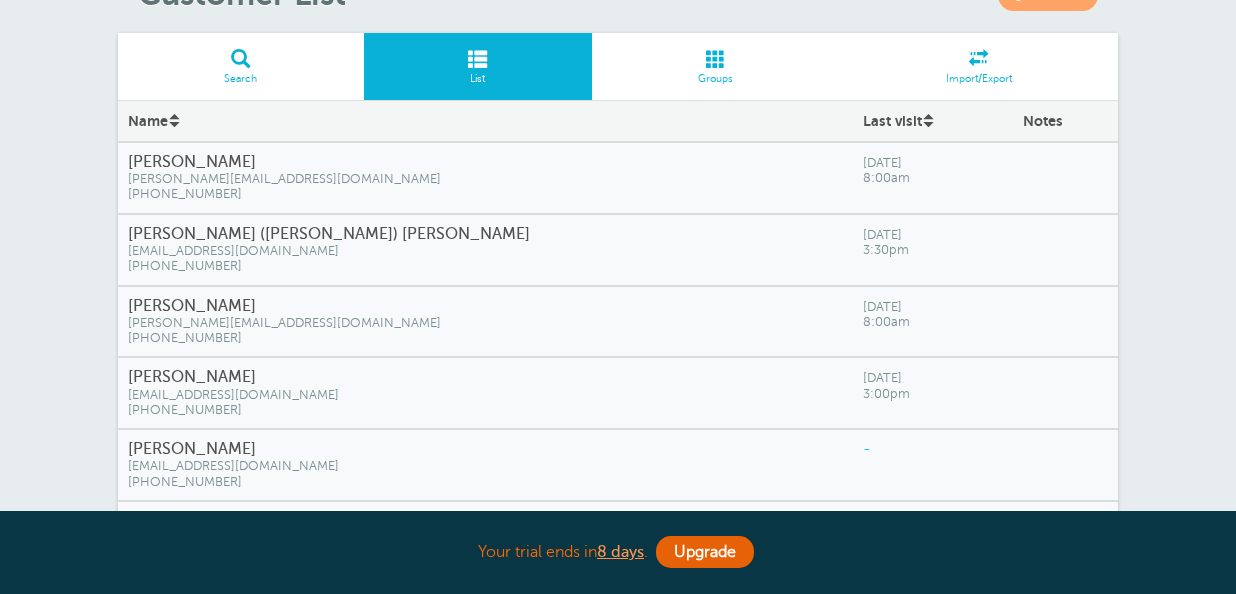 scroll, scrollTop: 200, scrollLeft: 0, axis: vertical 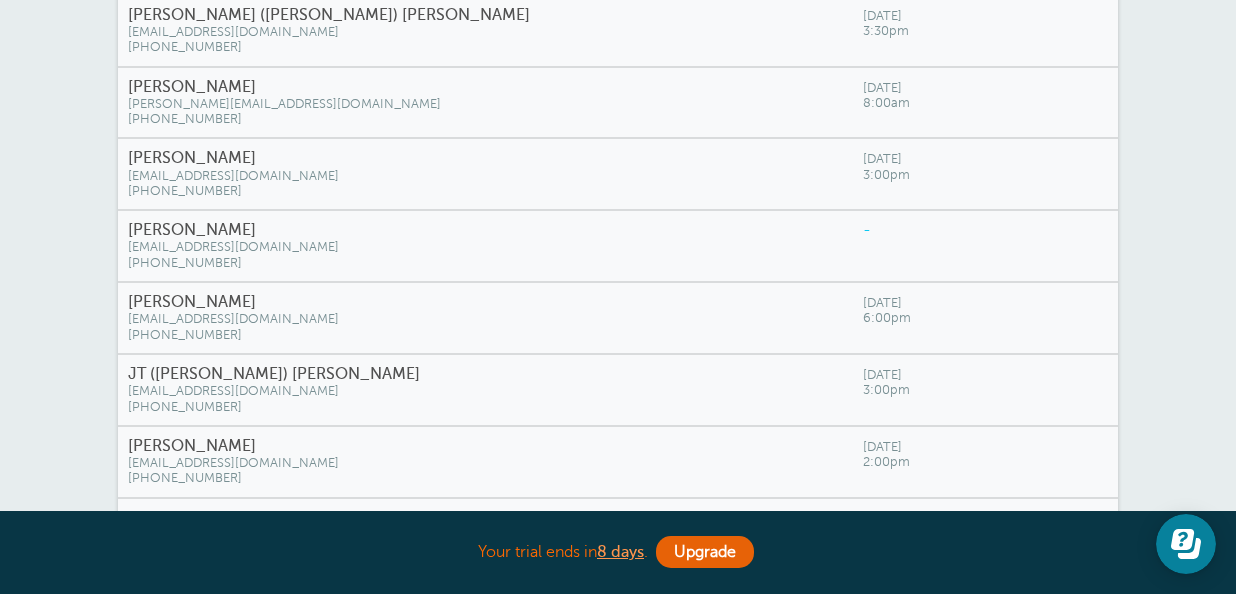 click on "[EMAIL_ADDRESS][DOMAIN_NAME]" at bounding box center (485, 176) 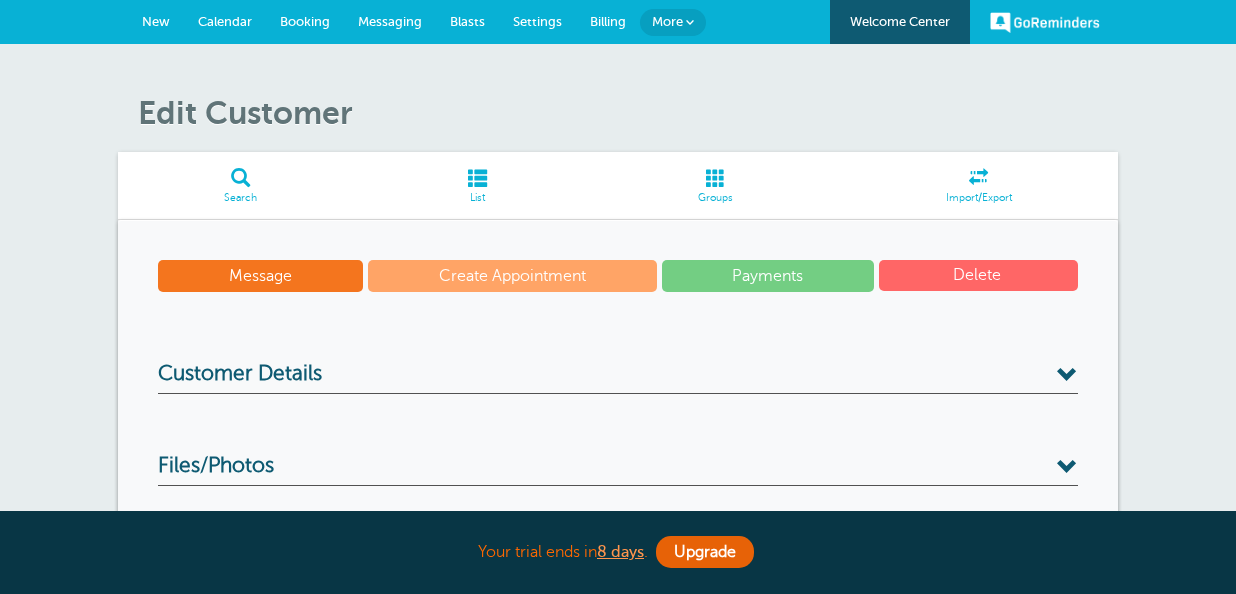 scroll, scrollTop: 0, scrollLeft: 0, axis: both 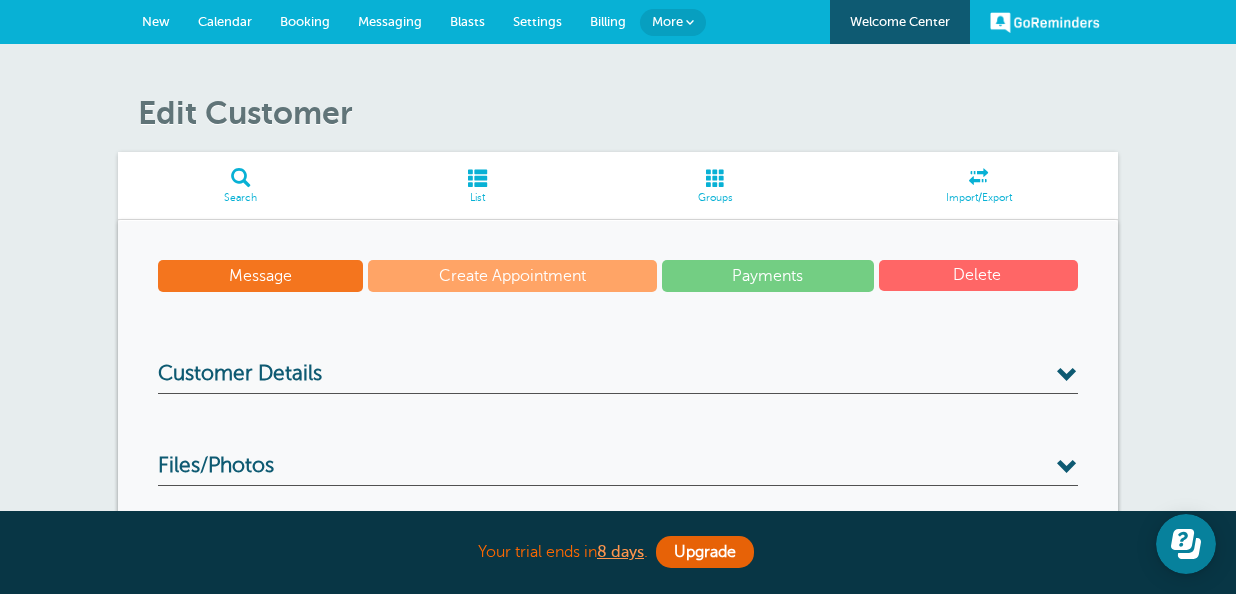 click on "Delete" at bounding box center (978, 275) 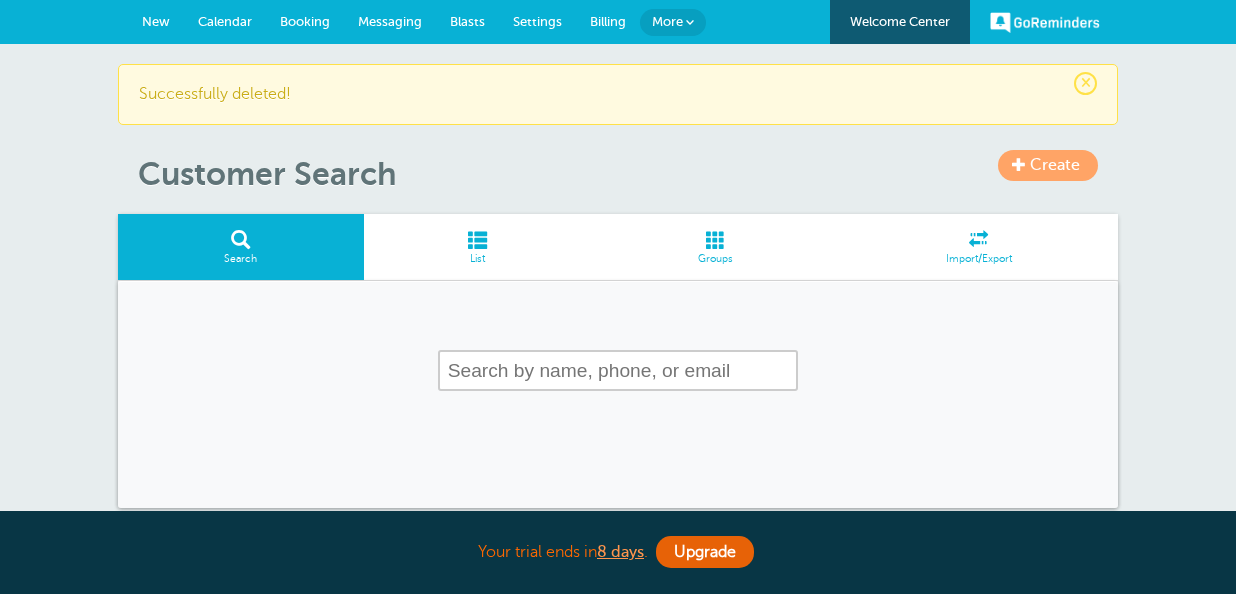 scroll, scrollTop: 74, scrollLeft: 0, axis: vertical 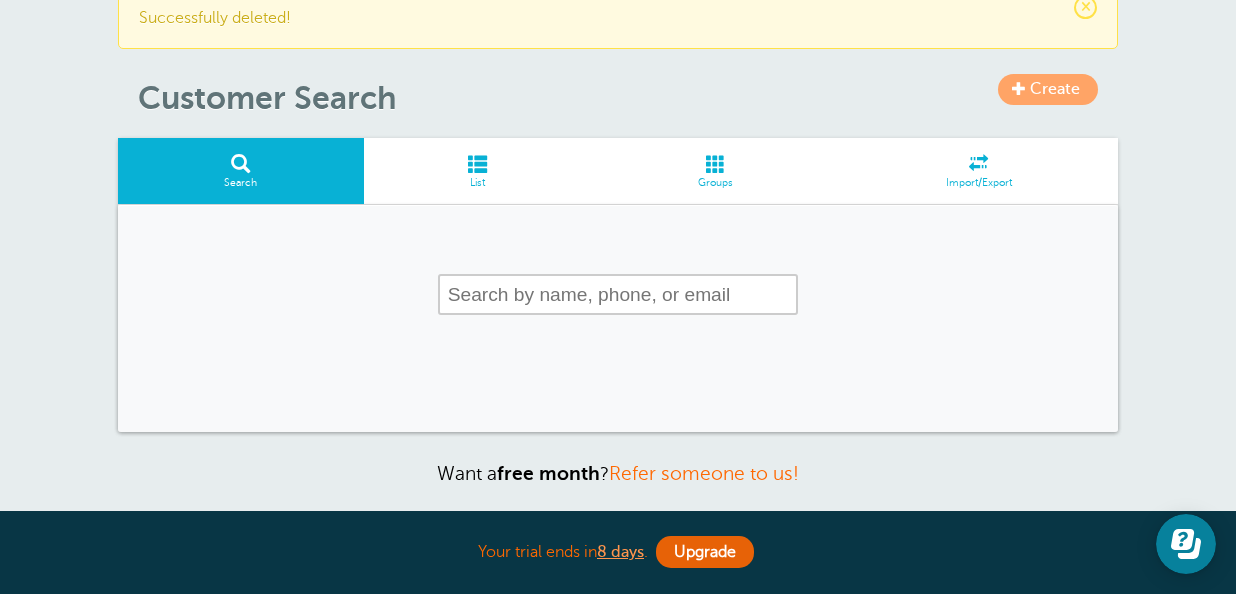 click at bounding box center (478, 163) 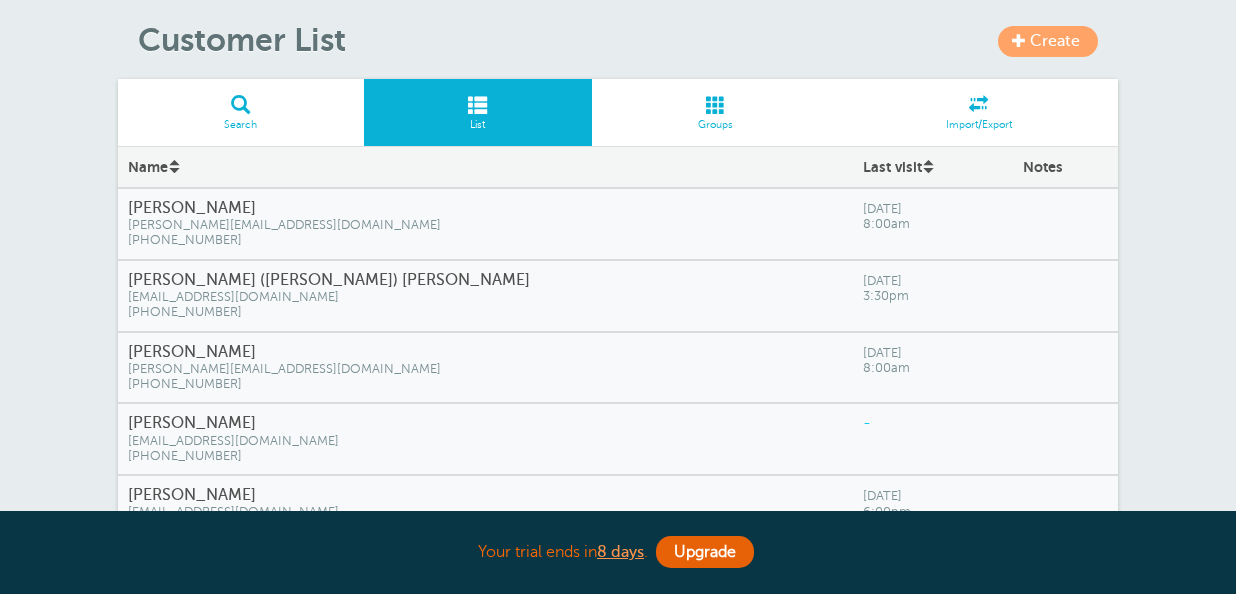 scroll, scrollTop: 218, scrollLeft: 0, axis: vertical 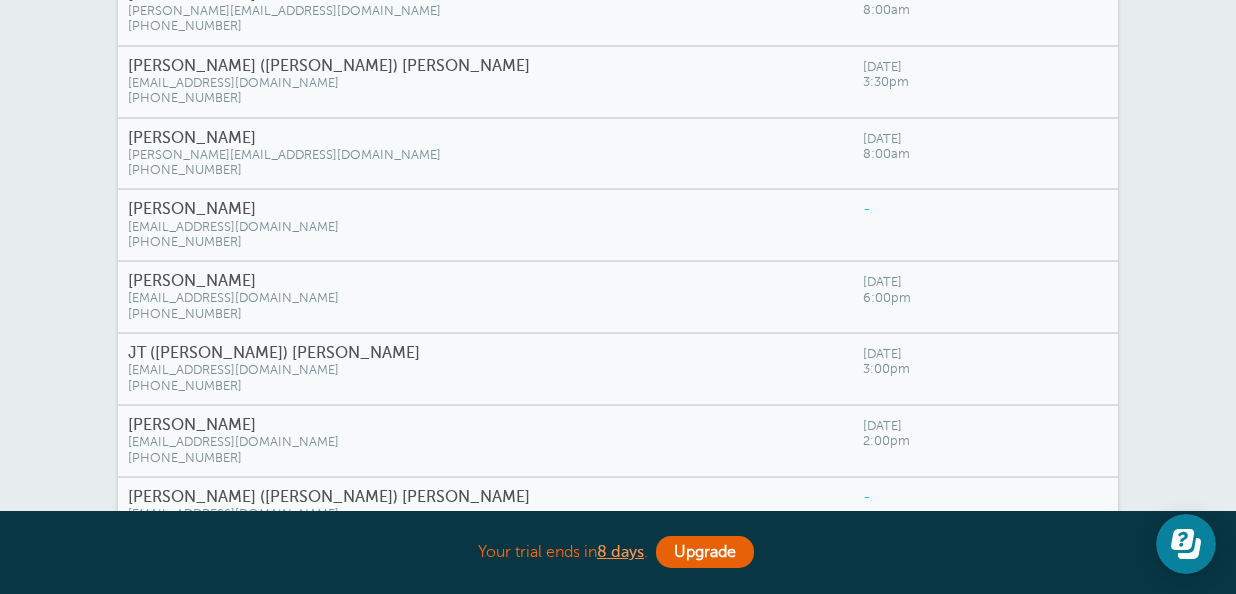 click on "[PERSON_NAME]" at bounding box center (485, 209) 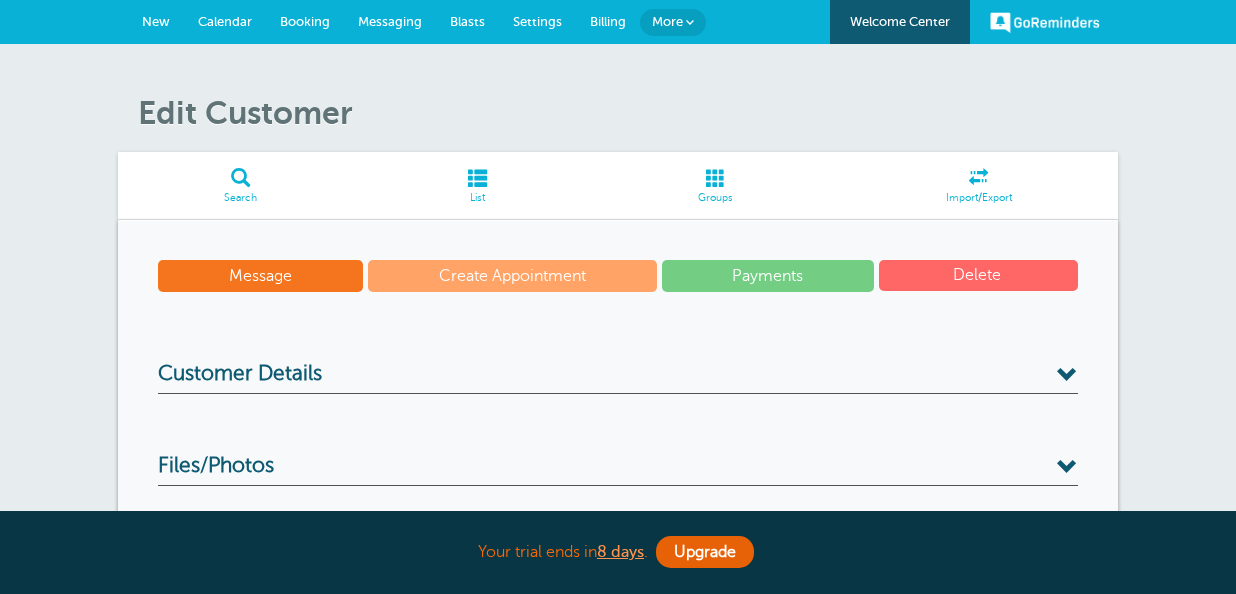 scroll, scrollTop: 0, scrollLeft: 0, axis: both 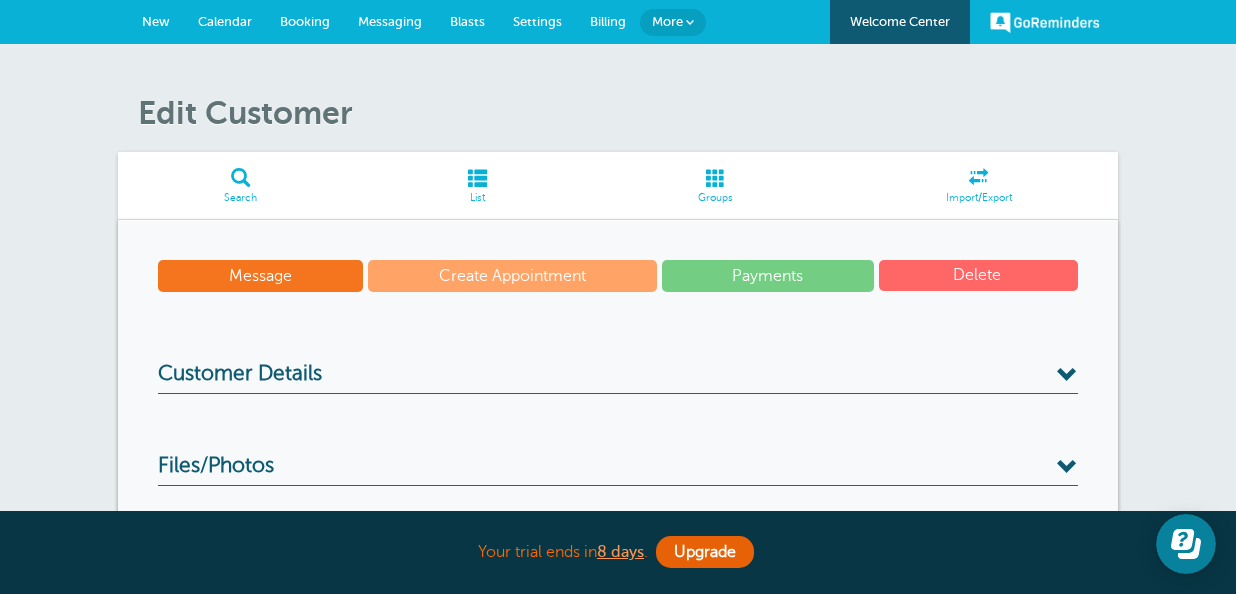 click on "Delete" at bounding box center [978, 275] 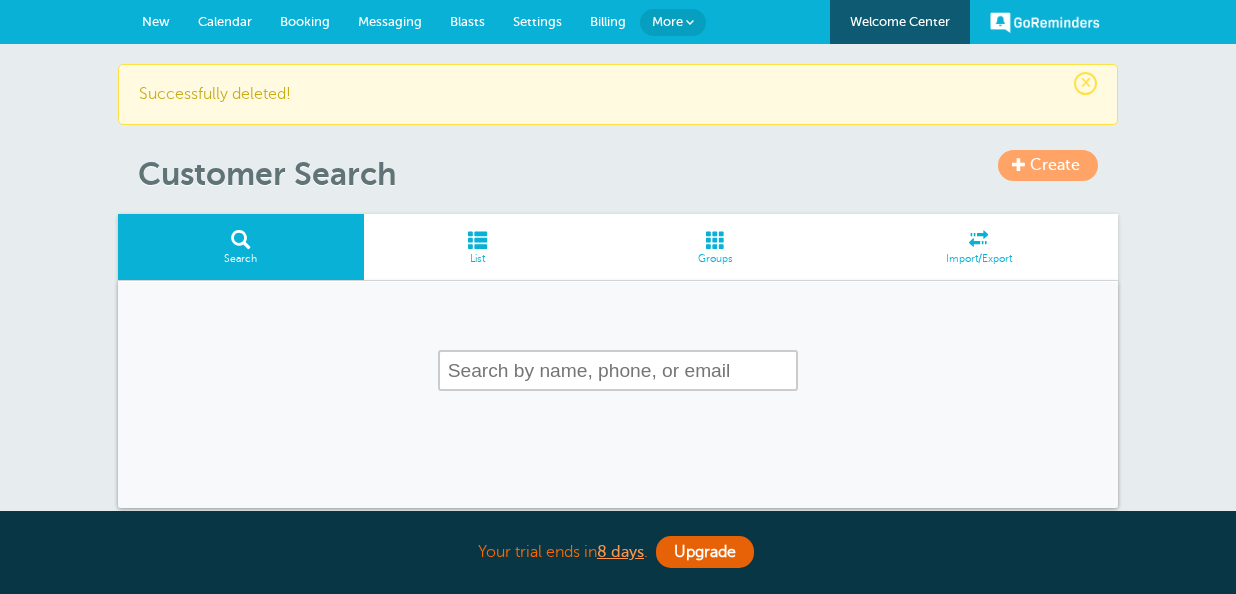 scroll, scrollTop: 0, scrollLeft: 0, axis: both 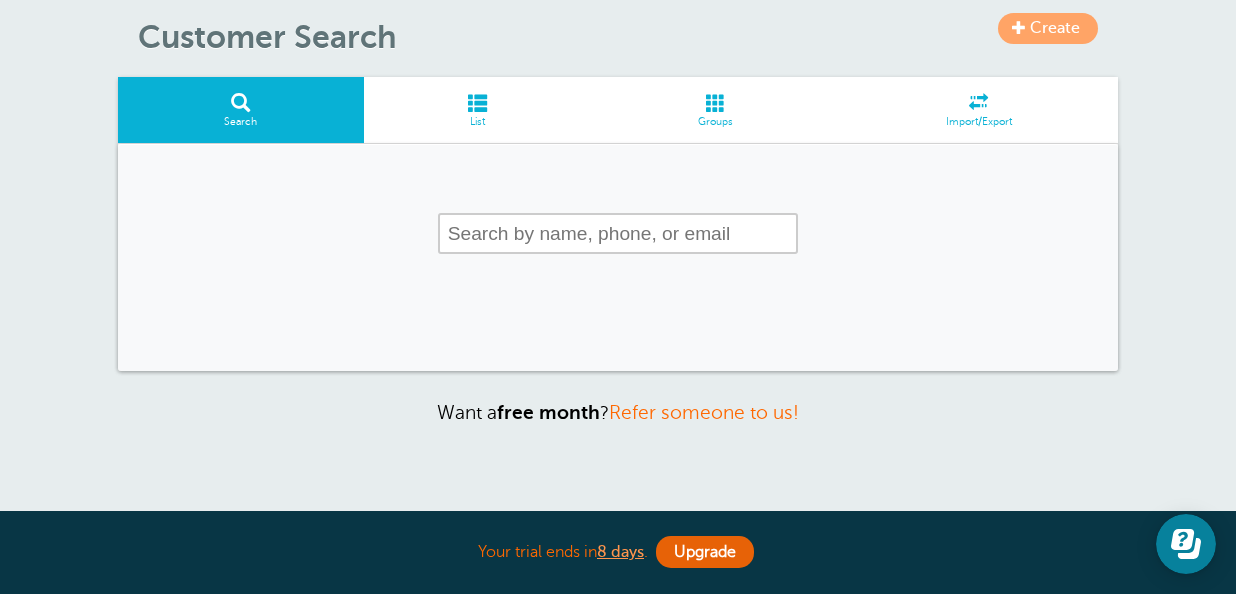 click at bounding box center (478, 102) 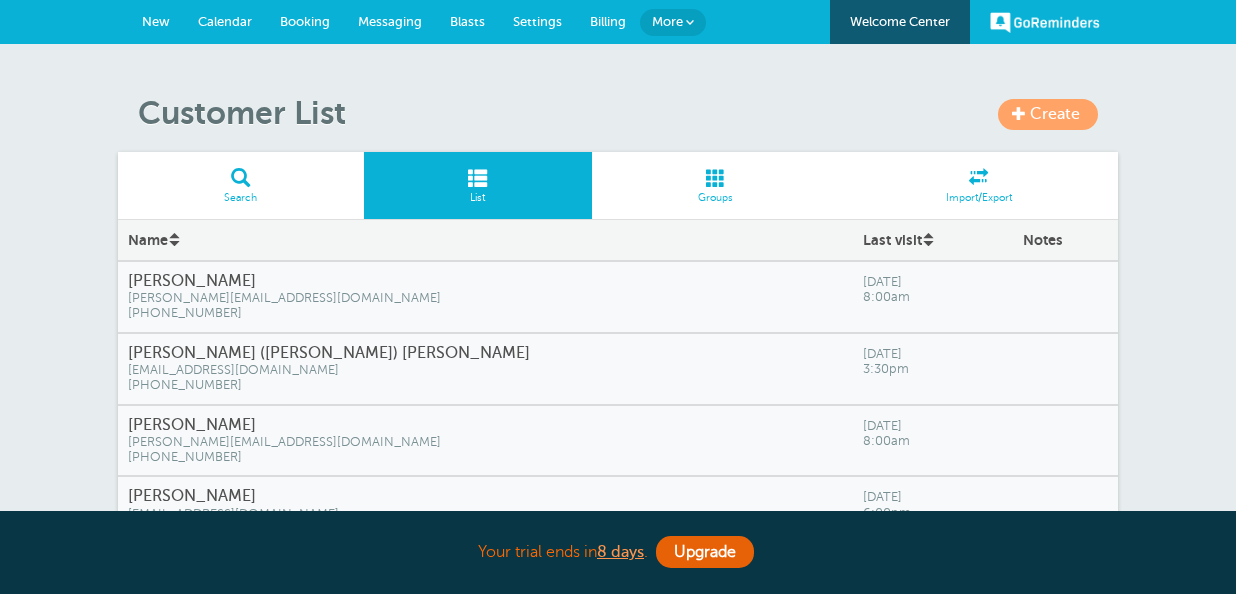 scroll, scrollTop: 0, scrollLeft: 0, axis: both 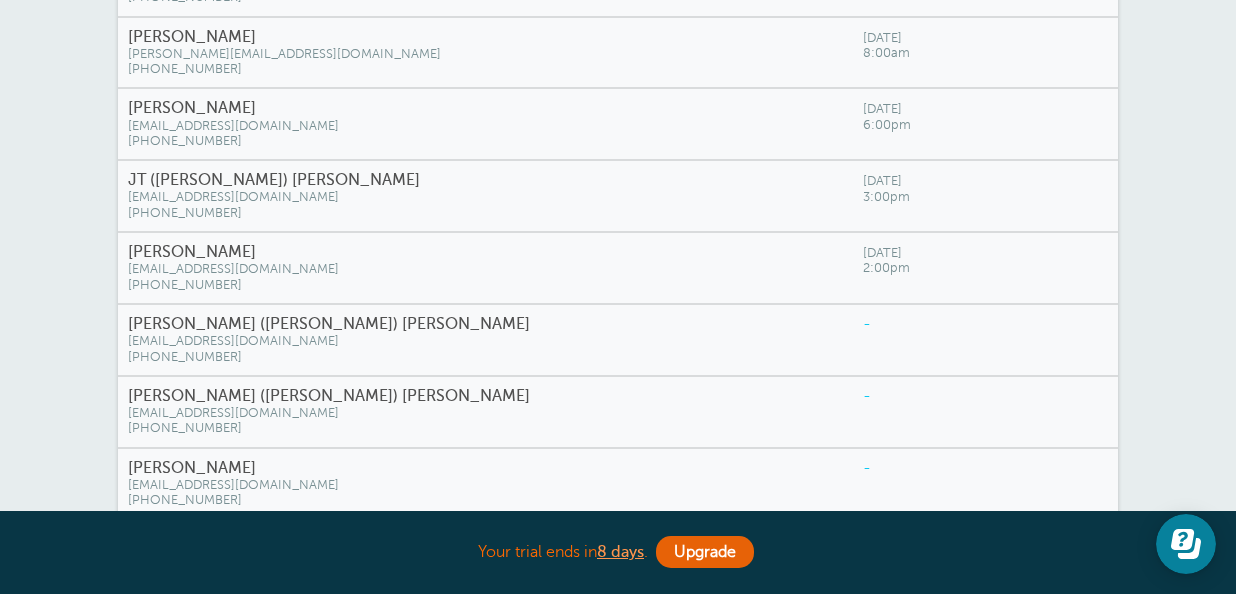 click on "diggums25@yahoo.com" at bounding box center (485, 126) 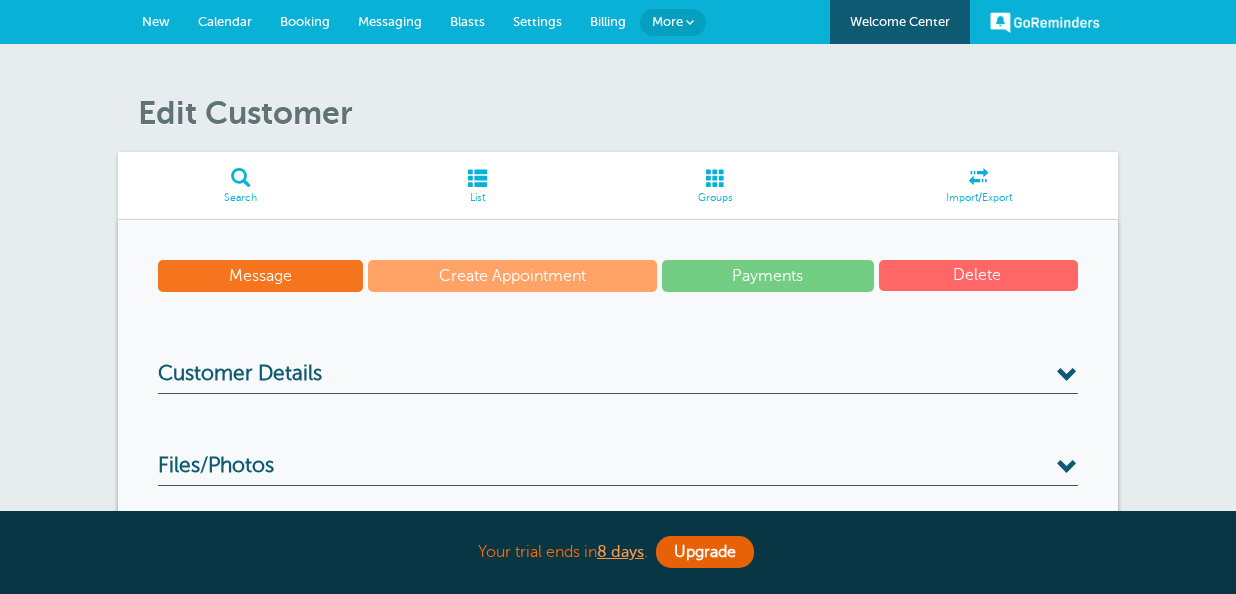 scroll, scrollTop: 0, scrollLeft: 0, axis: both 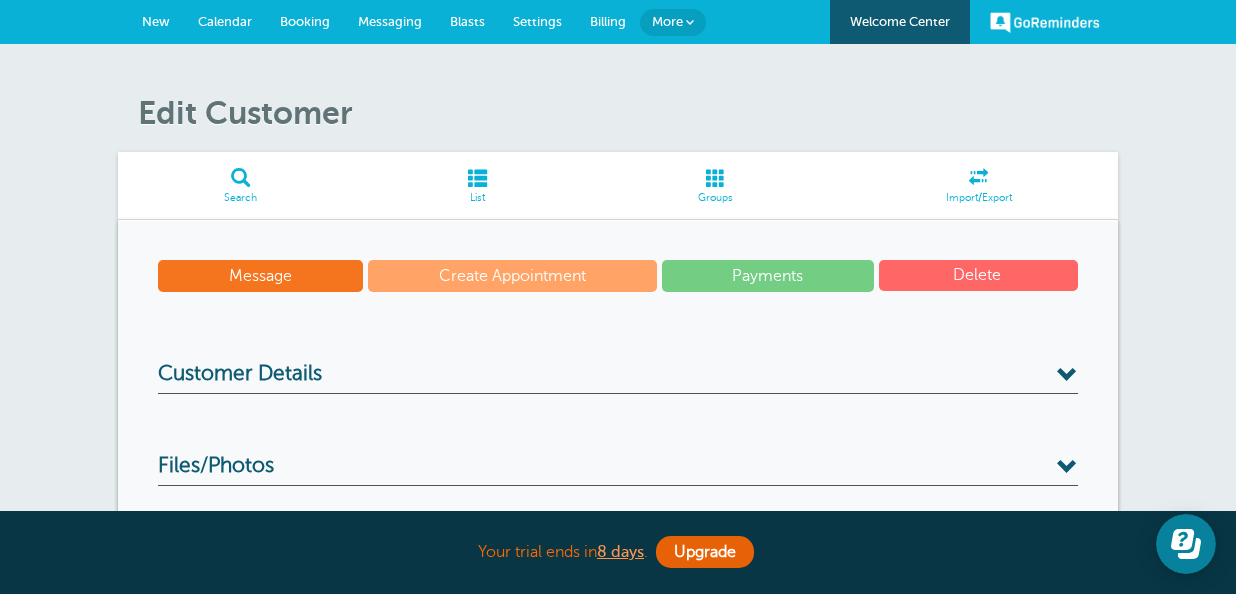 click on "Delete" at bounding box center (978, 275) 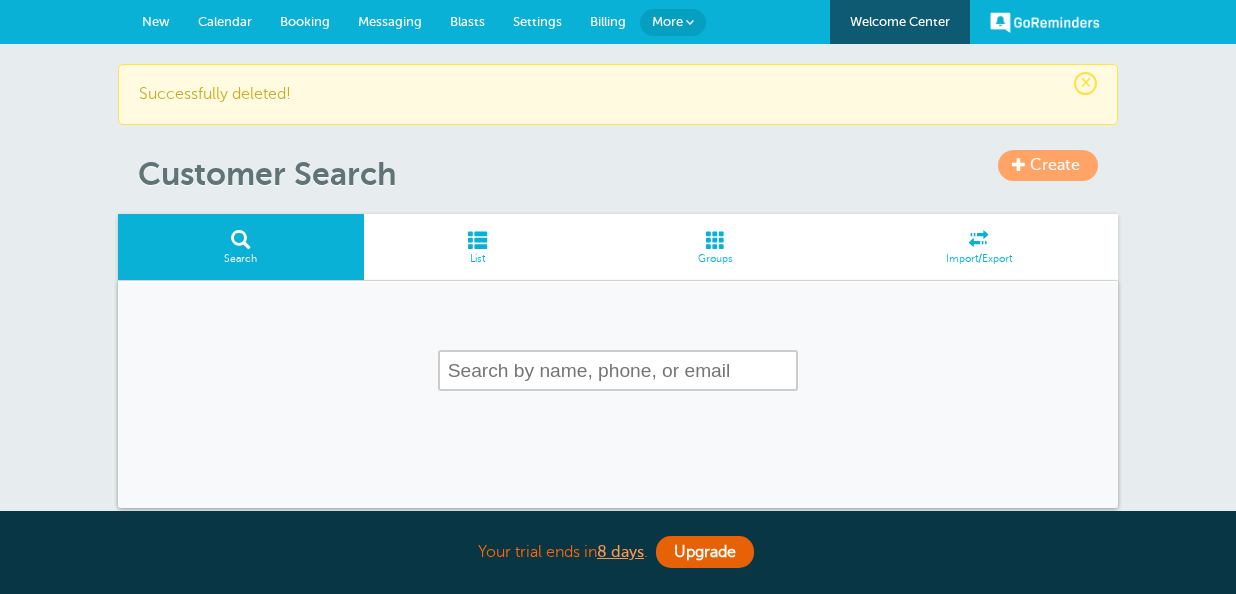scroll, scrollTop: 0, scrollLeft: 0, axis: both 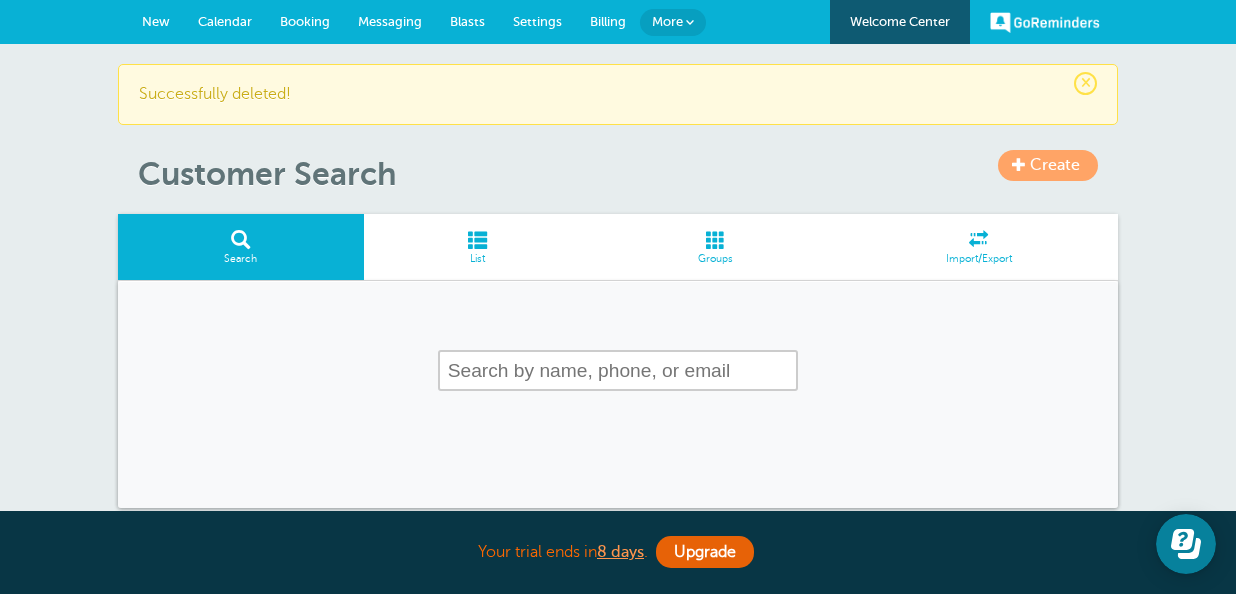 click at bounding box center (478, 239) 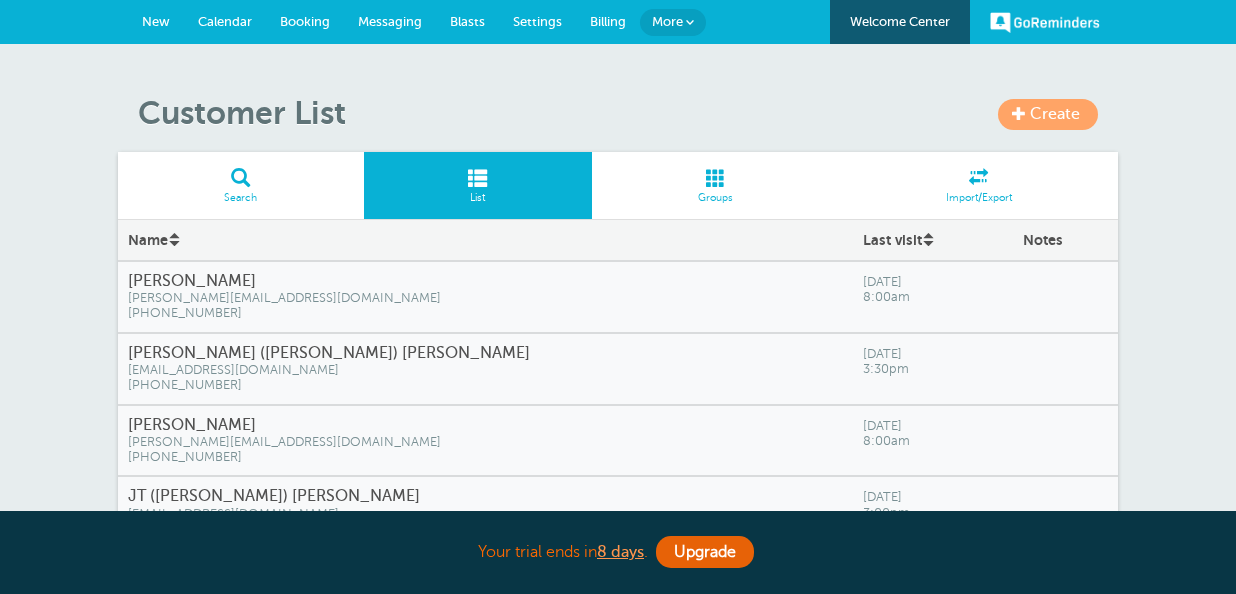 scroll, scrollTop: 0, scrollLeft: 0, axis: both 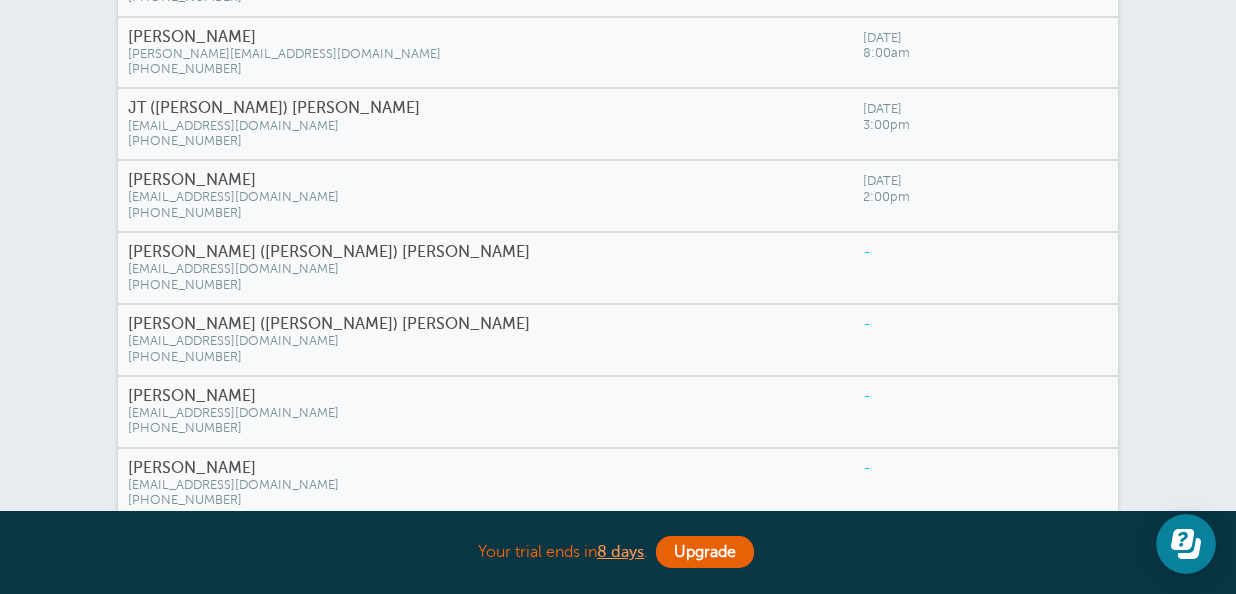 click on "[PHONE_NUMBER]" at bounding box center (485, 213) 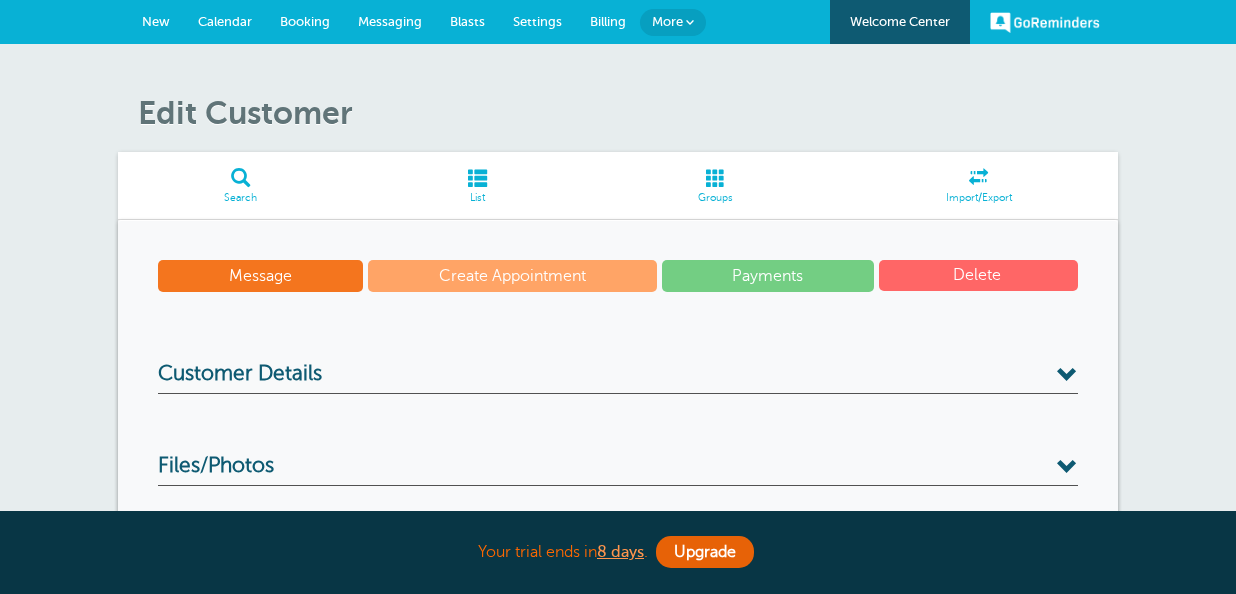 scroll, scrollTop: 0, scrollLeft: 0, axis: both 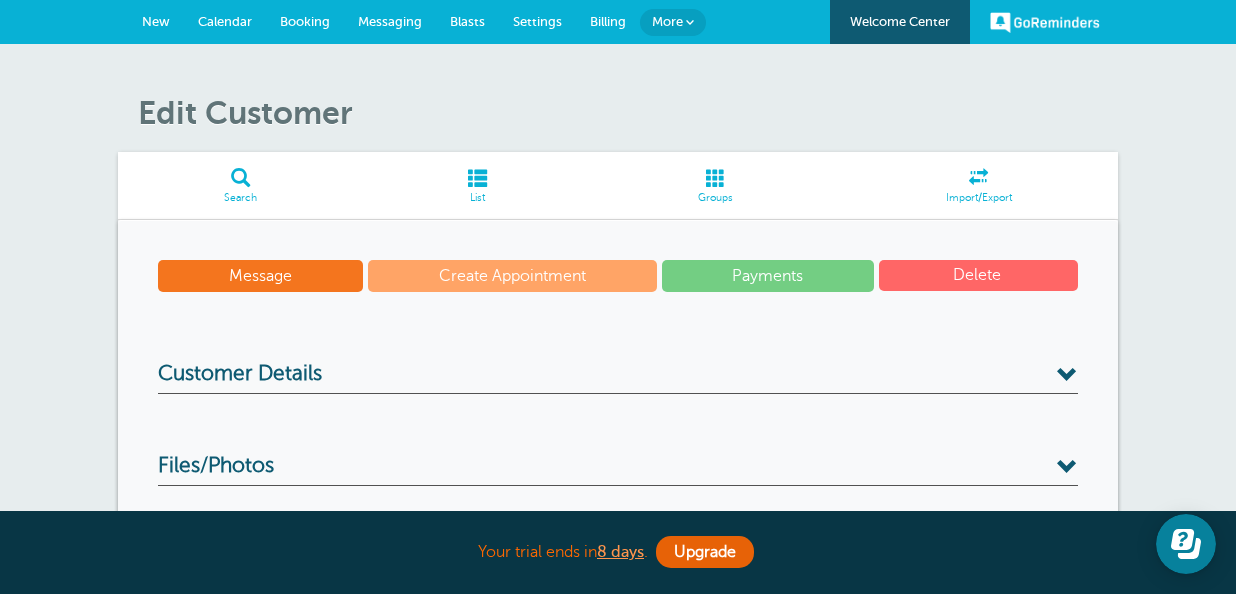 click on "Delete" at bounding box center (978, 275) 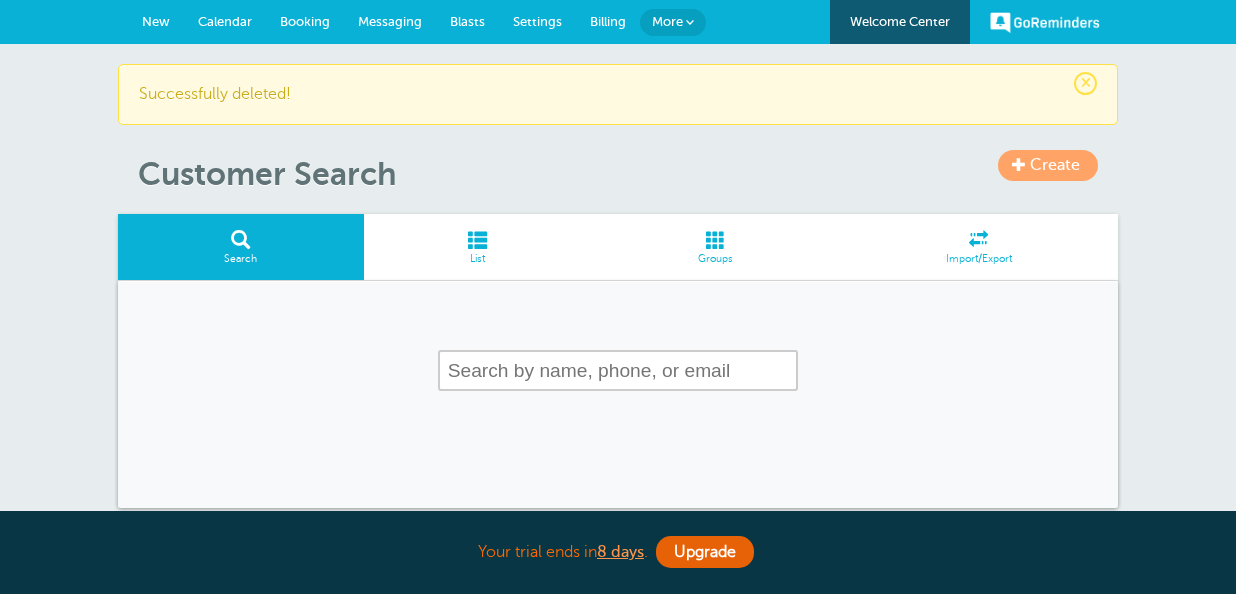 scroll, scrollTop: 0, scrollLeft: 0, axis: both 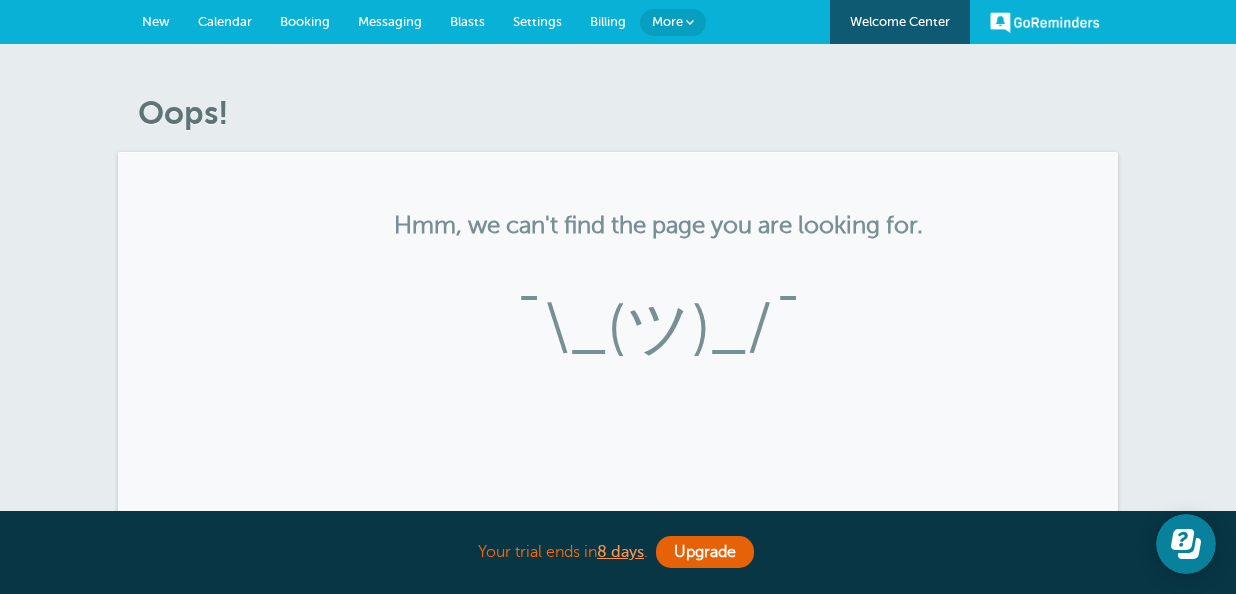 click on "More" at bounding box center [673, 22] 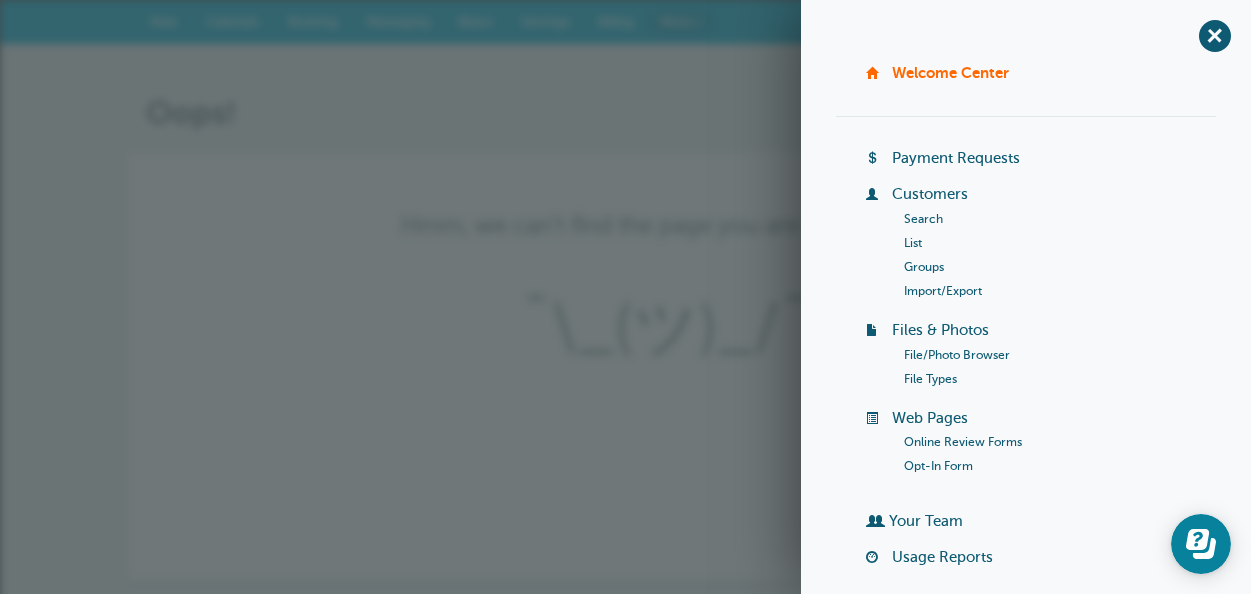 click on "List" at bounding box center (913, 243) 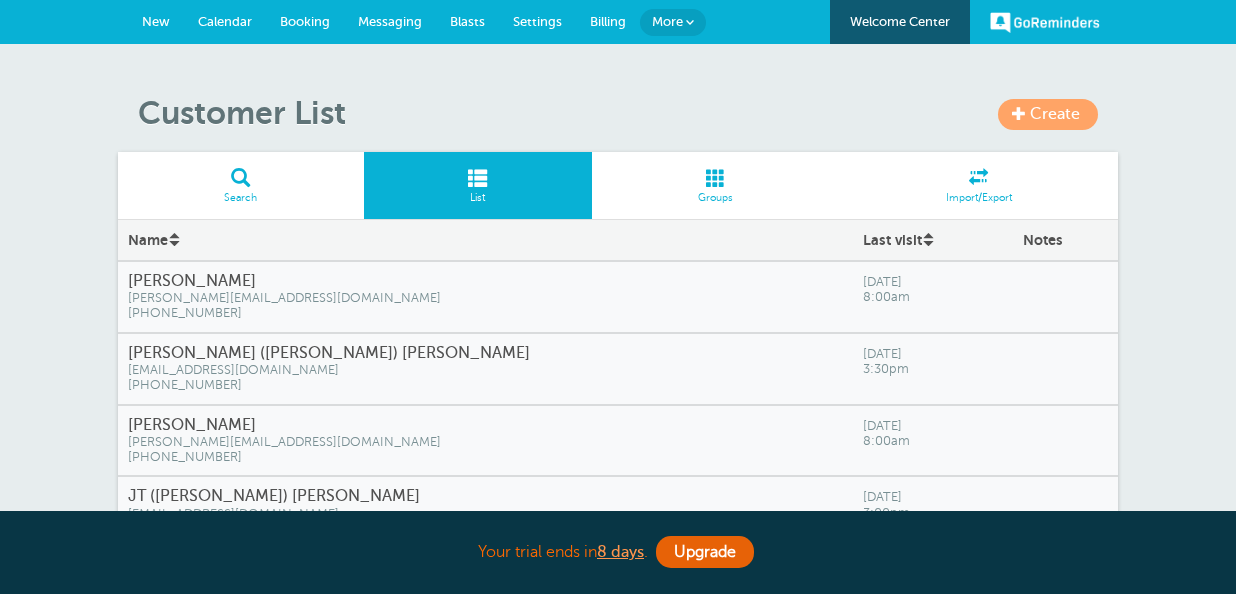 scroll, scrollTop: 0, scrollLeft: 0, axis: both 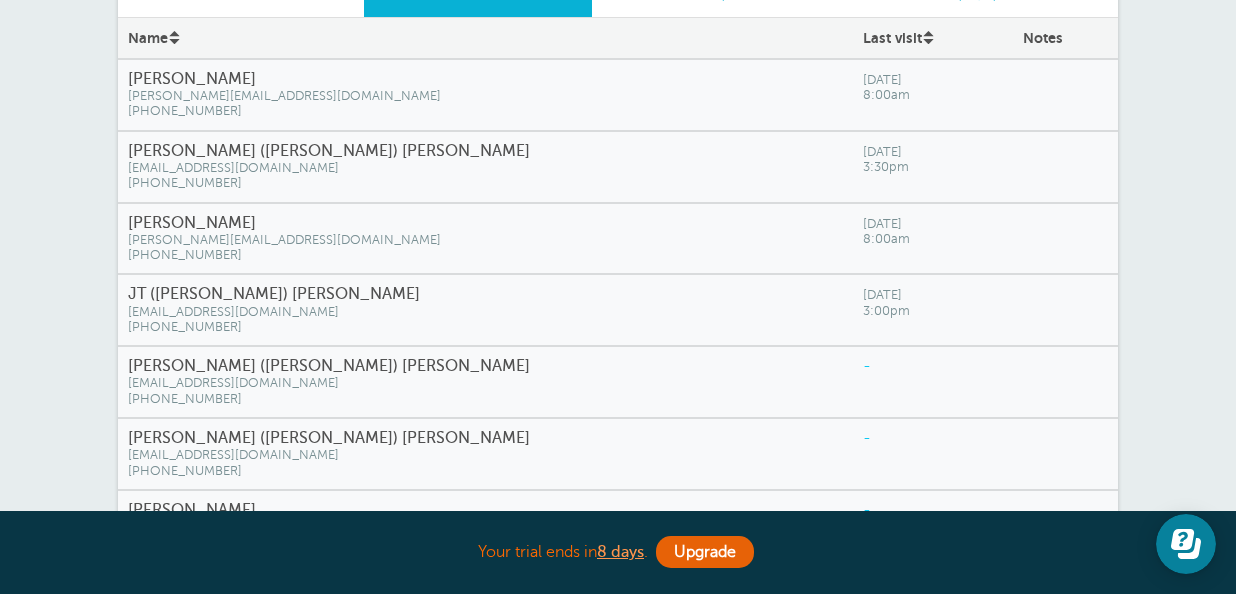 click on "JT ([PERSON_NAME]) [PERSON_NAME]" at bounding box center [485, 294] 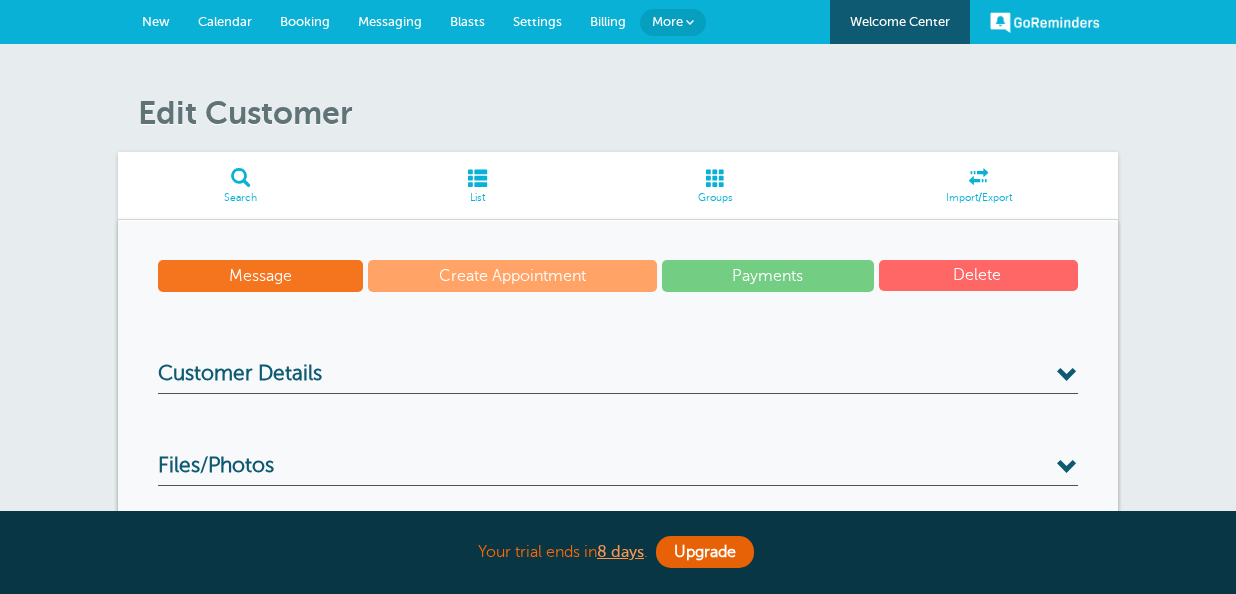 scroll, scrollTop: 0, scrollLeft: 0, axis: both 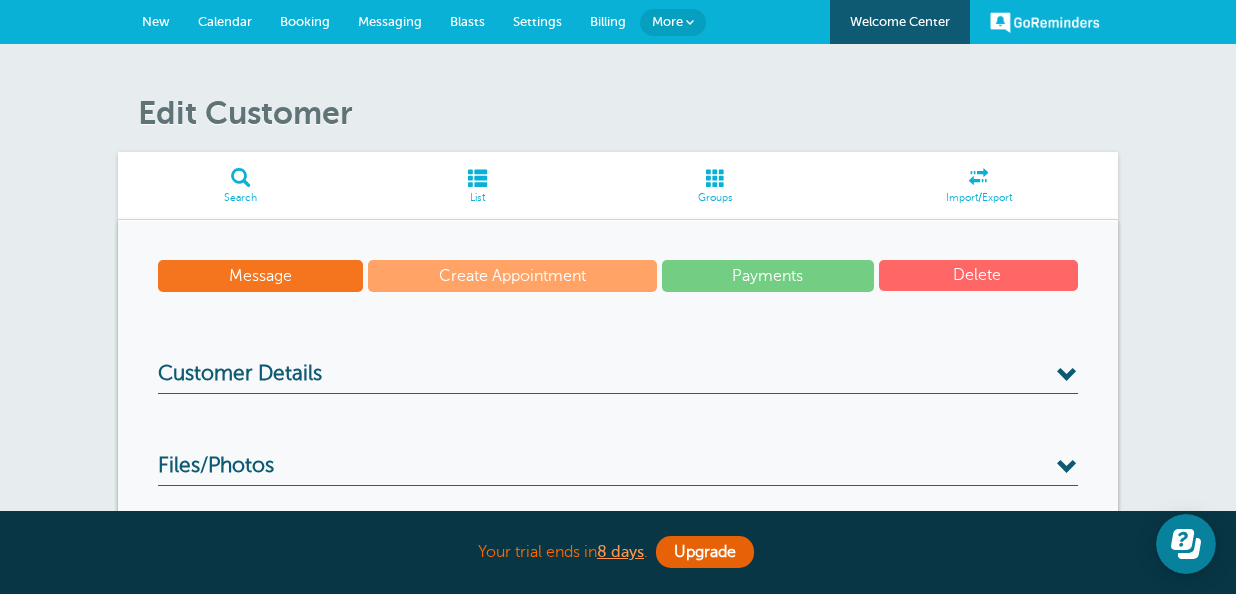 click on "Delete" at bounding box center [978, 275] 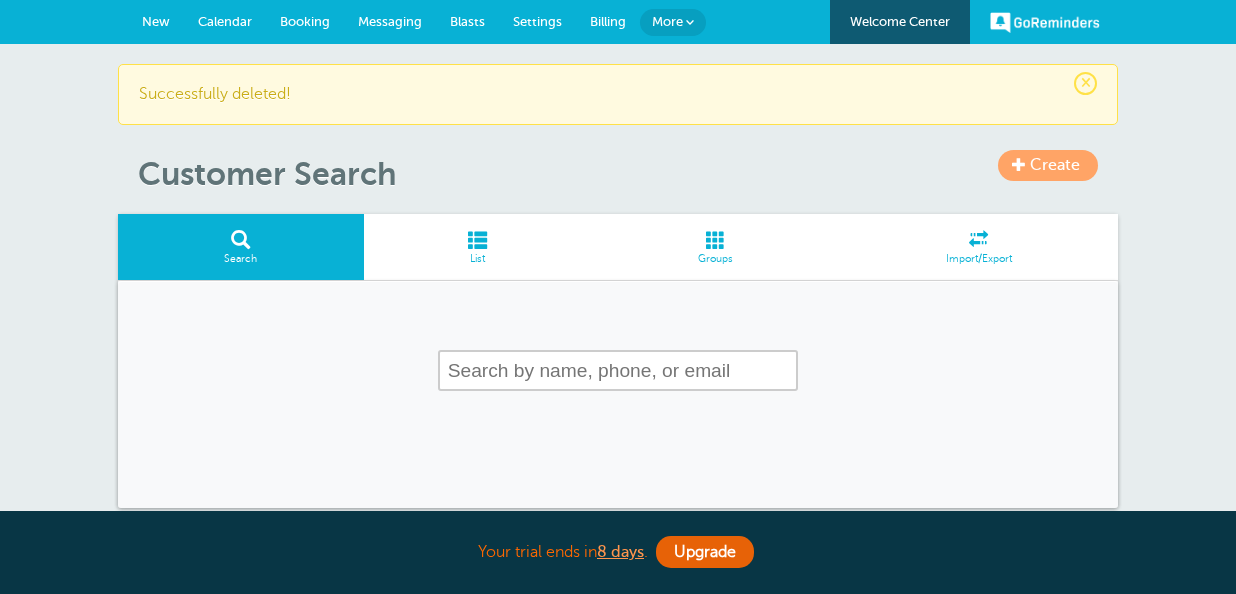 scroll, scrollTop: 0, scrollLeft: 0, axis: both 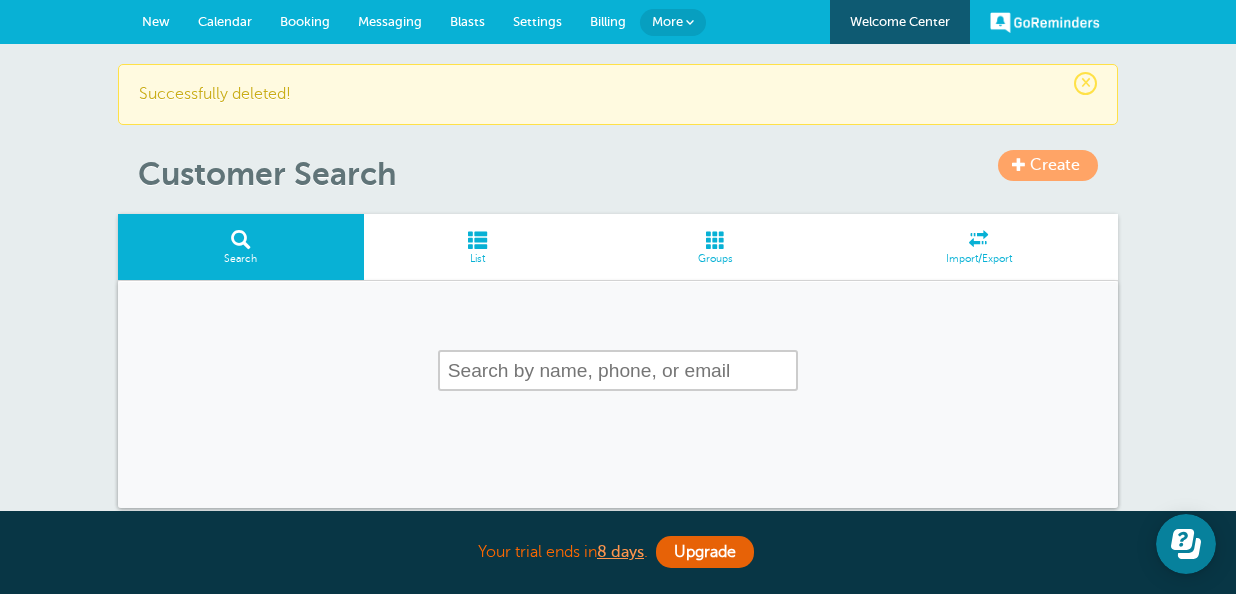 click at bounding box center [478, 239] 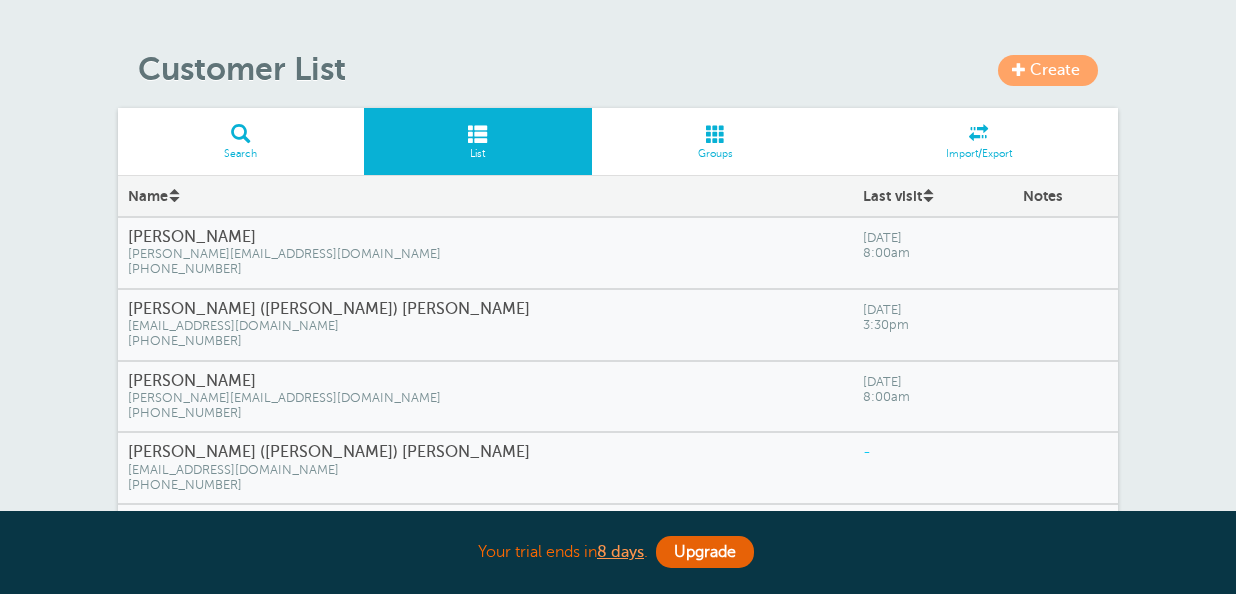 scroll, scrollTop: 170, scrollLeft: 0, axis: vertical 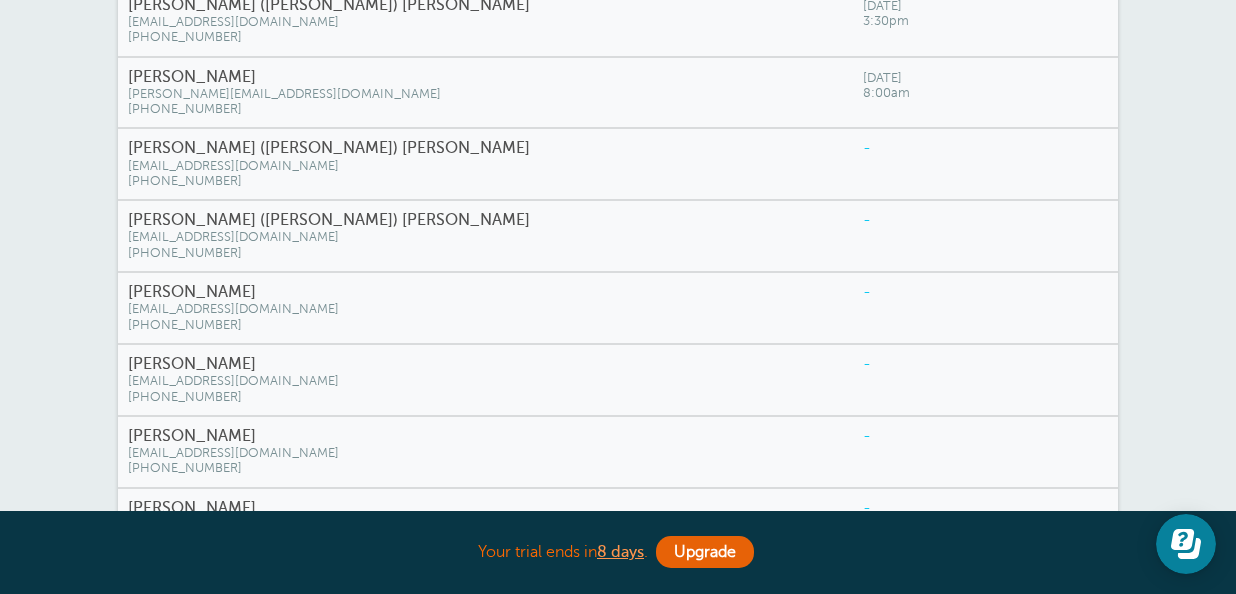 click on "[EMAIL_ADDRESS][DOMAIN_NAME]" at bounding box center [485, 166] 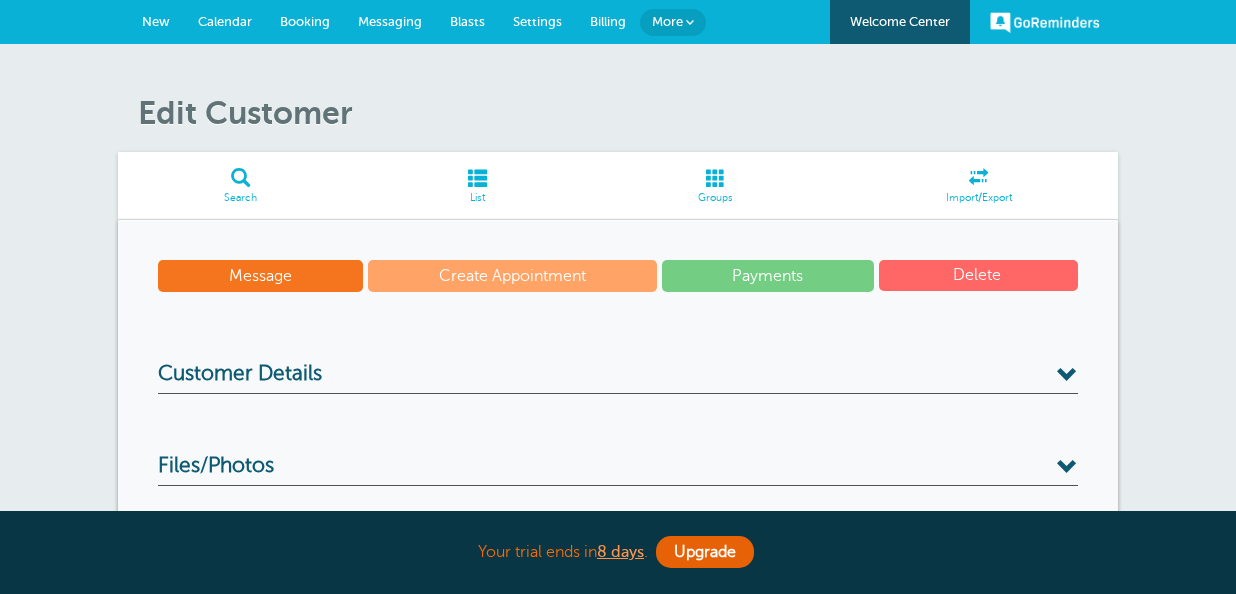 scroll, scrollTop: 0, scrollLeft: 0, axis: both 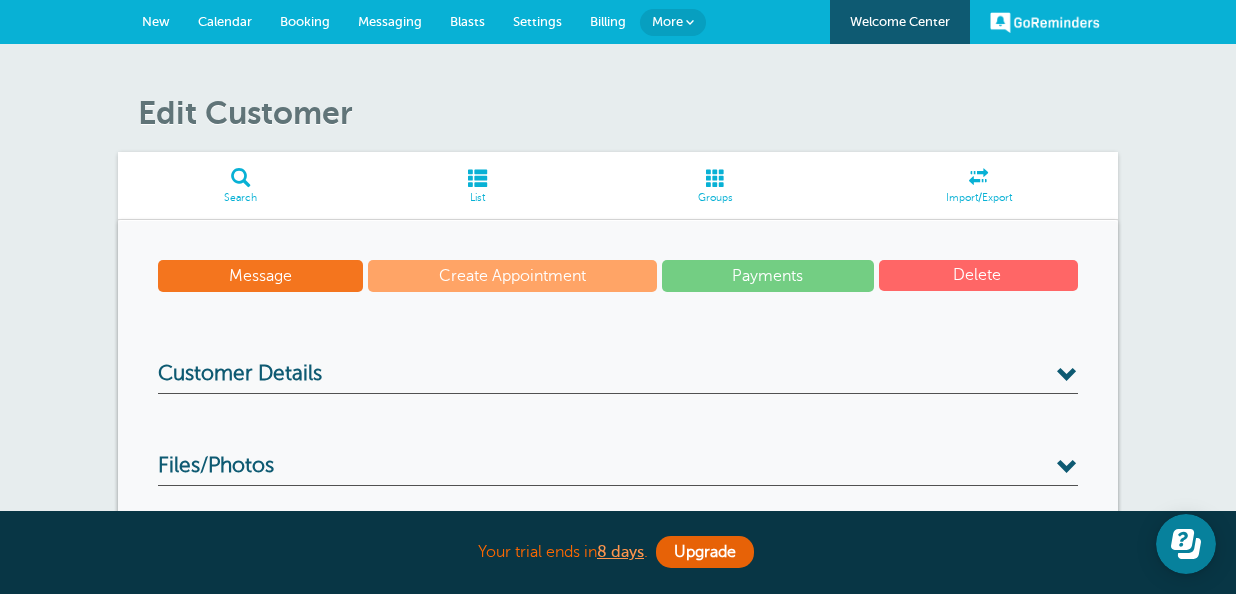 click at bounding box center (1003, 275) 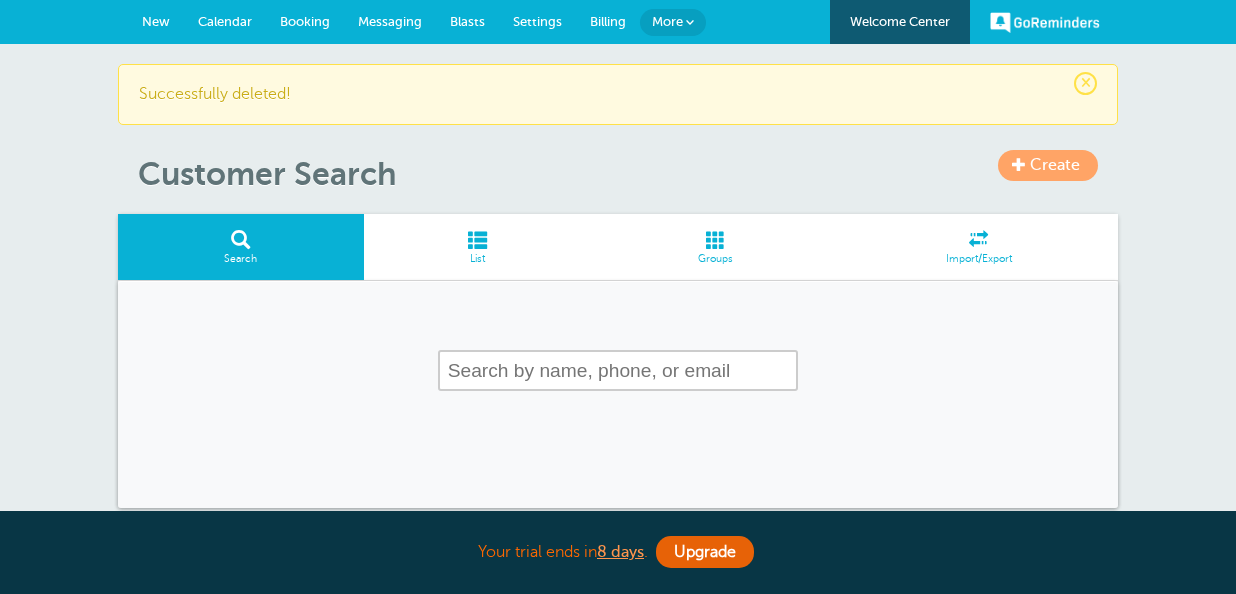 scroll, scrollTop: 0, scrollLeft: 0, axis: both 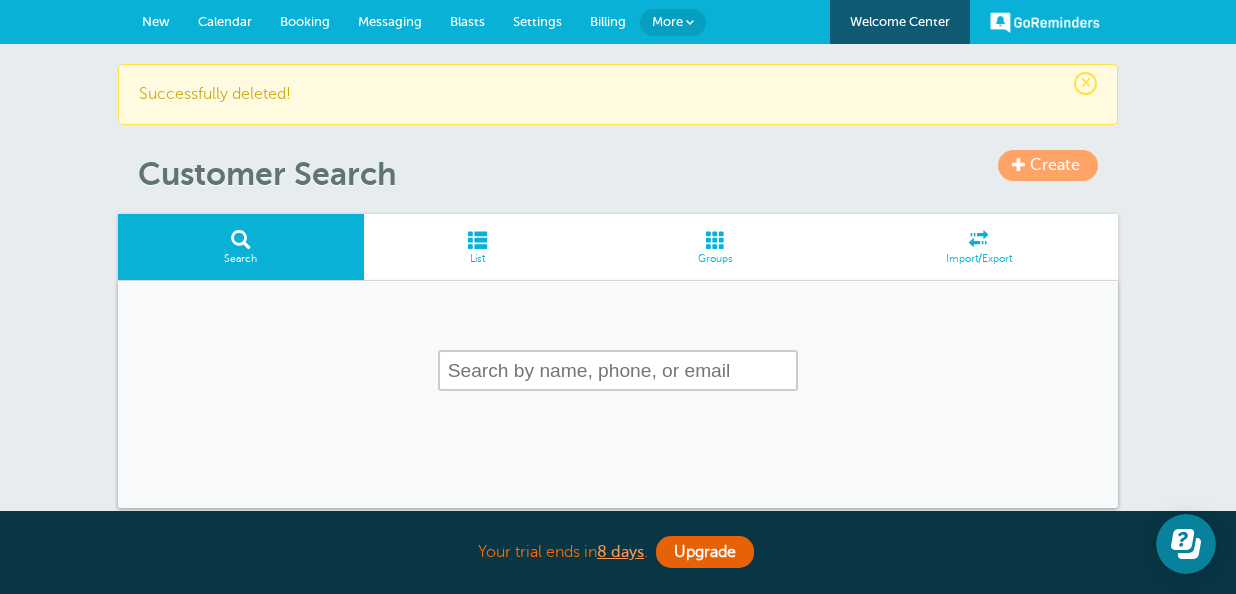 click at bounding box center [478, 239] 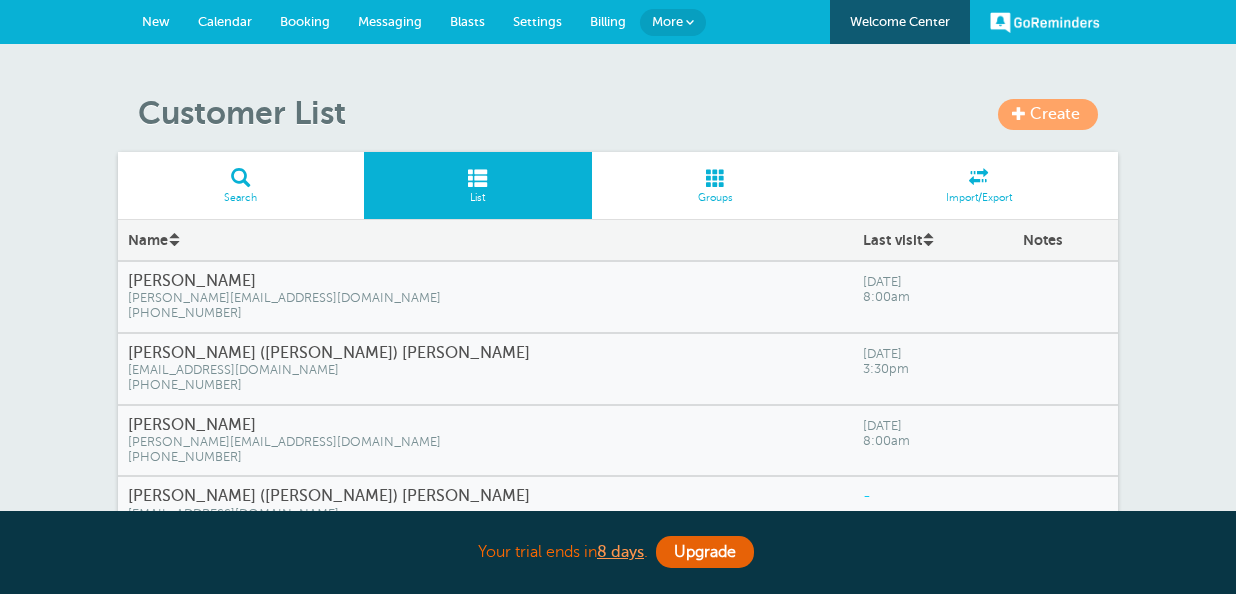 scroll, scrollTop: 0, scrollLeft: 0, axis: both 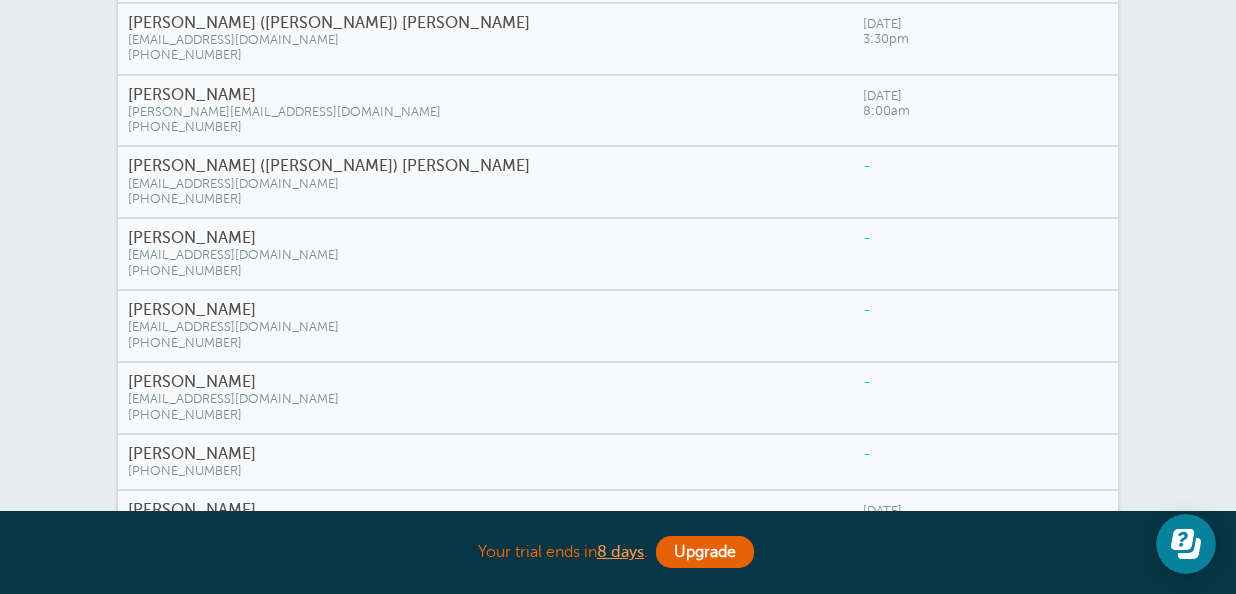 click on "[EMAIL_ADDRESS][DOMAIN_NAME]" at bounding box center (485, 184) 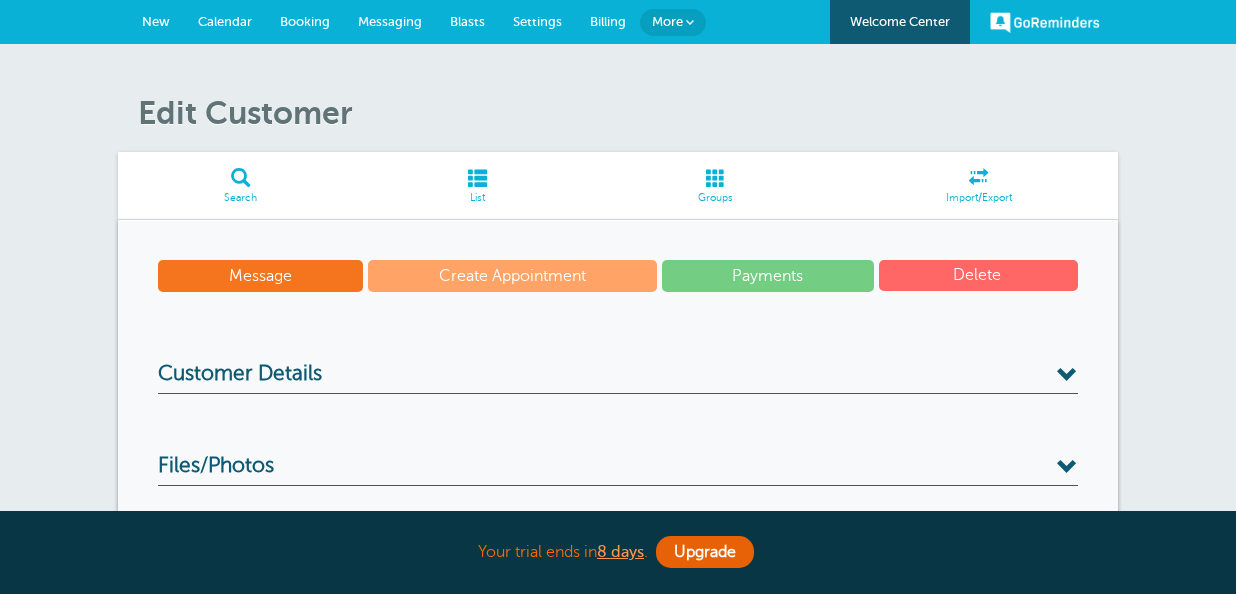 scroll, scrollTop: 0, scrollLeft: 0, axis: both 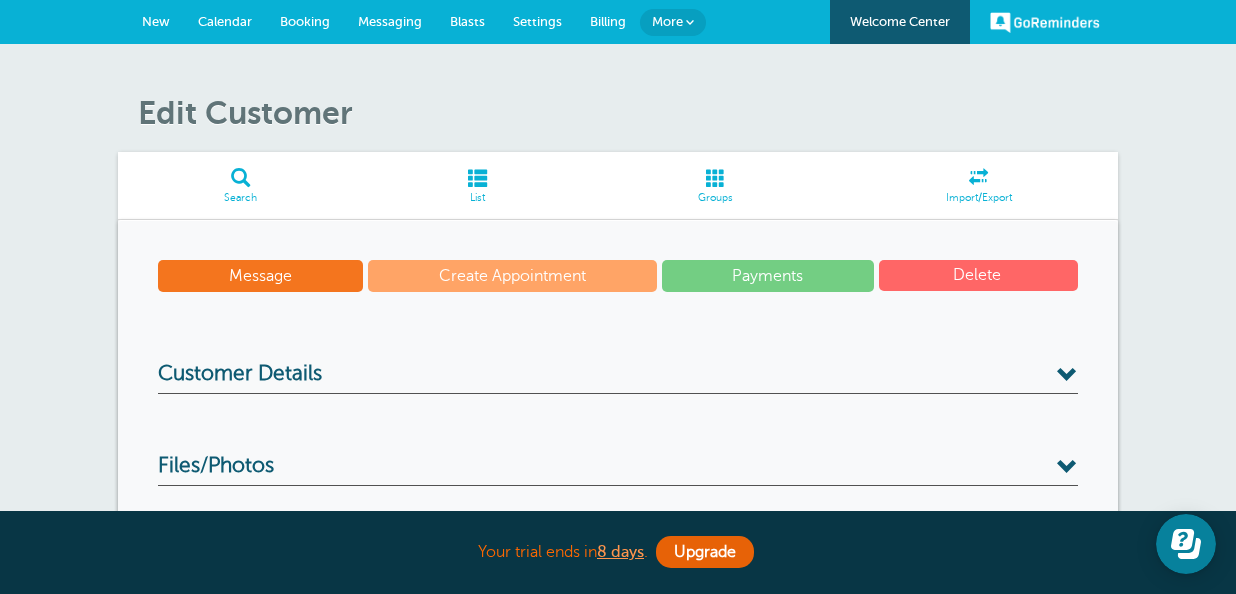click on "Delete" at bounding box center (978, 275) 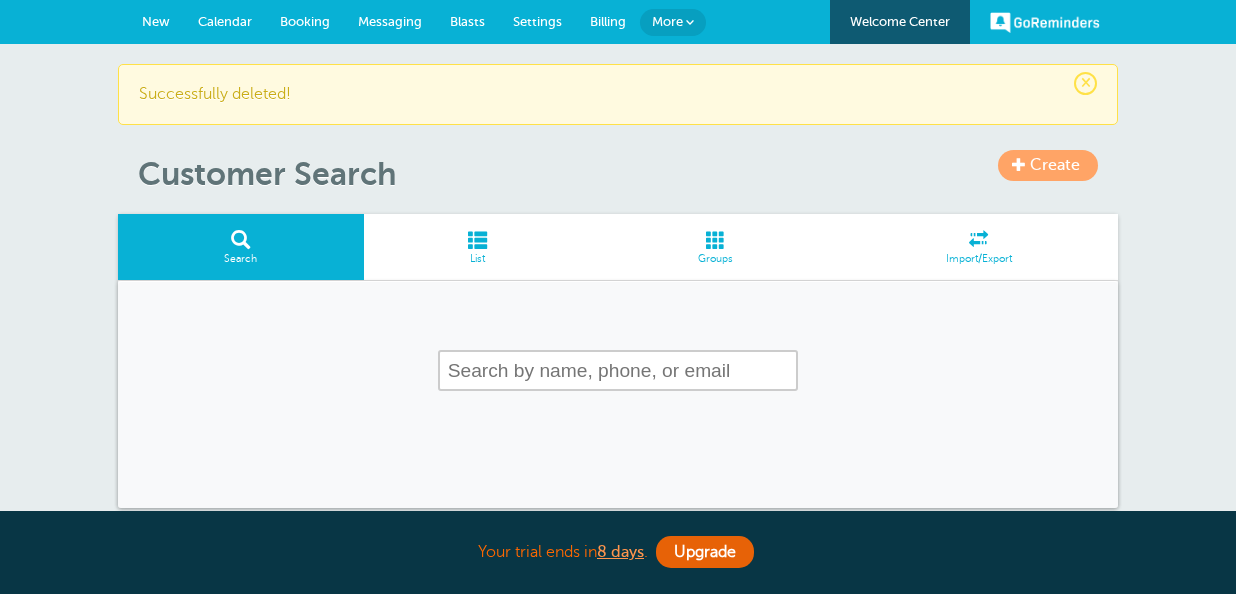 scroll, scrollTop: 0, scrollLeft: 0, axis: both 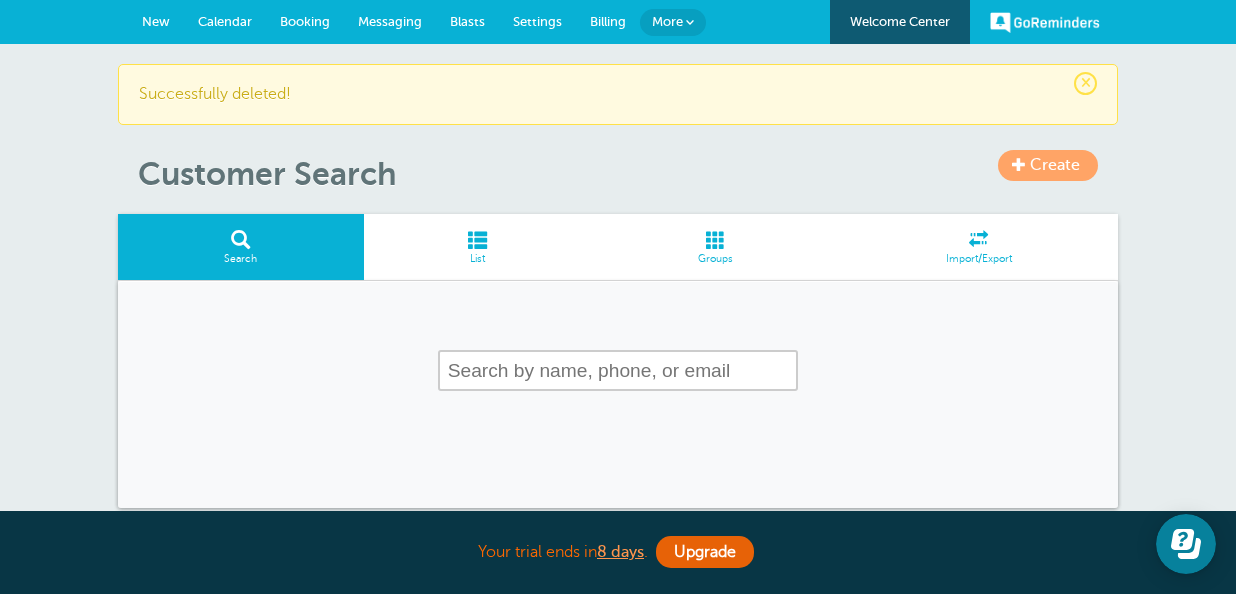click at bounding box center [478, 239] 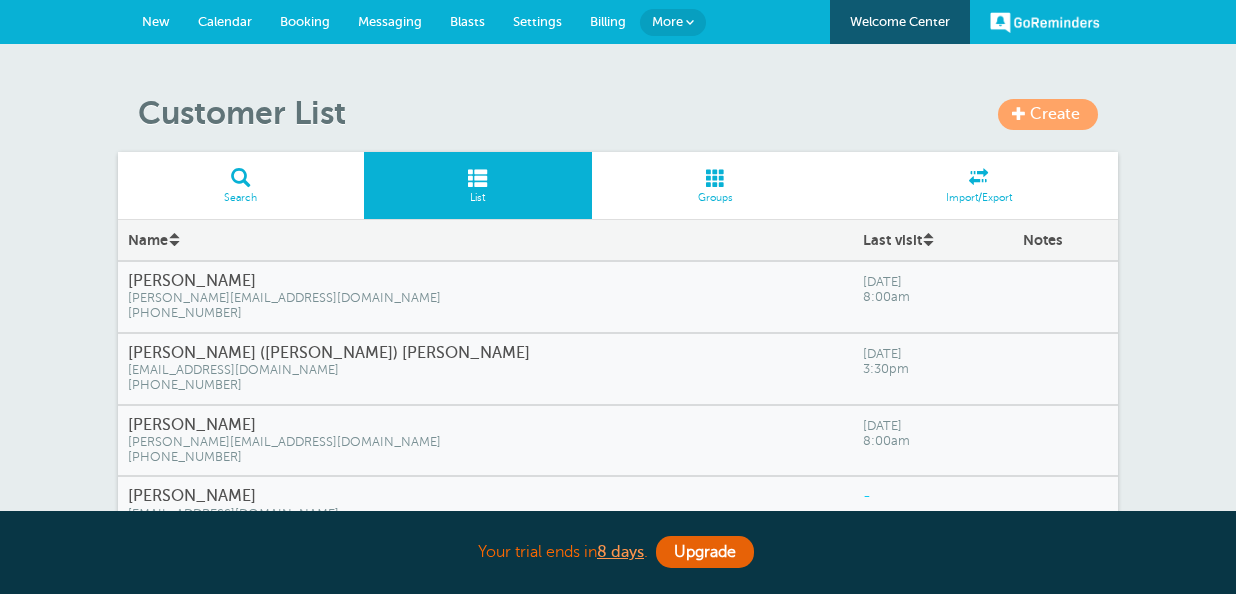 scroll, scrollTop: 0, scrollLeft: 0, axis: both 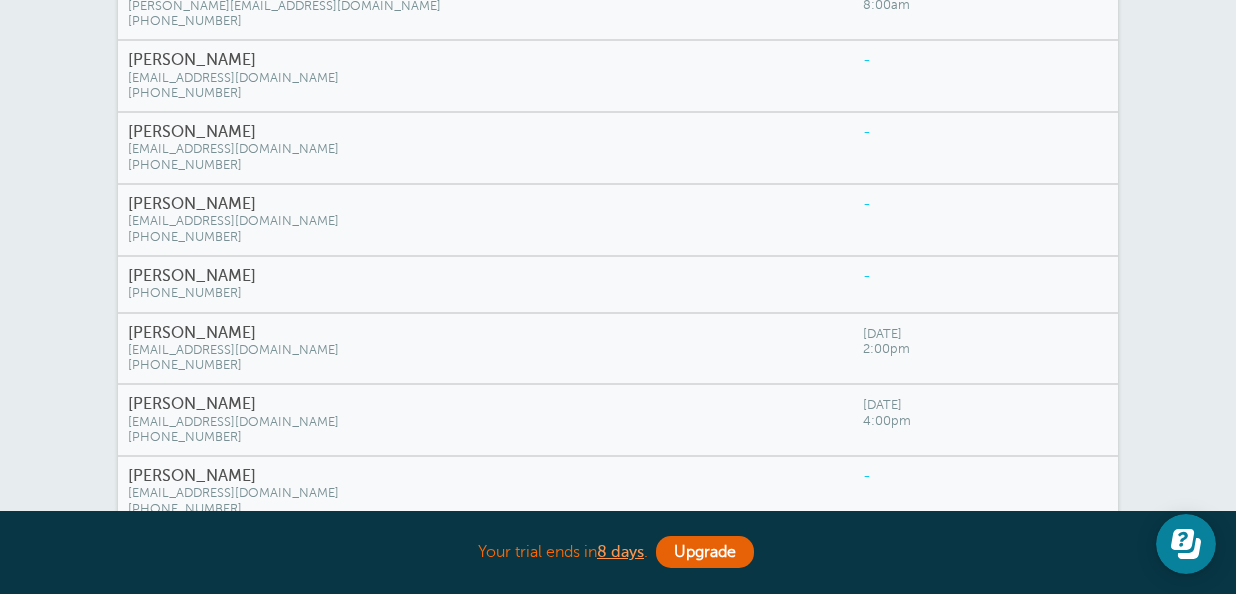 click on "[PHONE_NUMBER]" at bounding box center [485, 93] 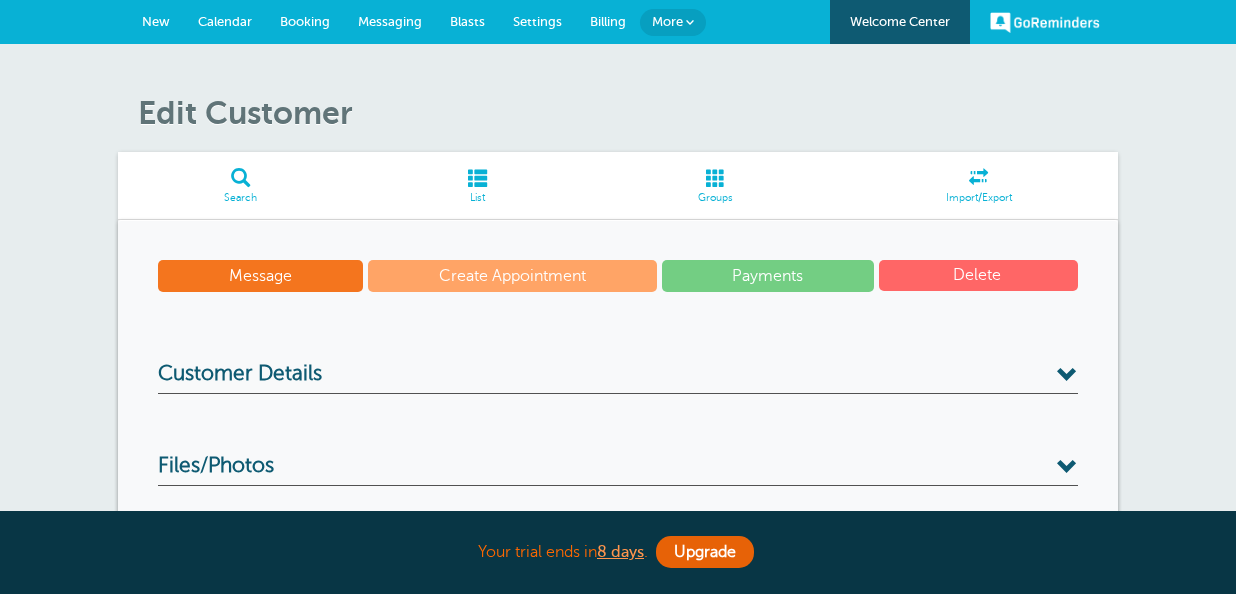 scroll, scrollTop: 0, scrollLeft: 0, axis: both 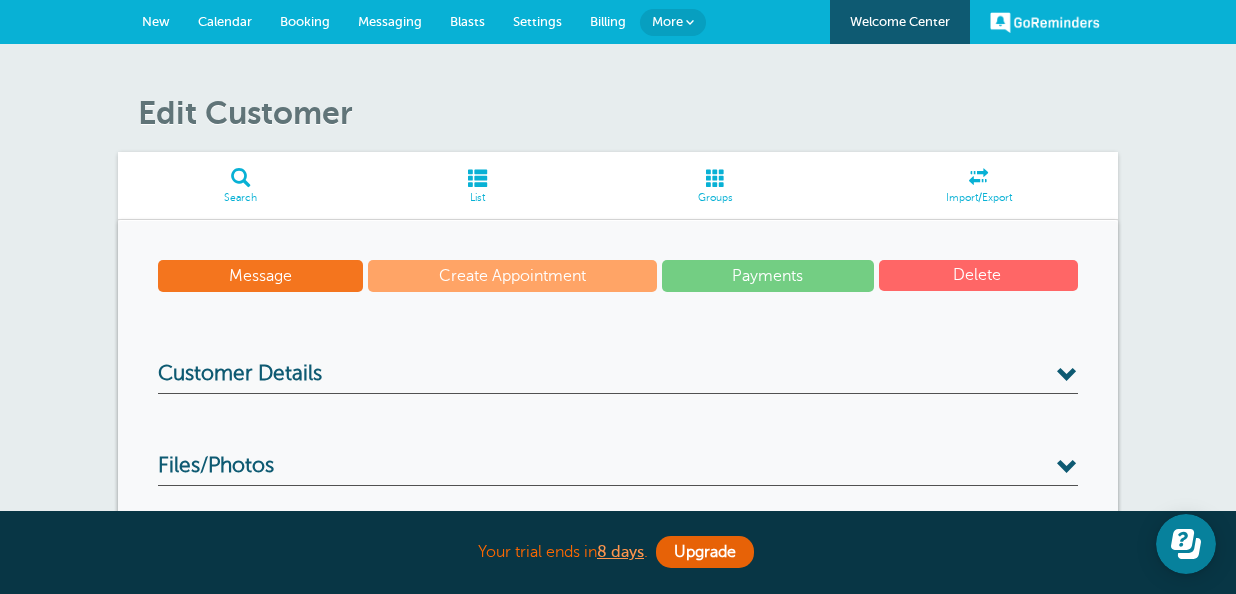 click on "Delete" at bounding box center (978, 275) 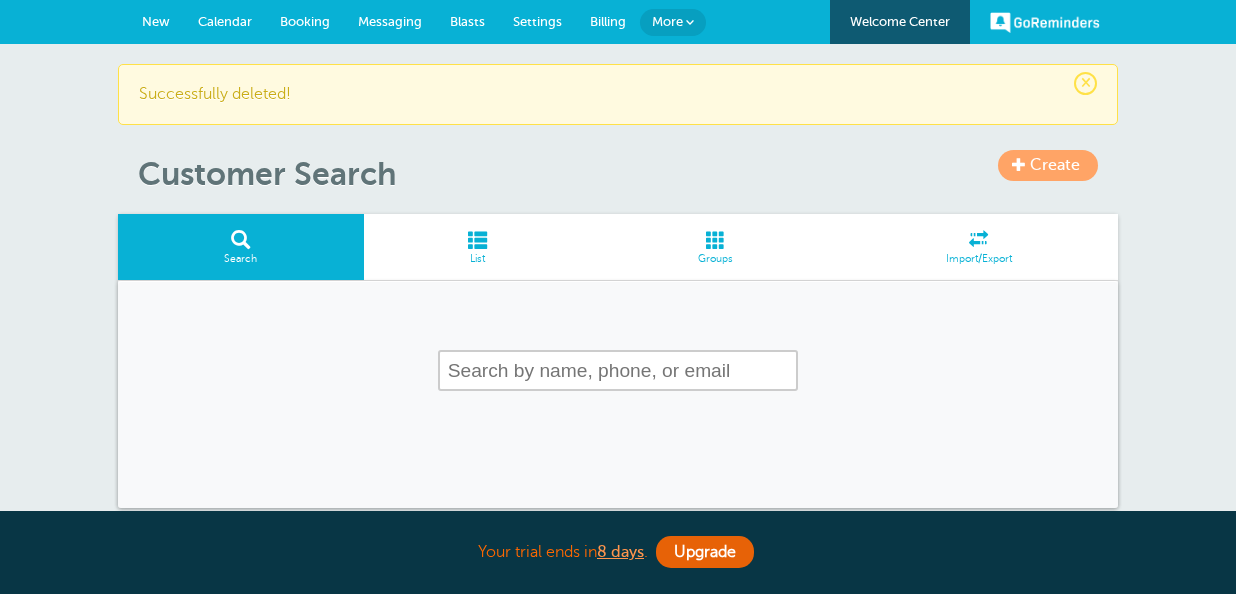 scroll, scrollTop: 0, scrollLeft: 0, axis: both 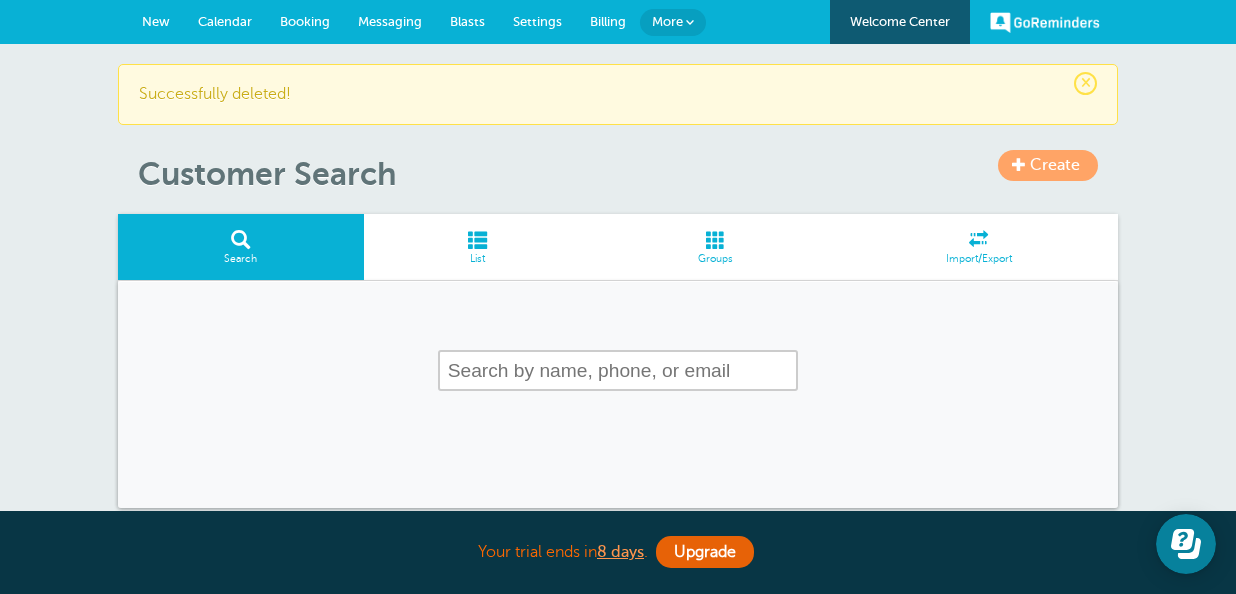 click at bounding box center [478, 239] 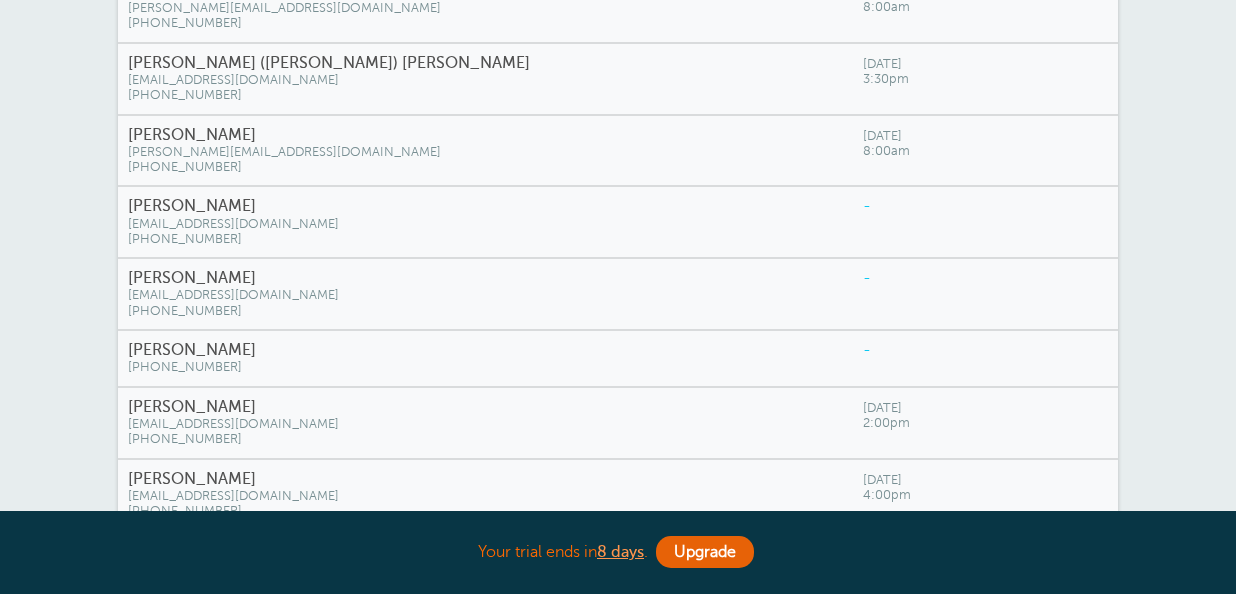 scroll, scrollTop: 425, scrollLeft: 0, axis: vertical 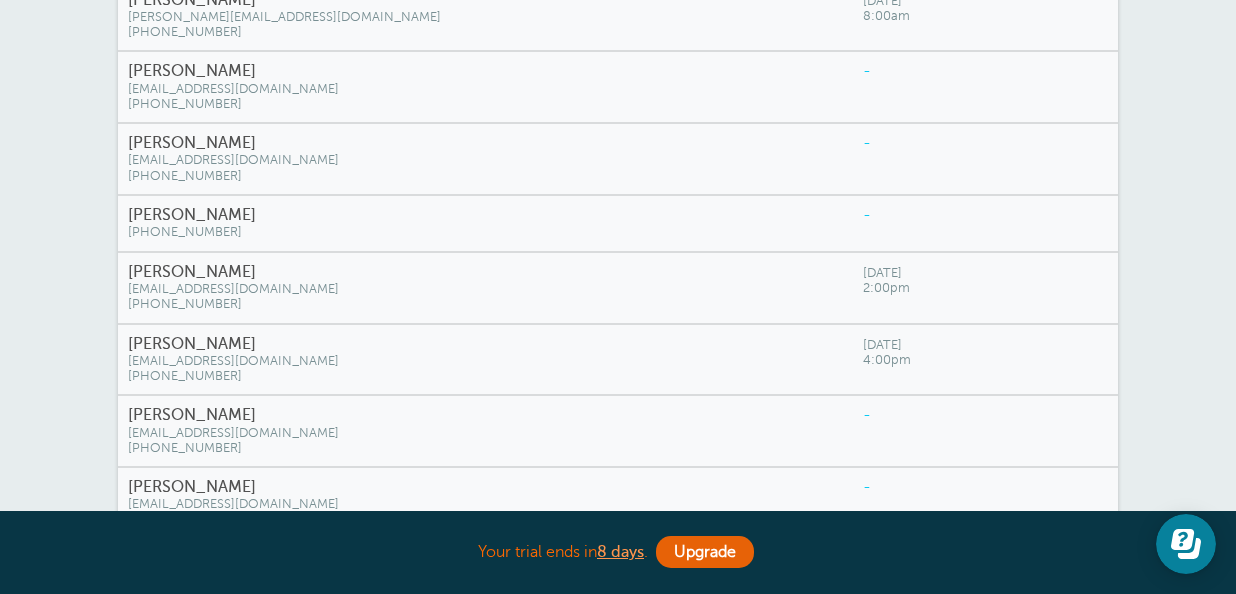 click on "[EMAIL_ADDRESS][DOMAIN_NAME]" at bounding box center [485, 89] 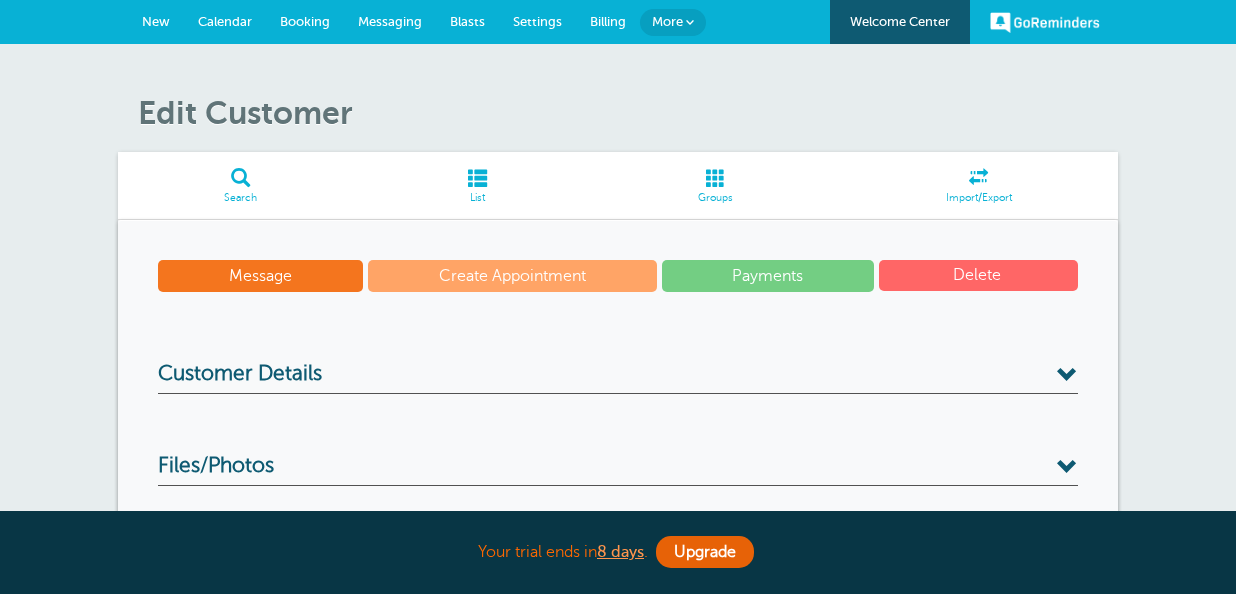 scroll, scrollTop: 0, scrollLeft: 0, axis: both 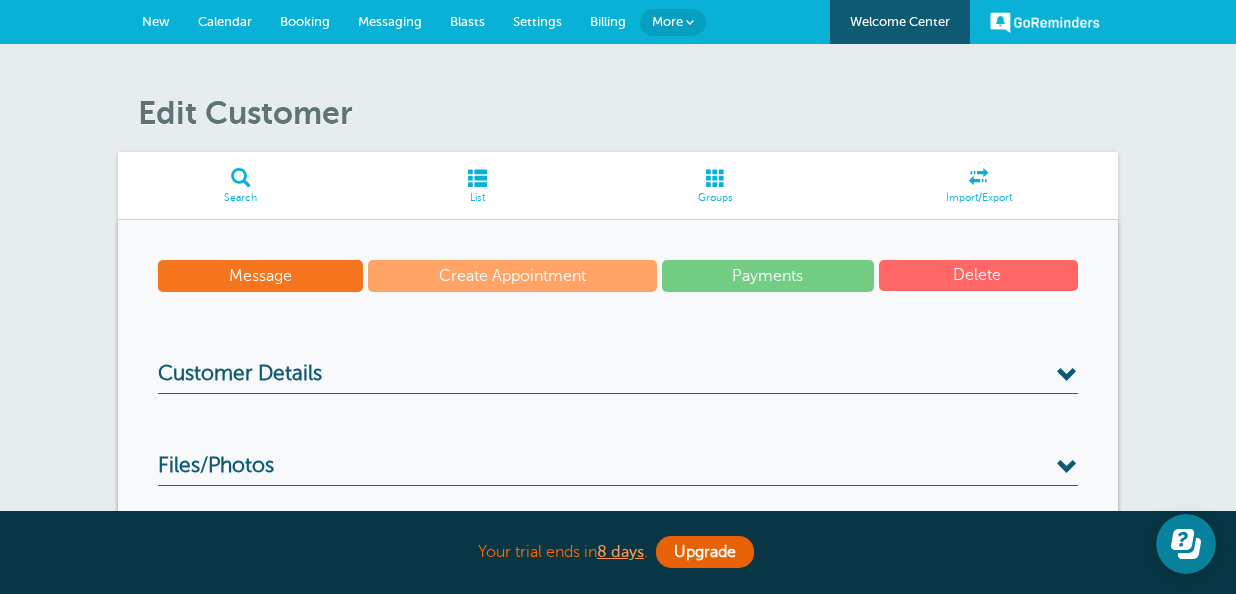 click on "Delete" at bounding box center (978, 275) 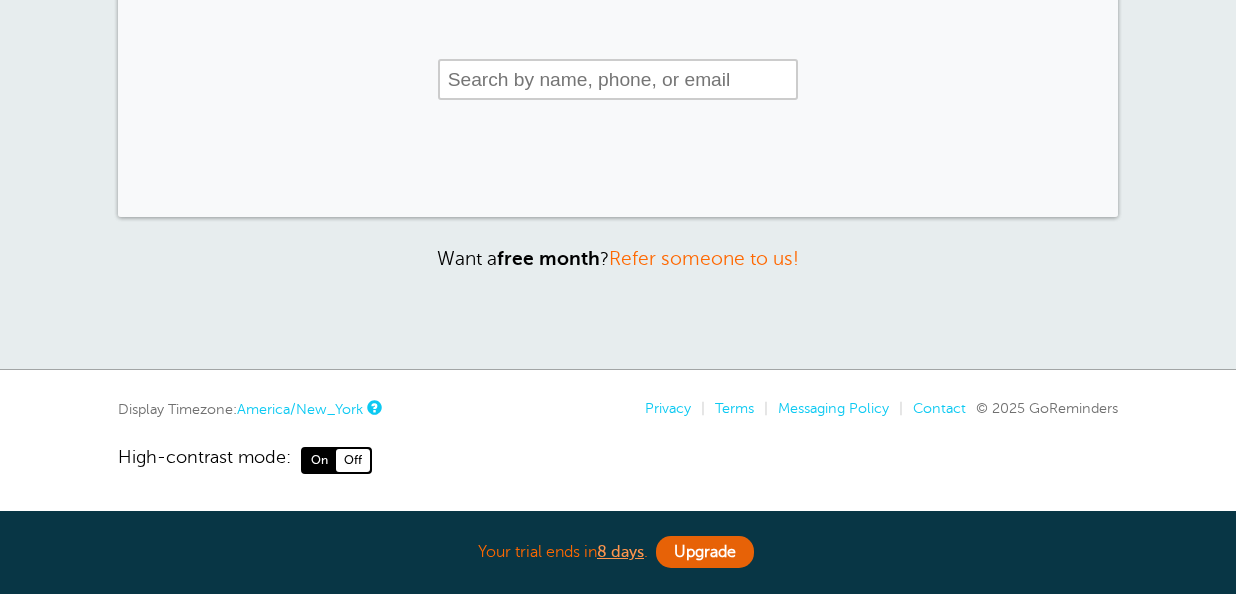 scroll, scrollTop: 292, scrollLeft: 0, axis: vertical 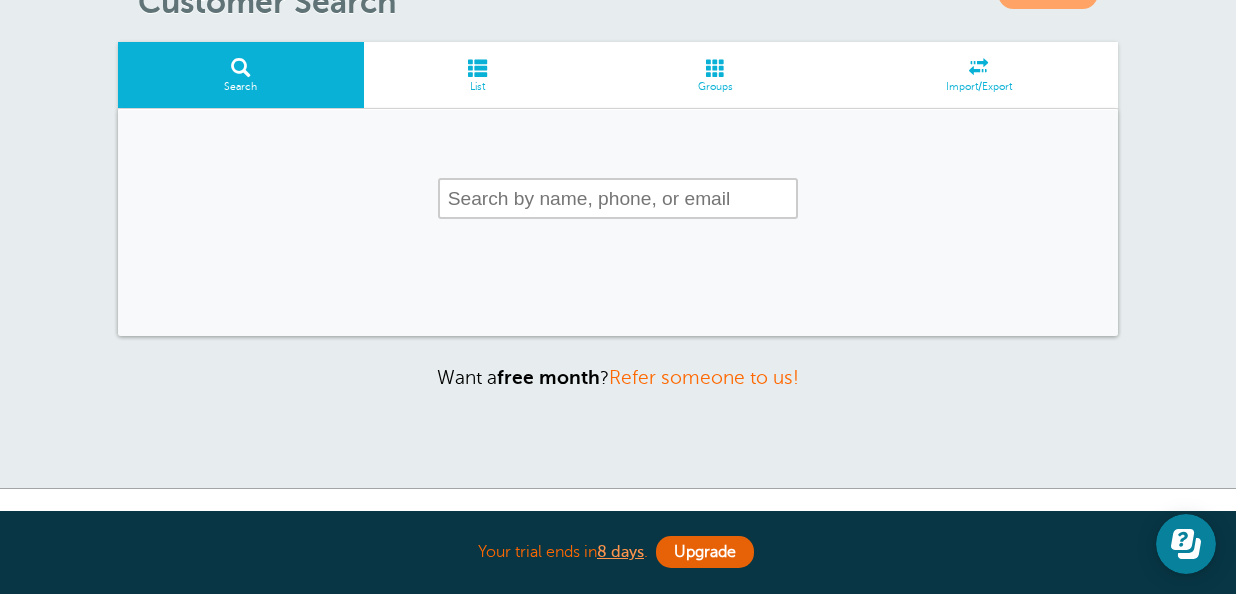 click at bounding box center [478, 67] 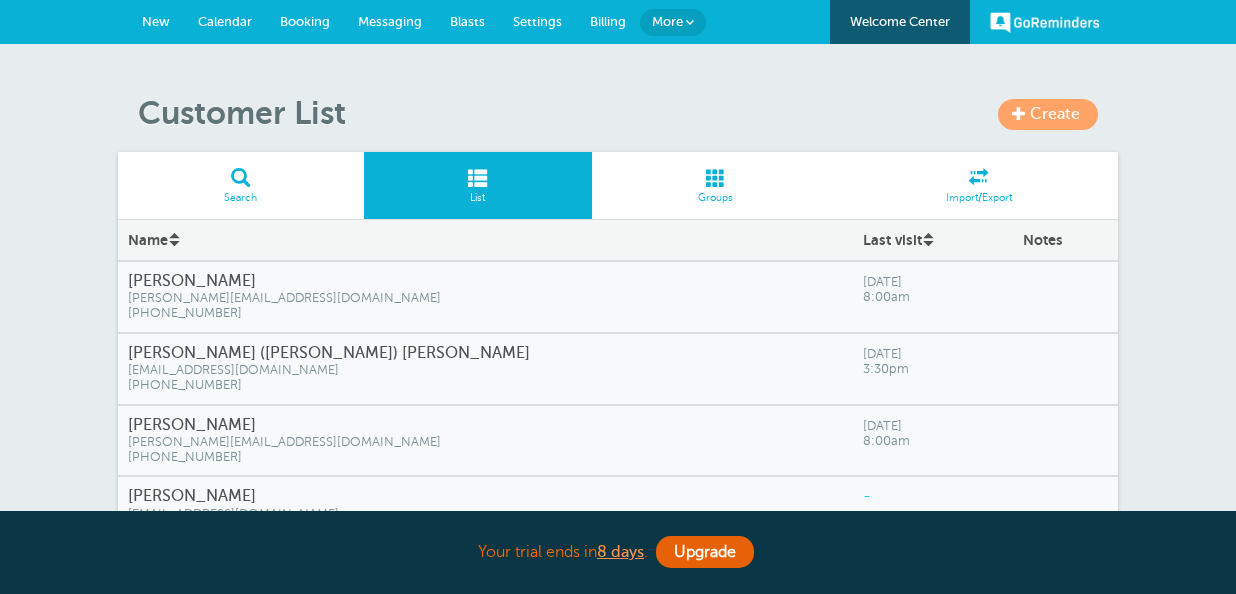 scroll, scrollTop: 0, scrollLeft: 0, axis: both 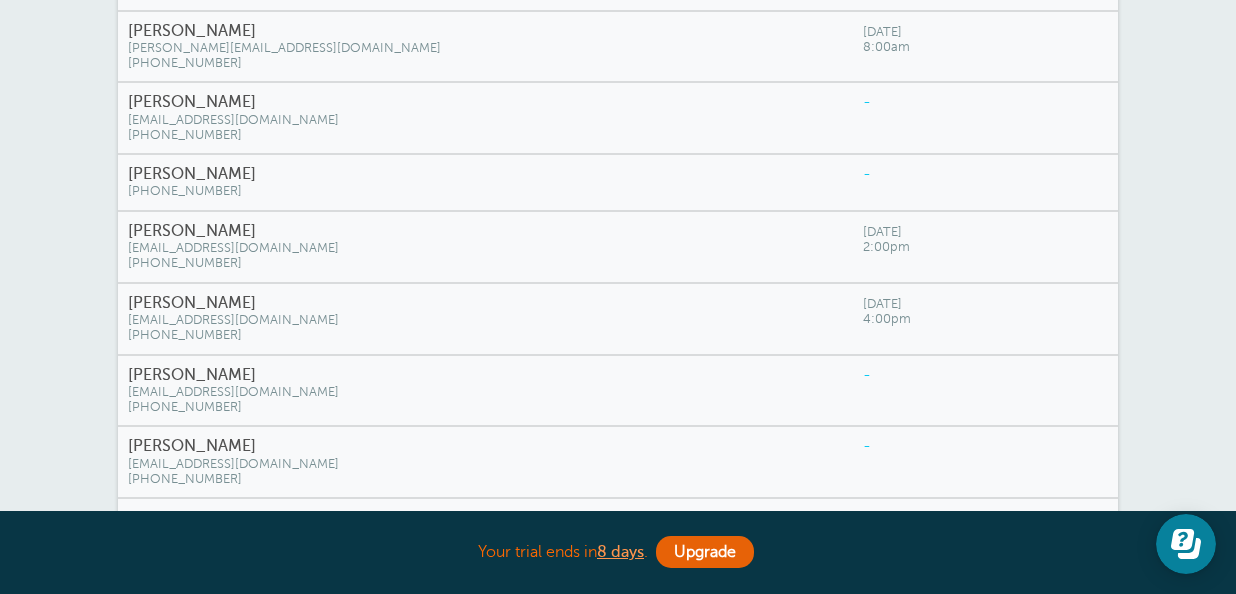 click on "[PERSON_NAME]" at bounding box center (485, 174) 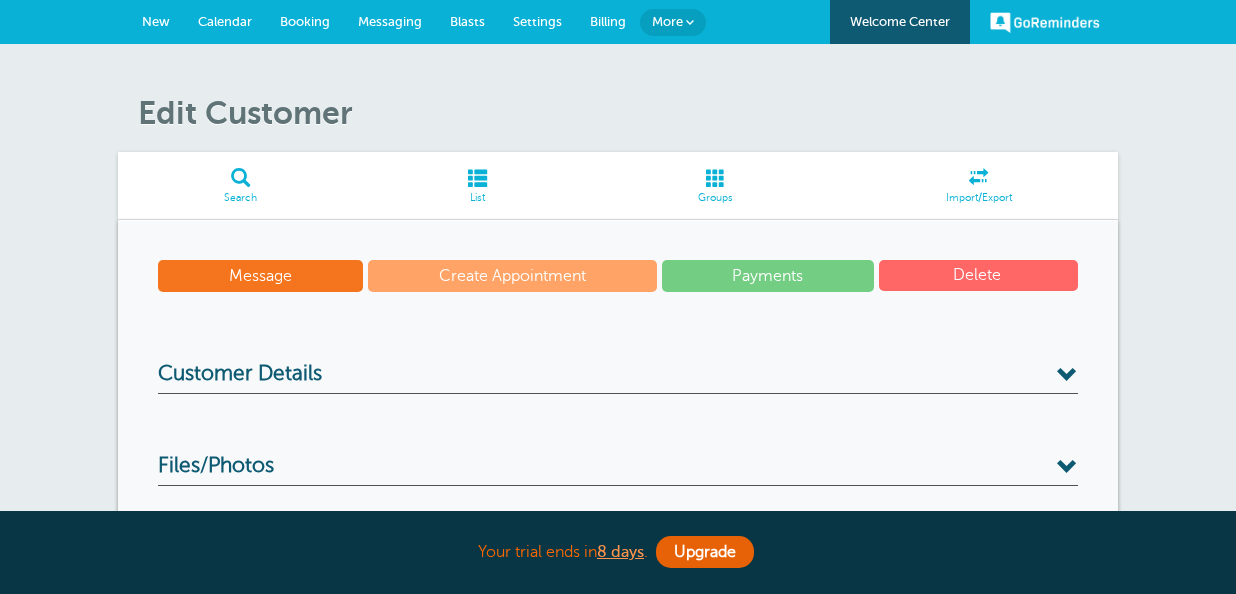 scroll, scrollTop: 0, scrollLeft: 0, axis: both 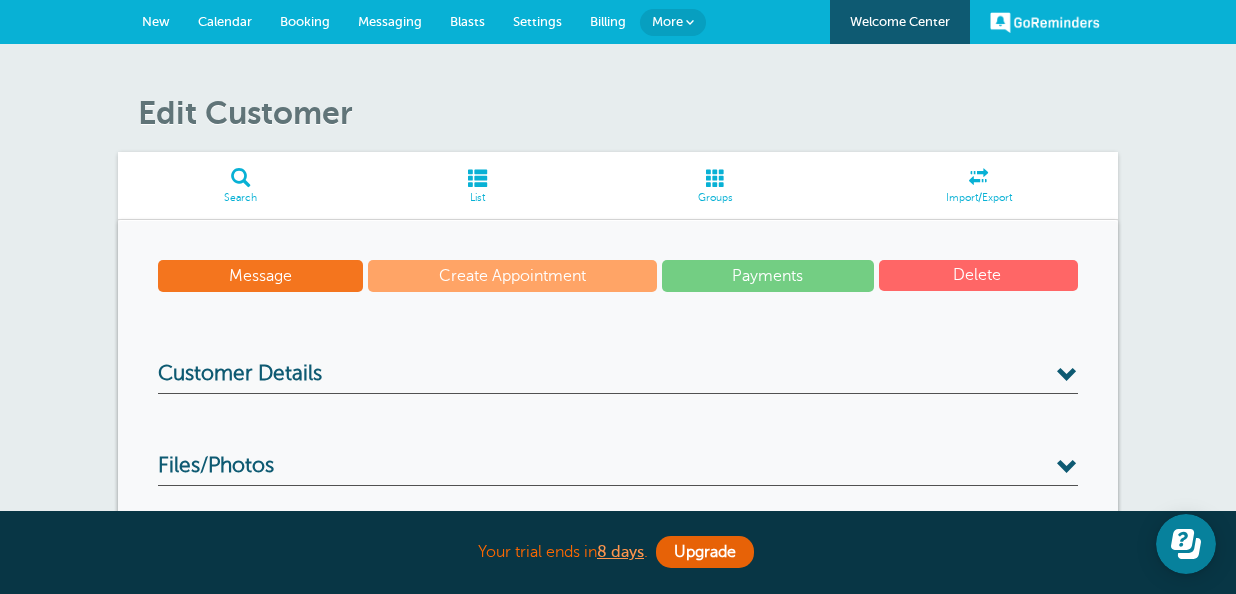 click on "Message
Create Appointment
Payments
Delete" at bounding box center [618, 281] 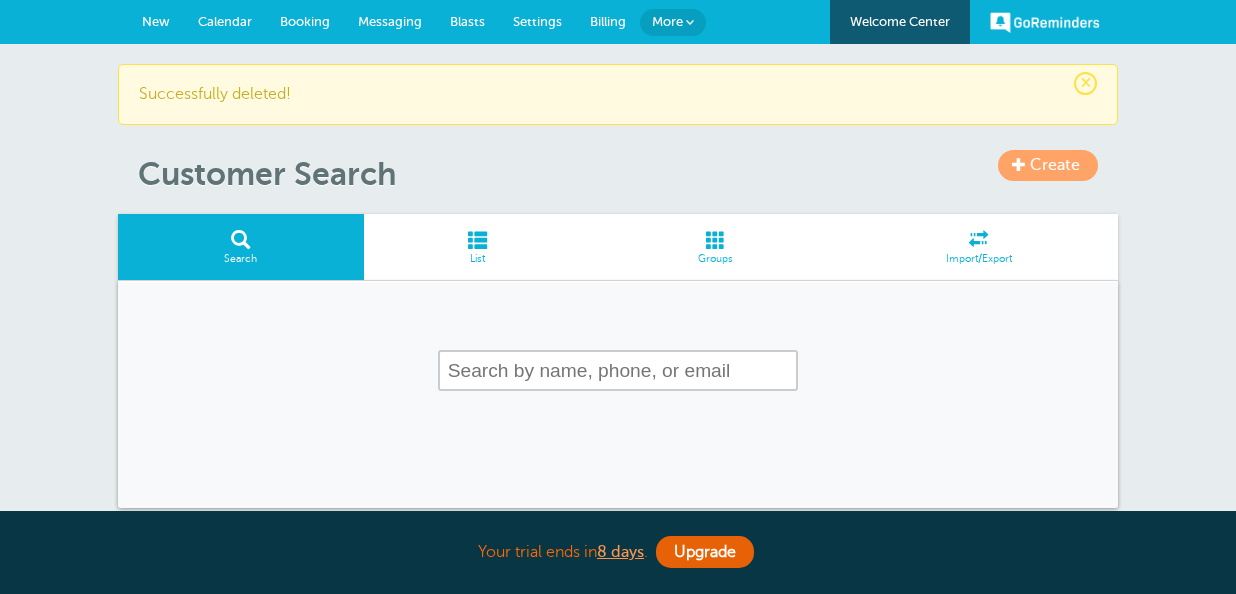 scroll, scrollTop: 0, scrollLeft: 0, axis: both 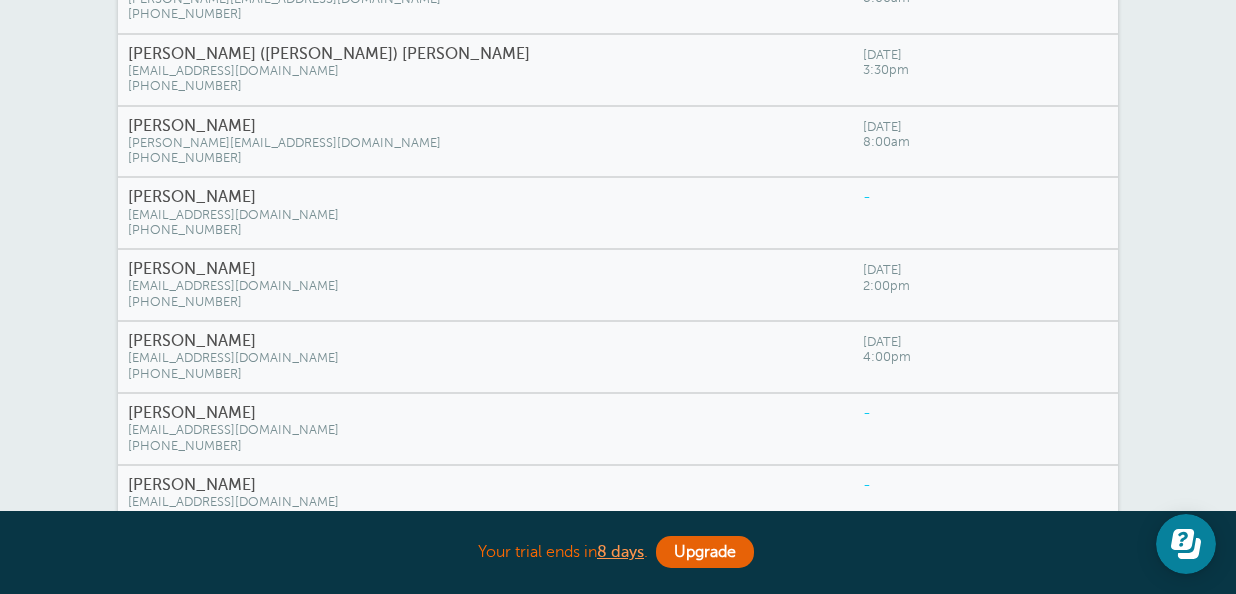 click on "[EMAIL_ADDRESS][DOMAIN_NAME]" at bounding box center [485, 215] 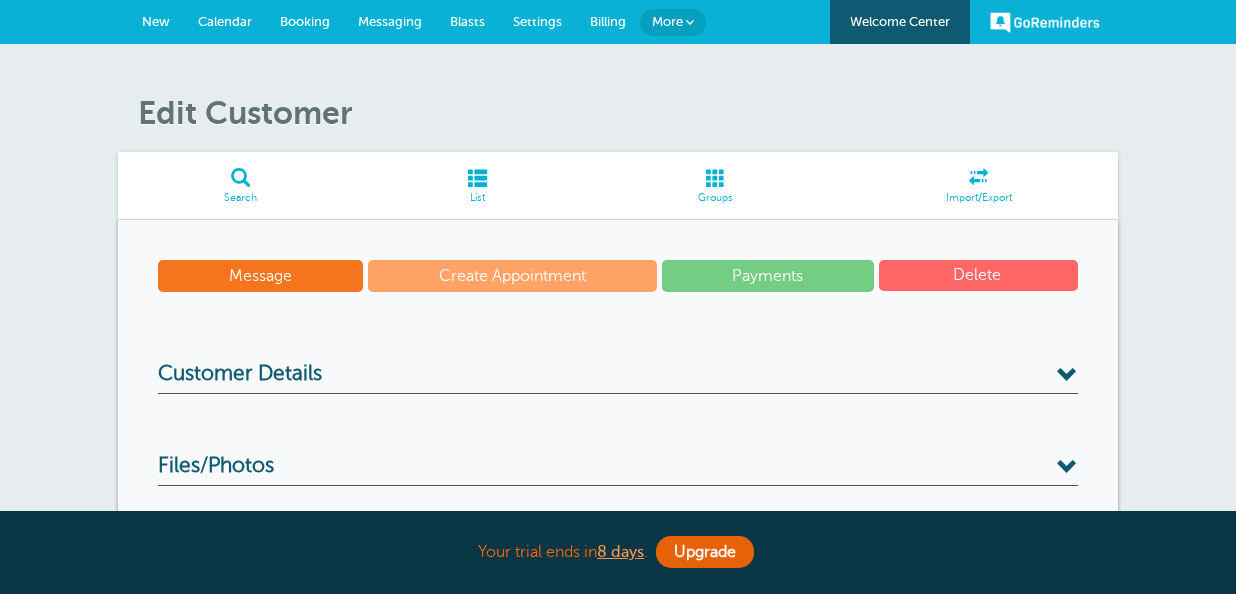 scroll, scrollTop: 0, scrollLeft: 0, axis: both 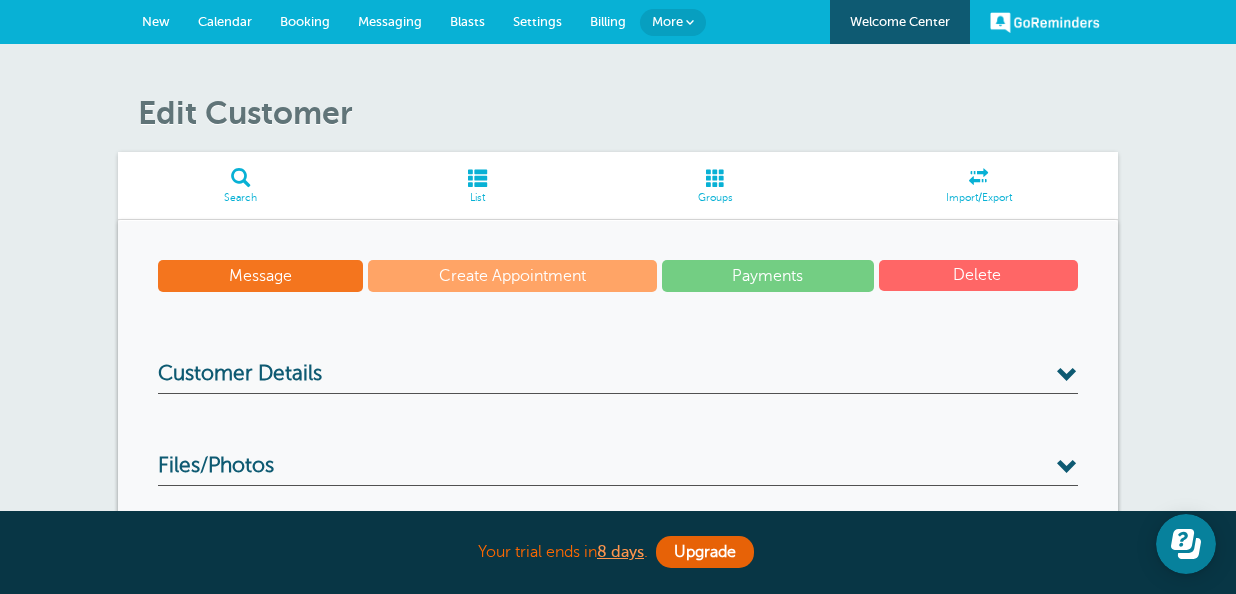 click on "Delete" at bounding box center [978, 275] 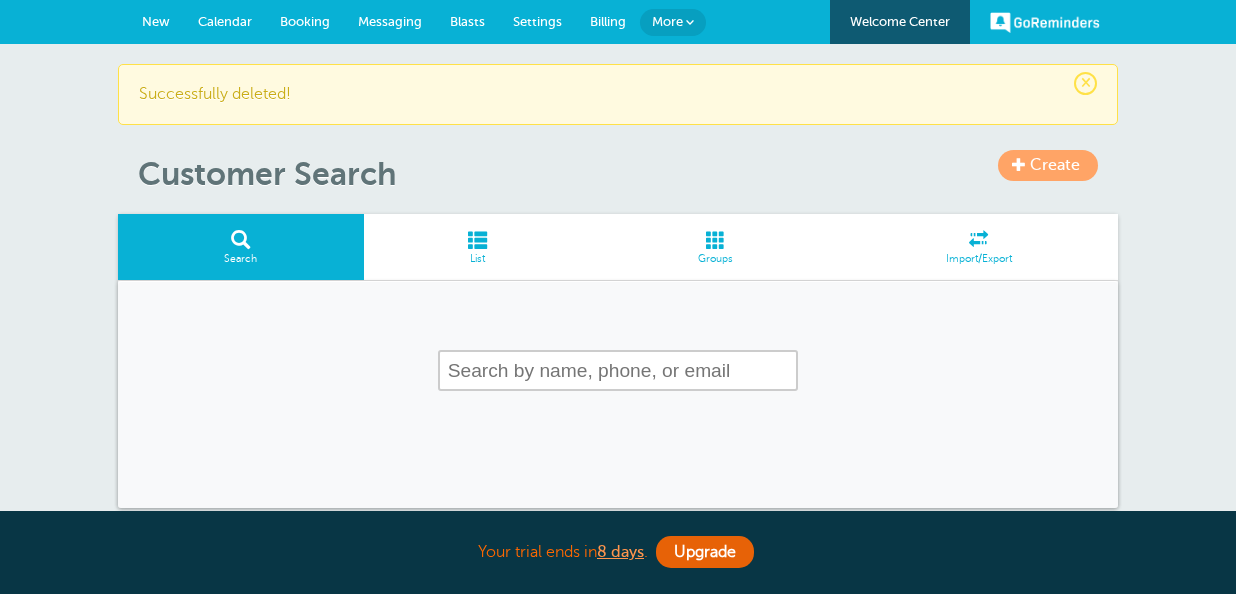 scroll, scrollTop: 0, scrollLeft: 0, axis: both 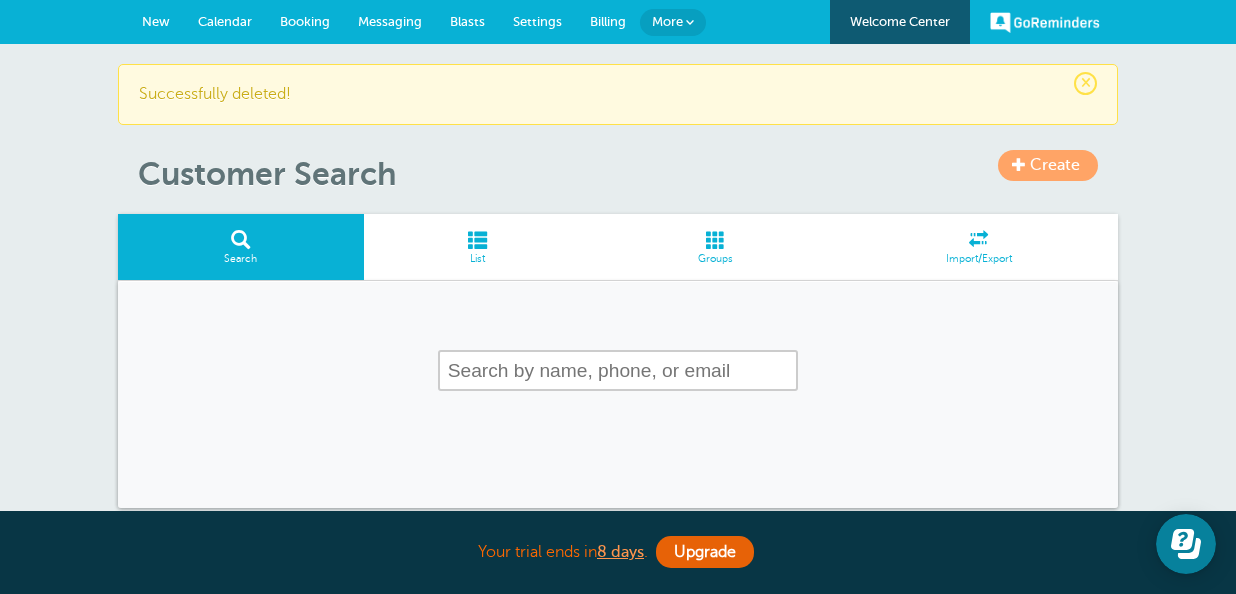 click at bounding box center (478, 239) 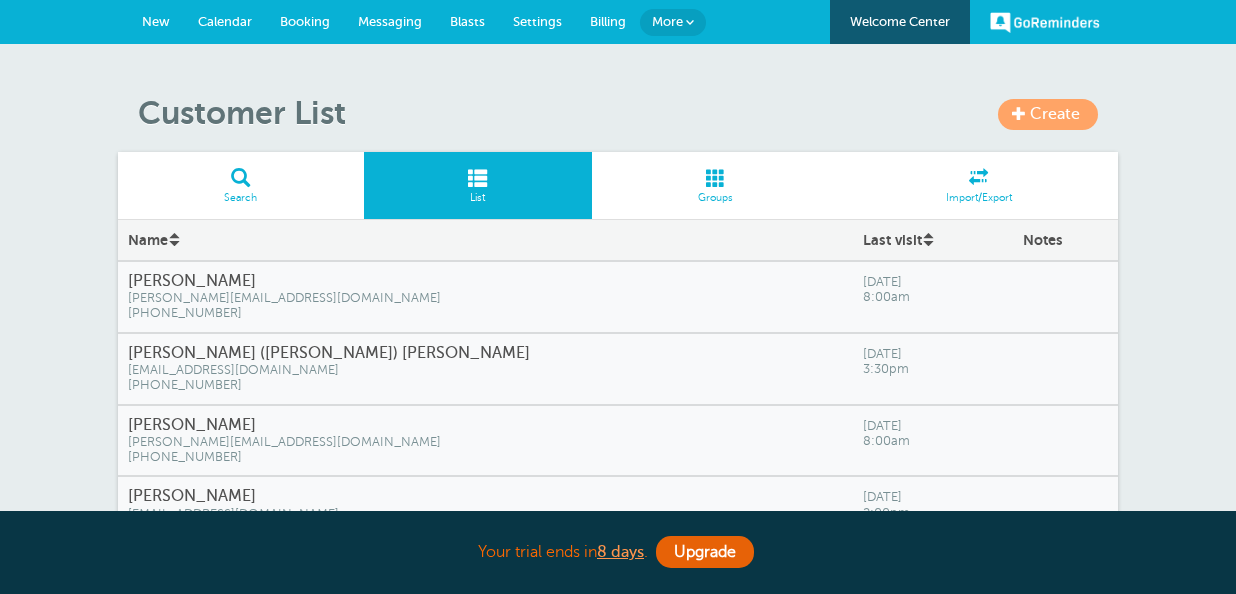 scroll, scrollTop: 0, scrollLeft: 0, axis: both 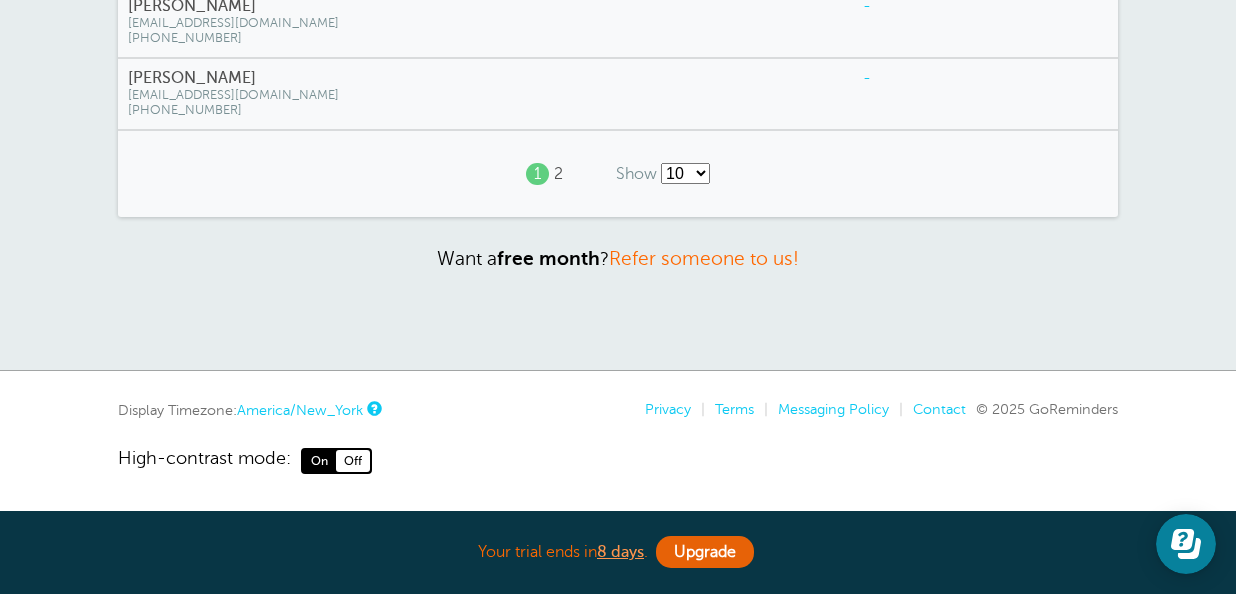 click on "tfaramo.healthyunique@gmail.com" at bounding box center (485, 95) 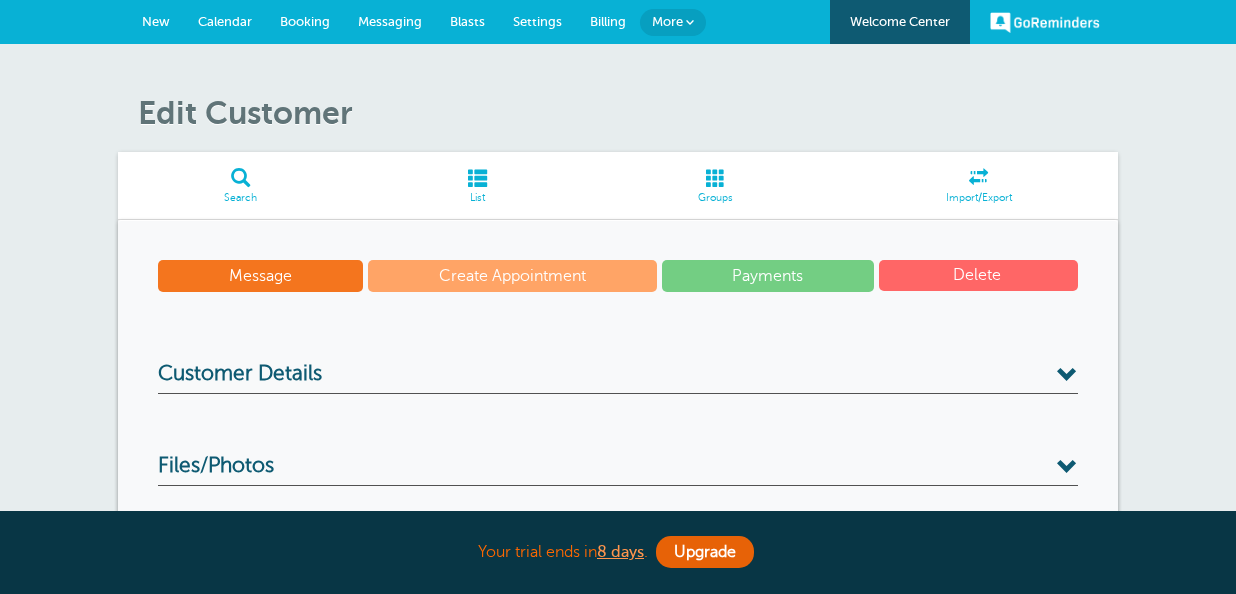 scroll, scrollTop: 0, scrollLeft: 0, axis: both 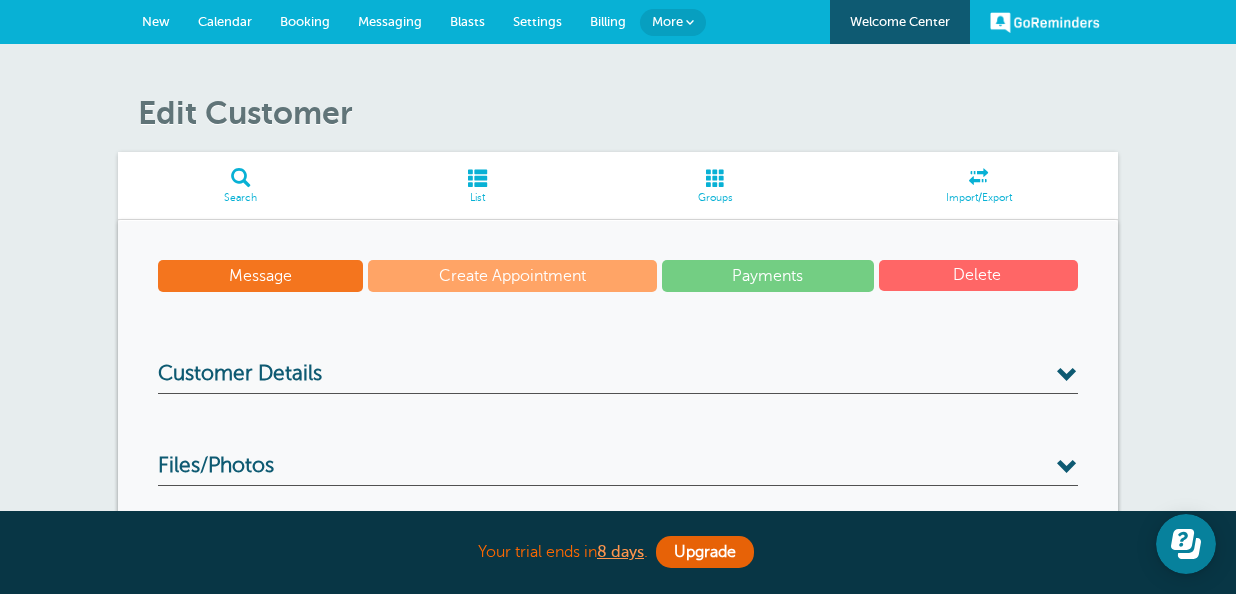 click at bounding box center (1003, 275) 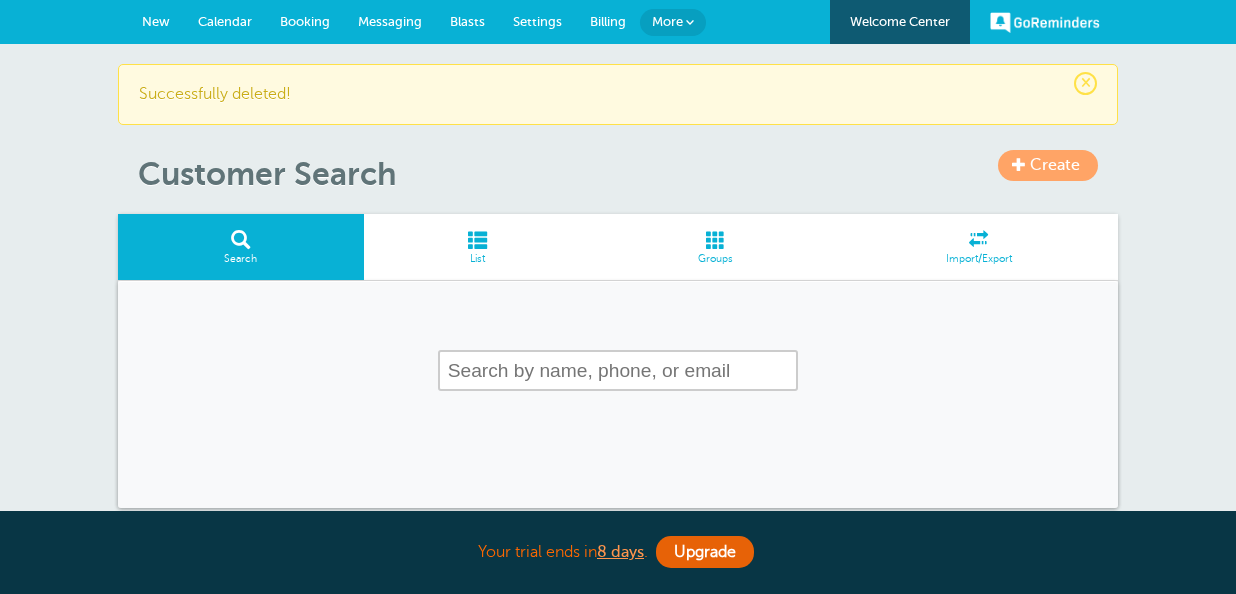 scroll, scrollTop: 0, scrollLeft: 0, axis: both 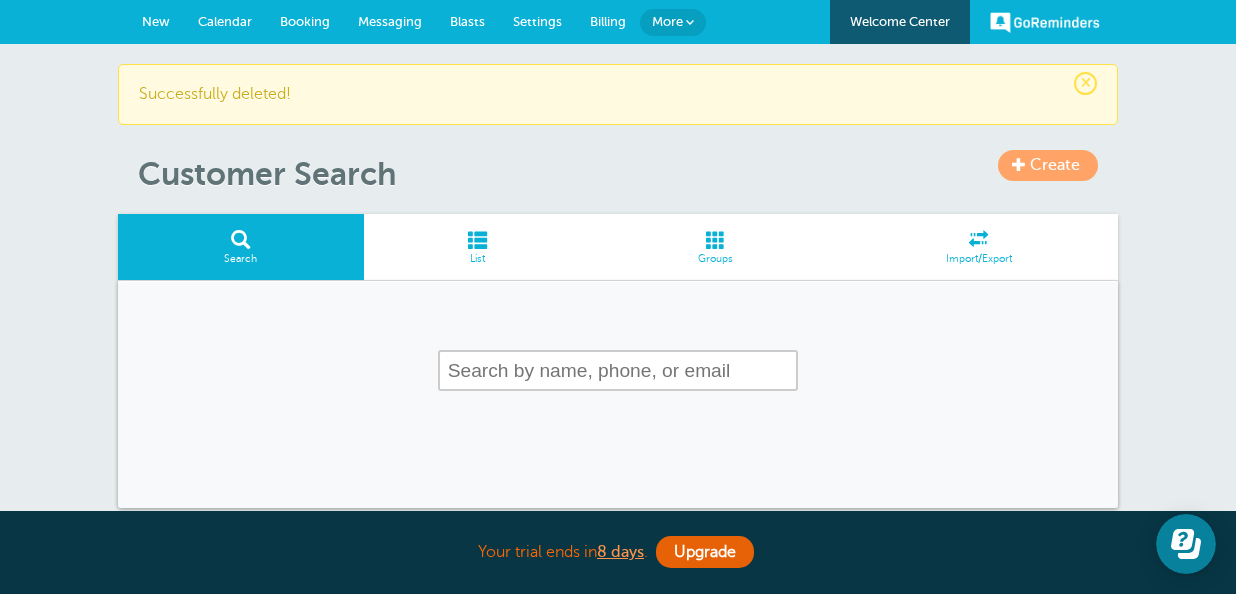 click at bounding box center [478, 239] 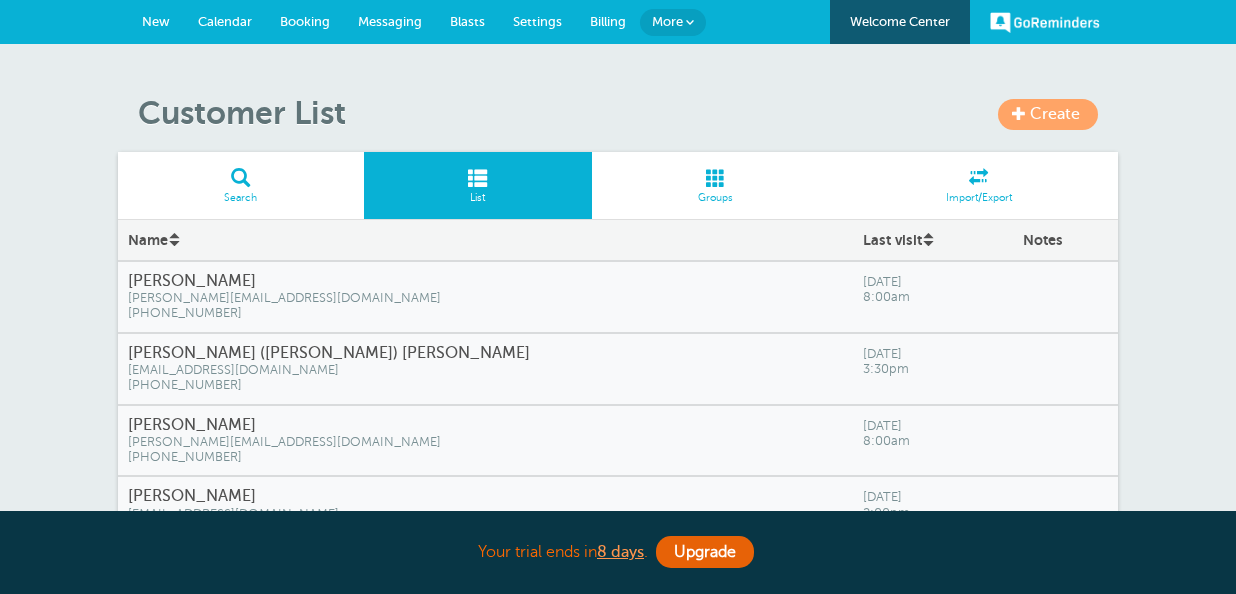 scroll, scrollTop: 851, scrollLeft: 0, axis: vertical 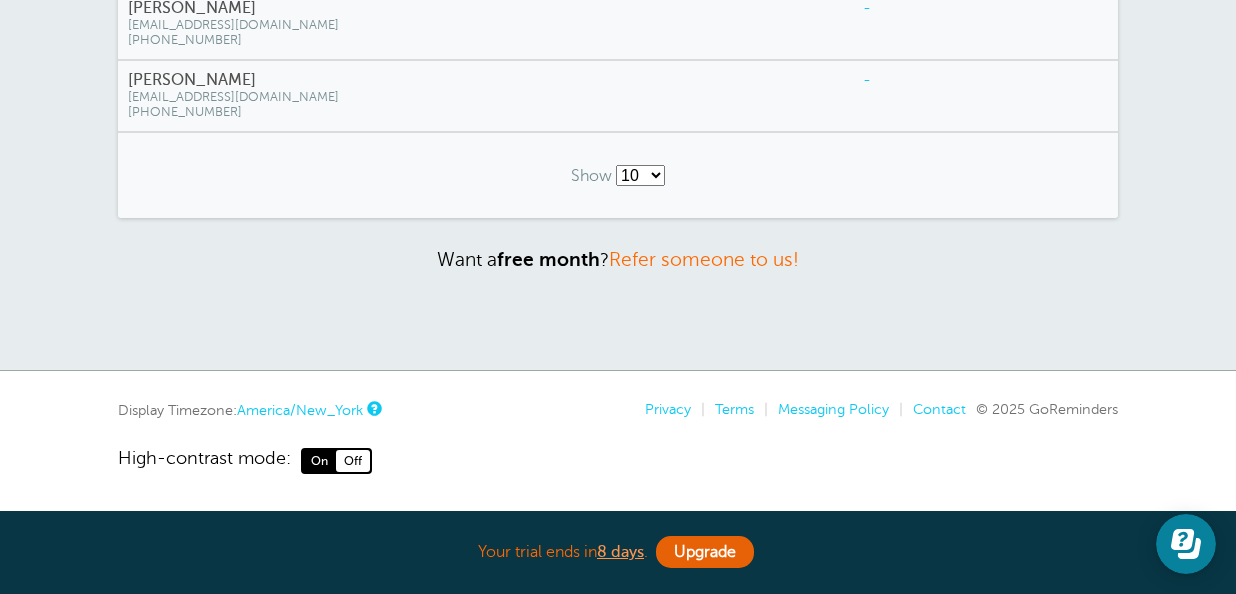 click on "[PHONE_NUMBER]" at bounding box center [485, 112] 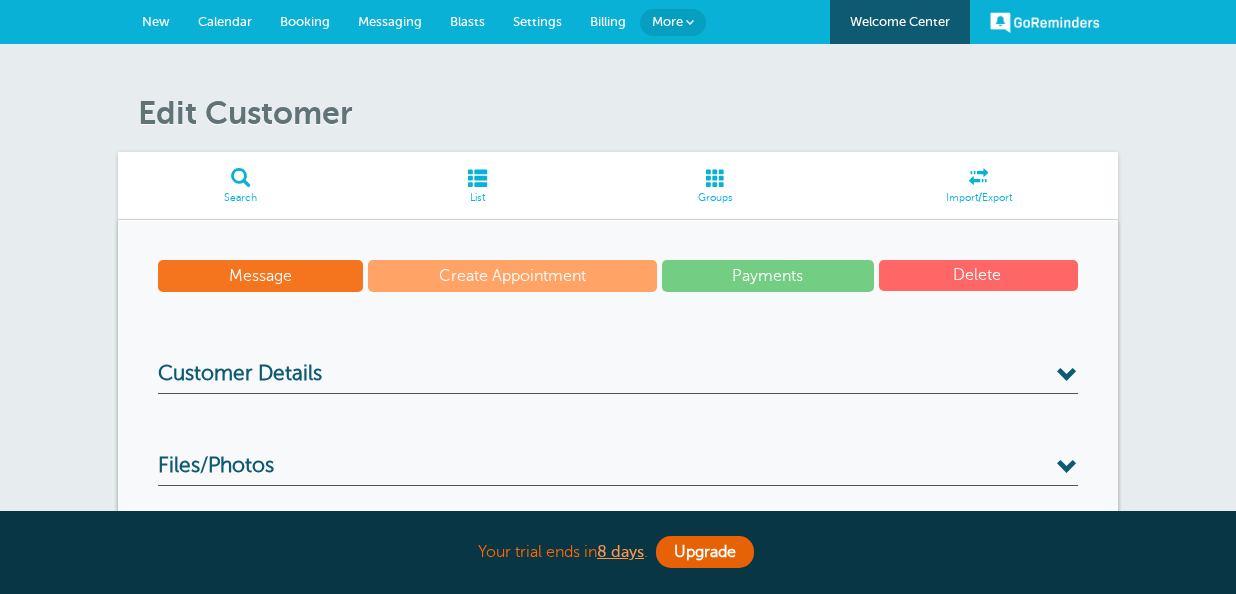 scroll, scrollTop: 0, scrollLeft: 0, axis: both 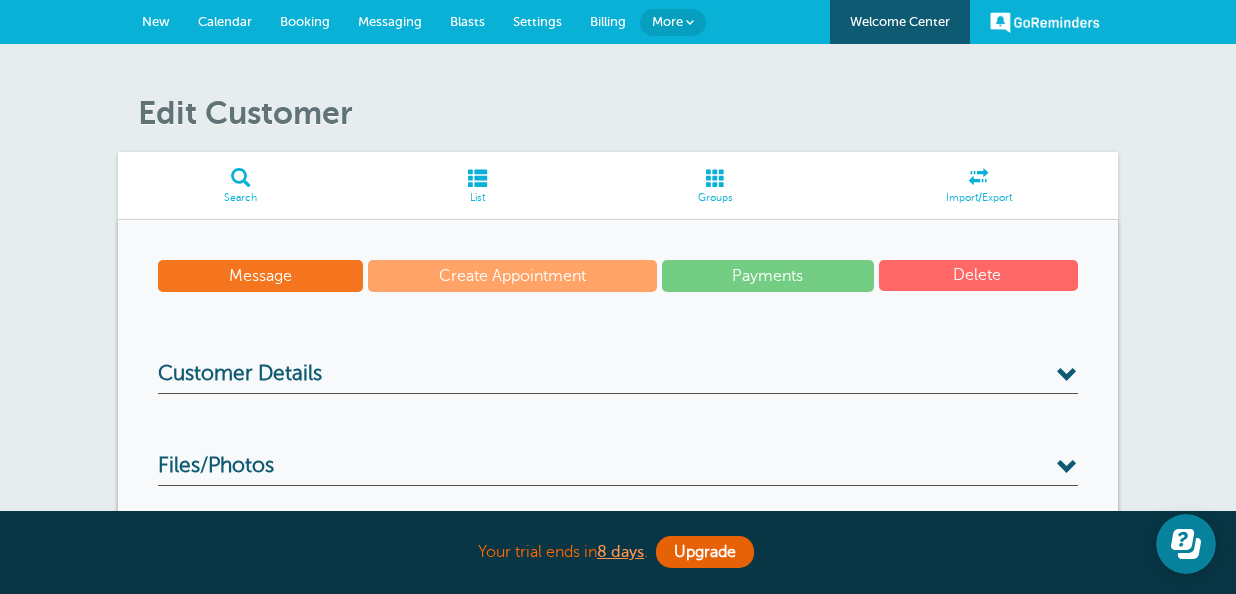 click on "Delete" at bounding box center [978, 275] 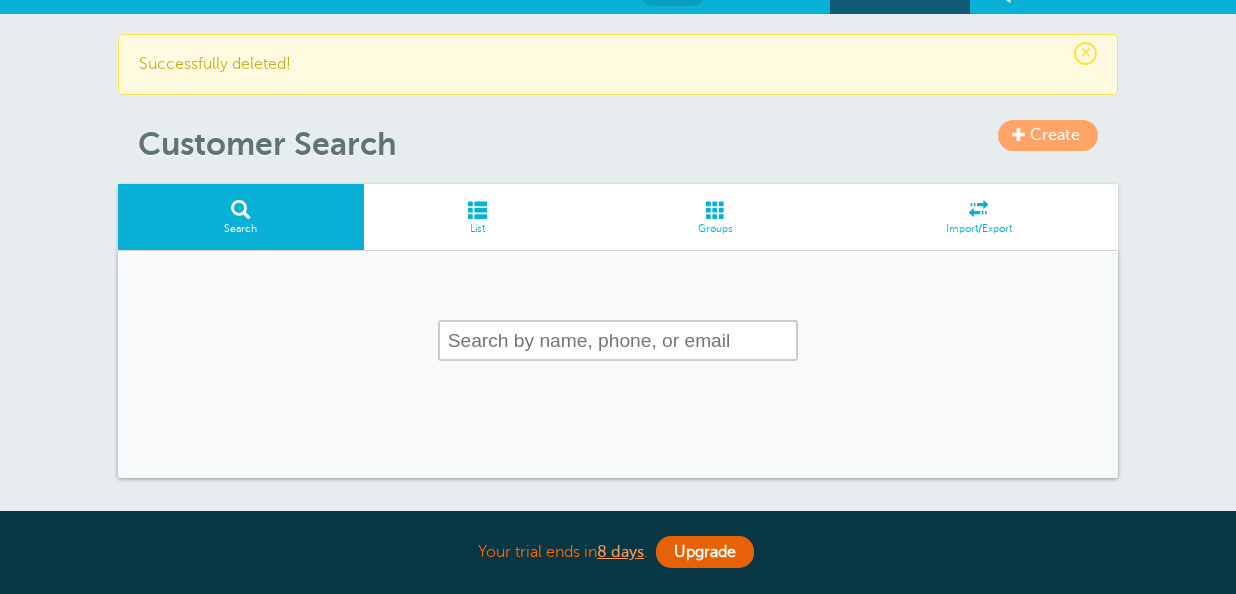 scroll, scrollTop: 67, scrollLeft: 0, axis: vertical 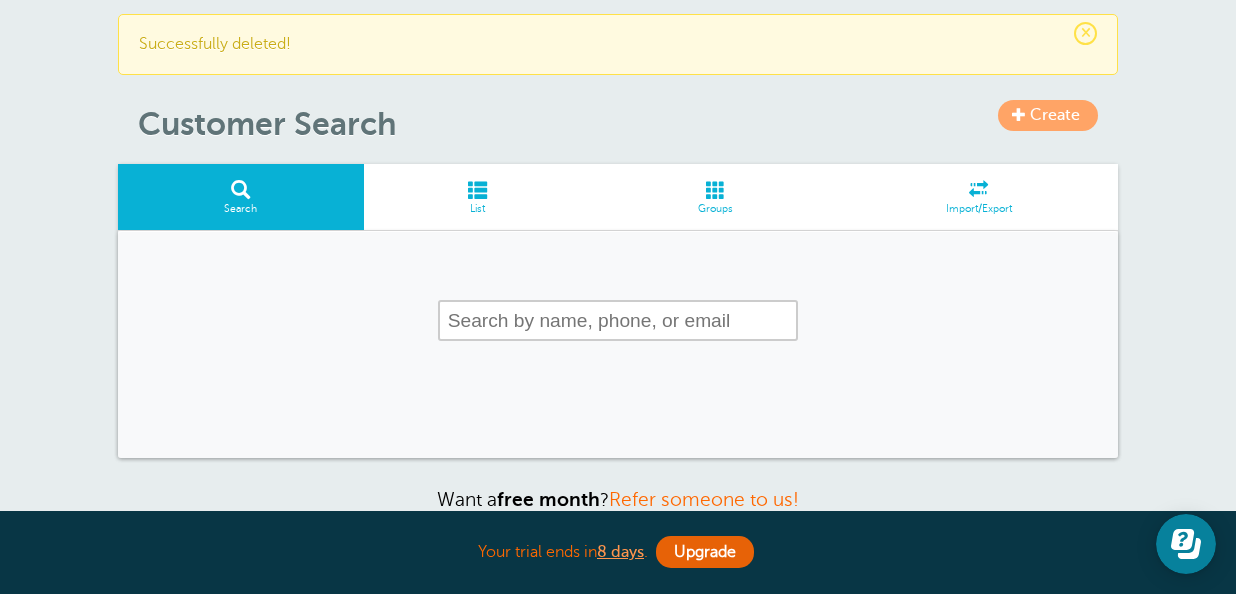 click at bounding box center (478, 189) 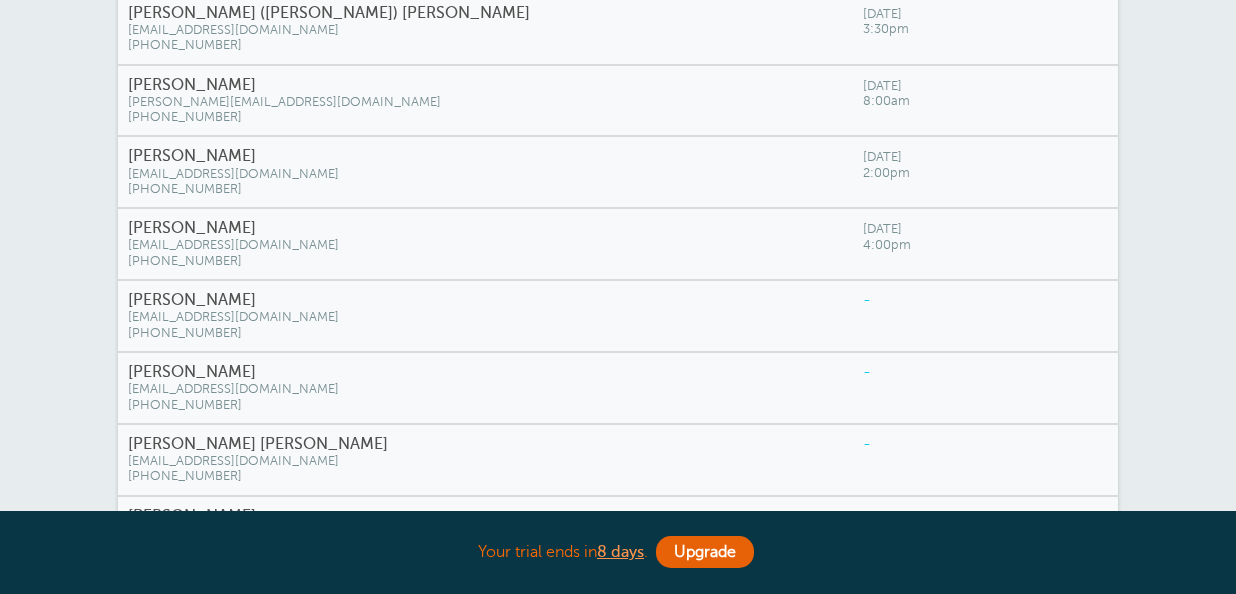 scroll, scrollTop: 779, scrollLeft: 0, axis: vertical 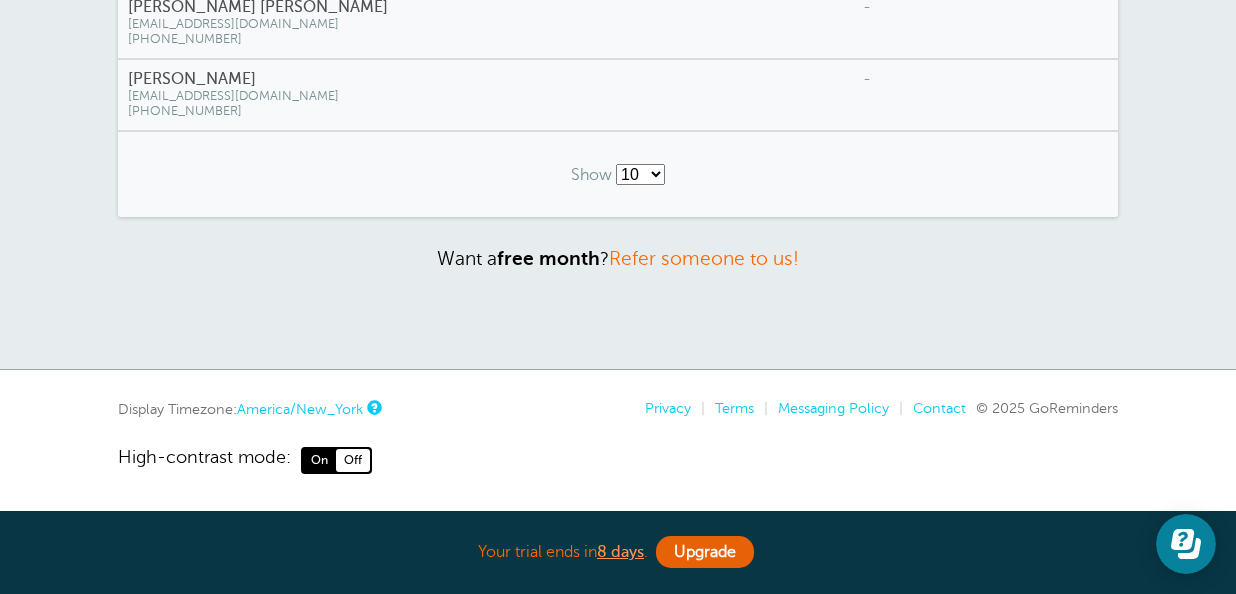 click on "[EMAIL_ADDRESS][DOMAIN_NAME]" at bounding box center (485, 96) 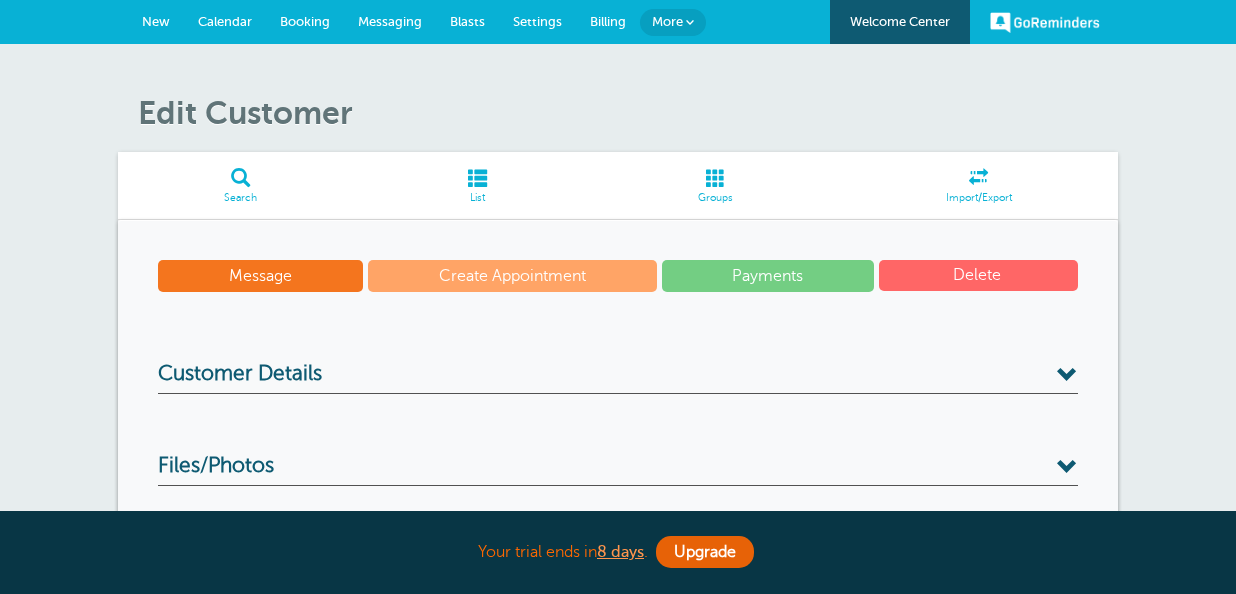 scroll, scrollTop: 0, scrollLeft: 0, axis: both 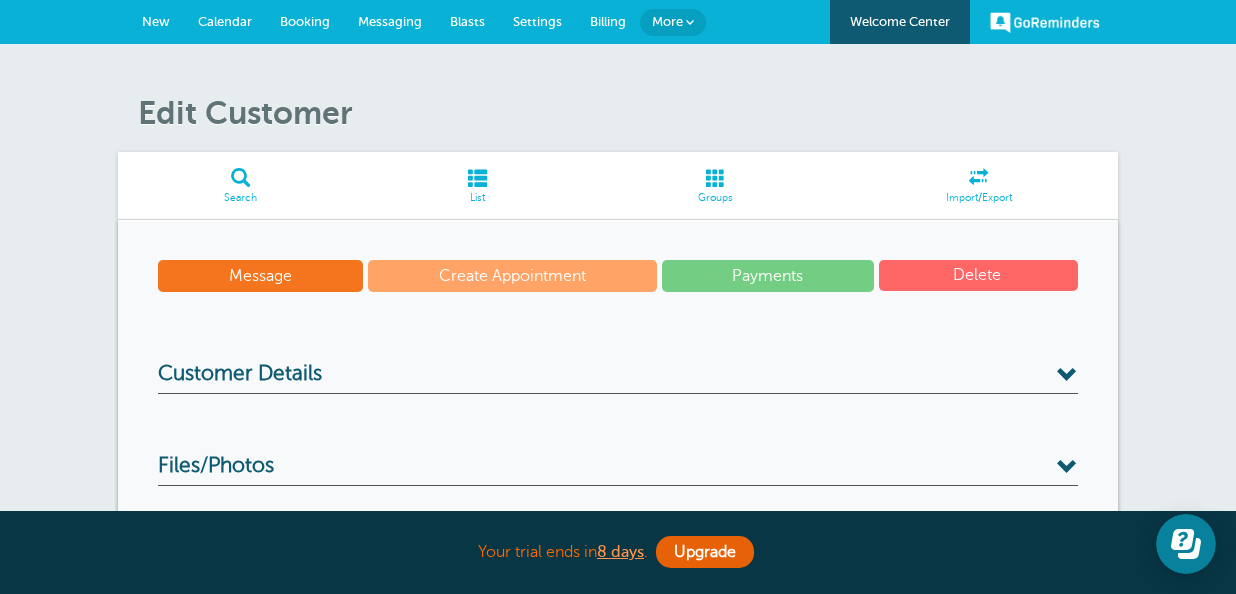 click on "Delete" at bounding box center (978, 275) 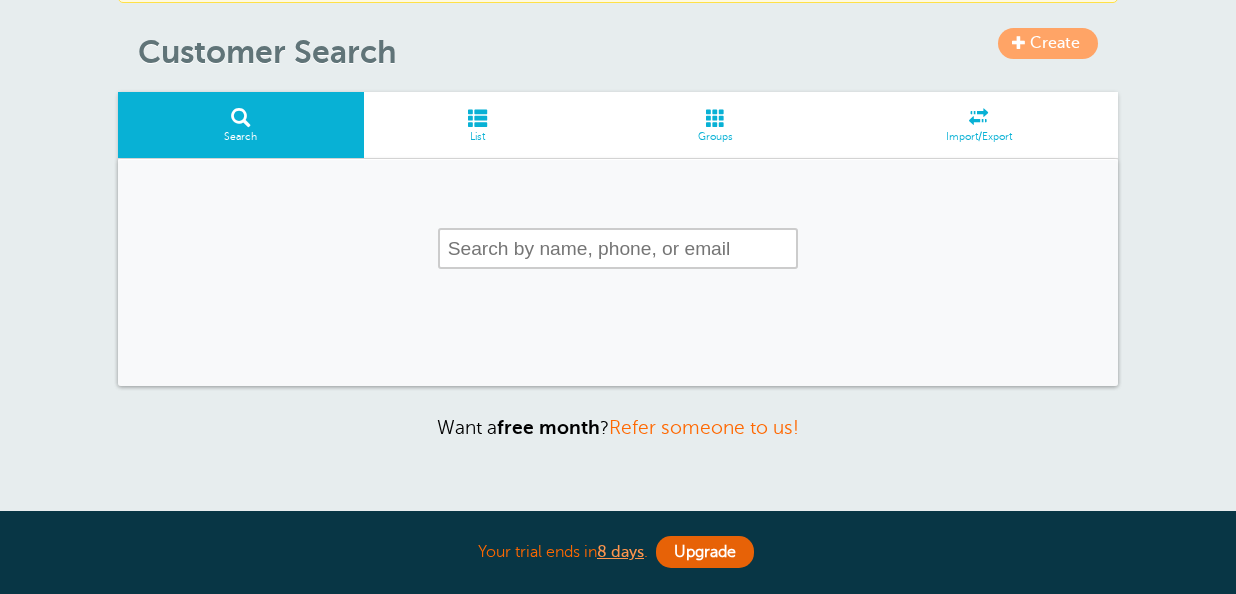 scroll, scrollTop: 99, scrollLeft: 0, axis: vertical 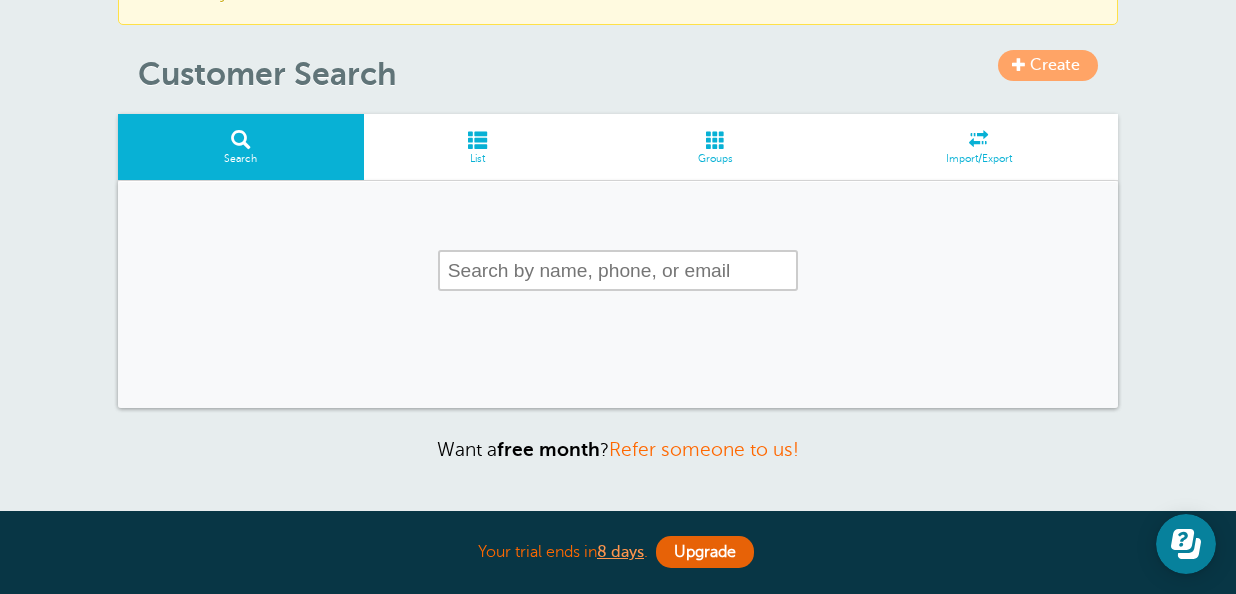 click at bounding box center [478, 139] 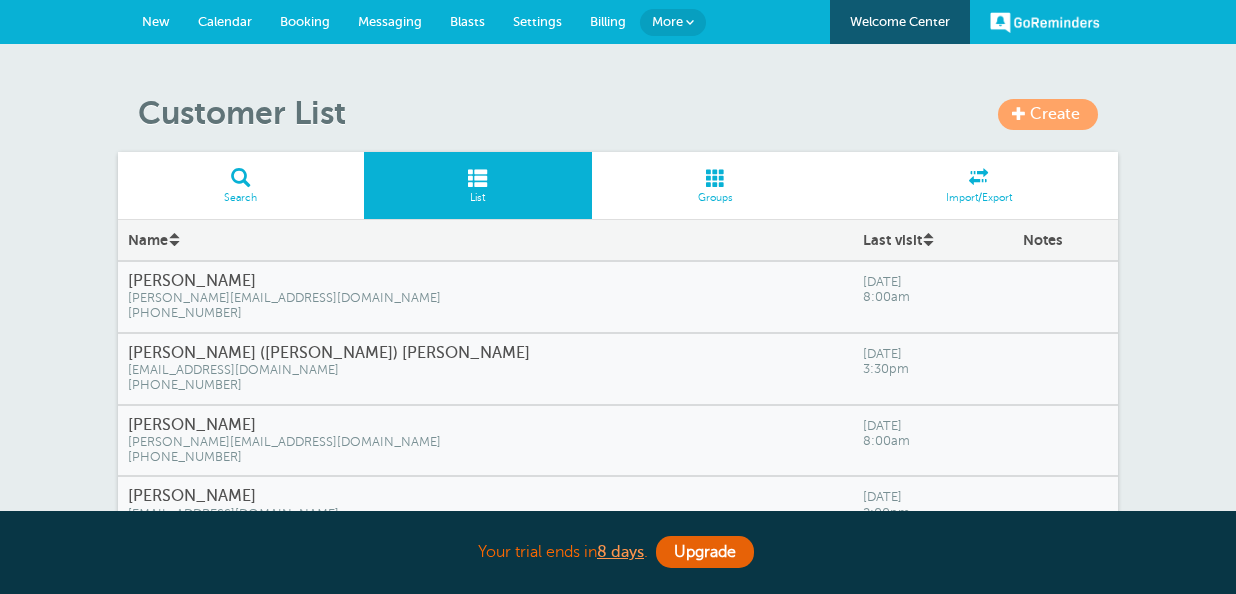 scroll, scrollTop: 0, scrollLeft: 0, axis: both 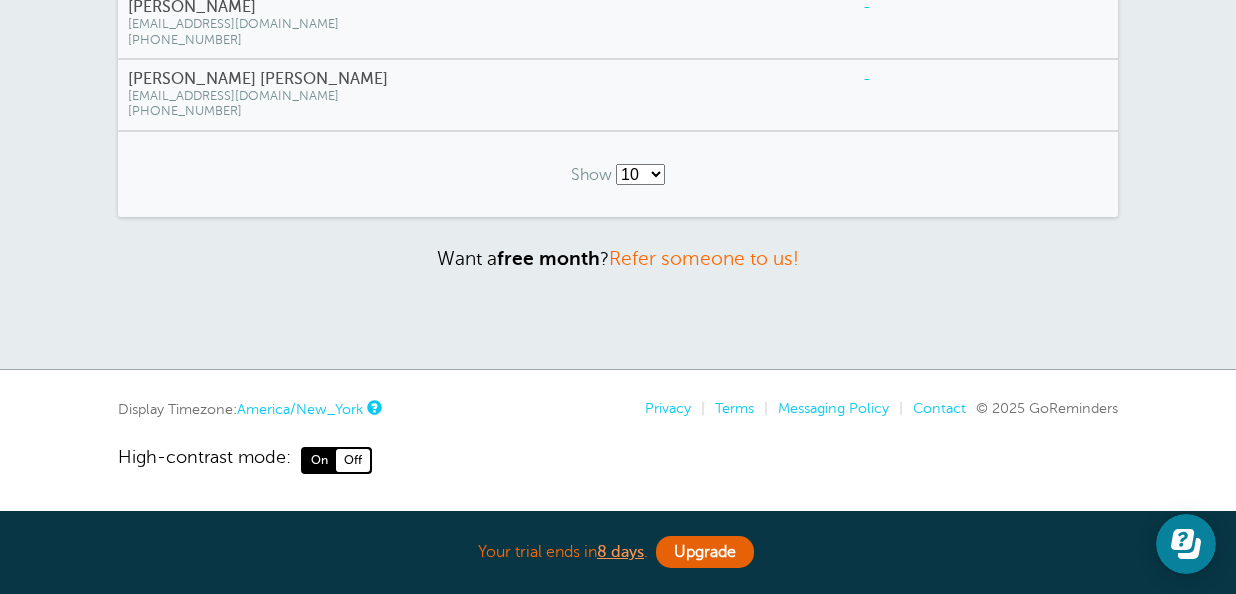 click on "[EMAIL_ADDRESS][DOMAIN_NAME]" at bounding box center [485, 96] 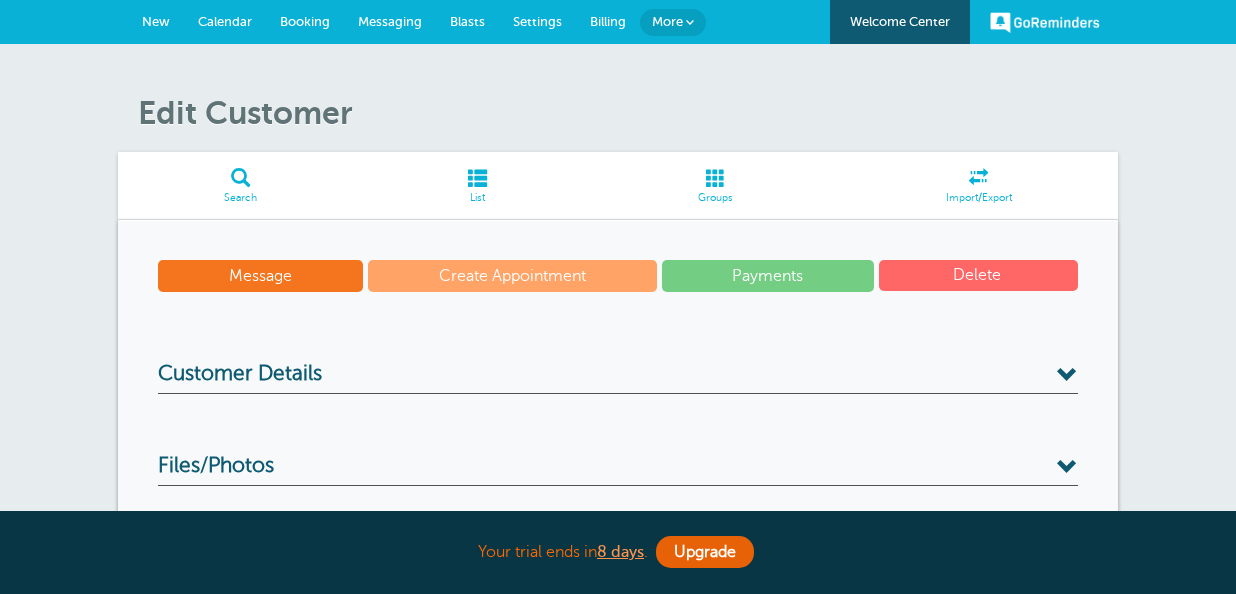scroll, scrollTop: 0, scrollLeft: 0, axis: both 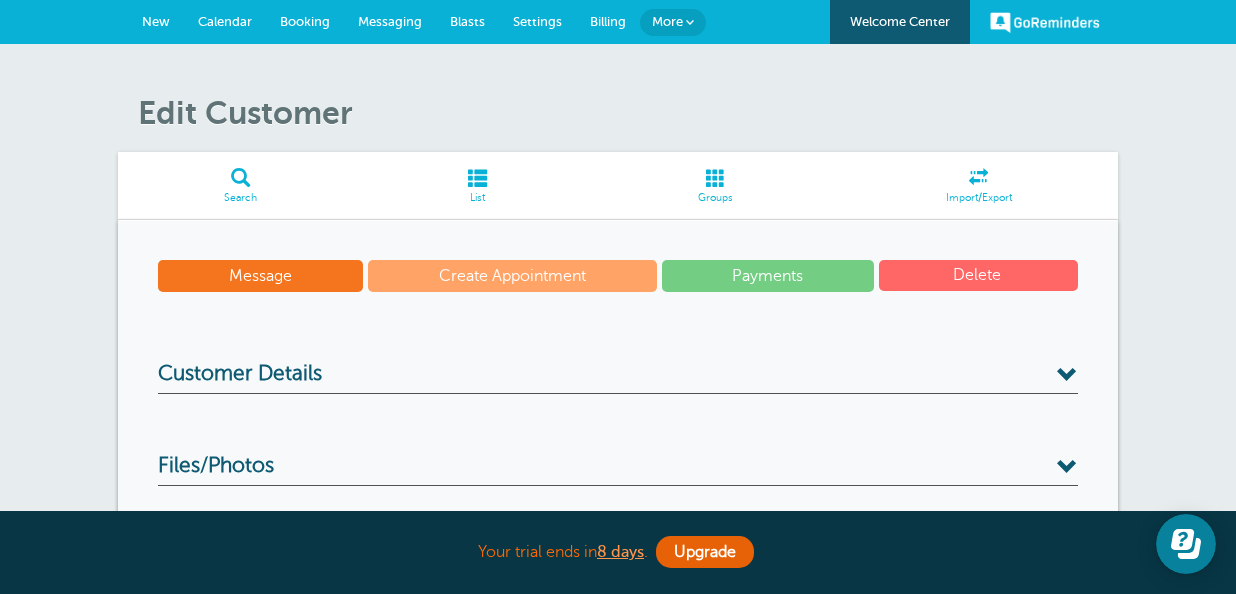 click on "Delete" at bounding box center [978, 275] 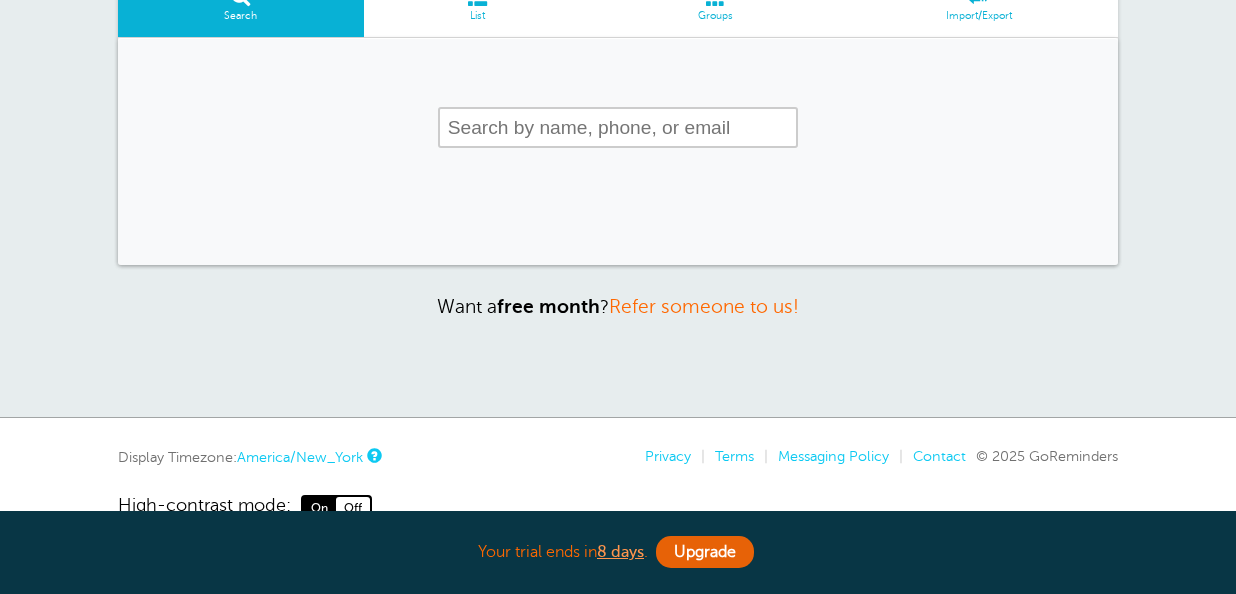 scroll, scrollTop: 100, scrollLeft: 0, axis: vertical 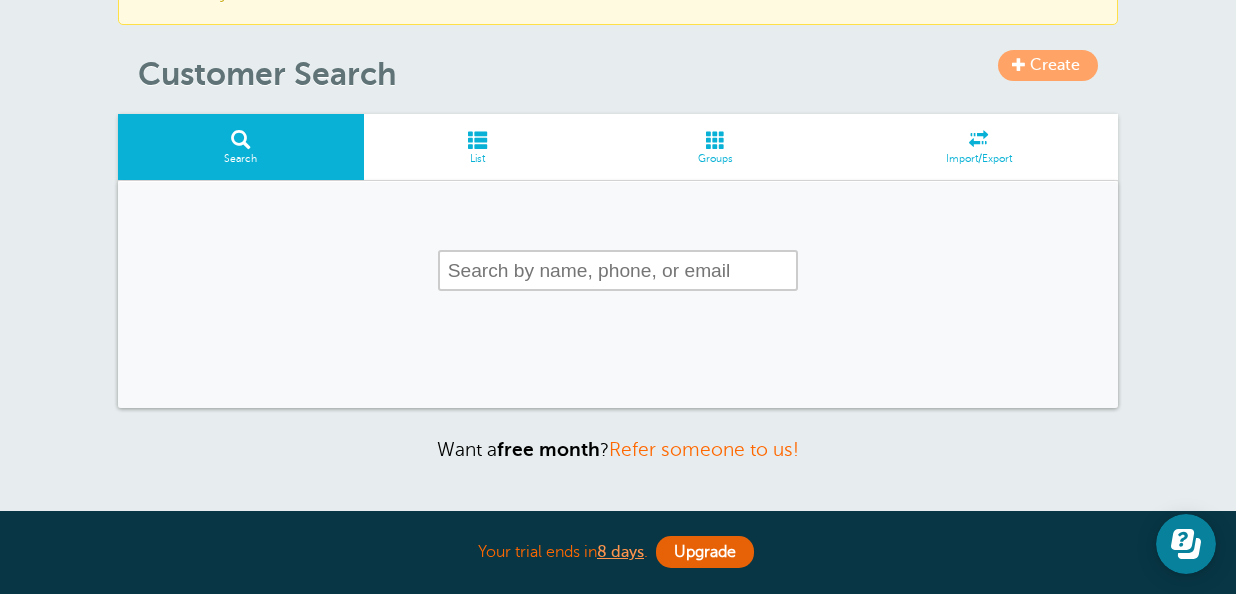 click at bounding box center (478, 139) 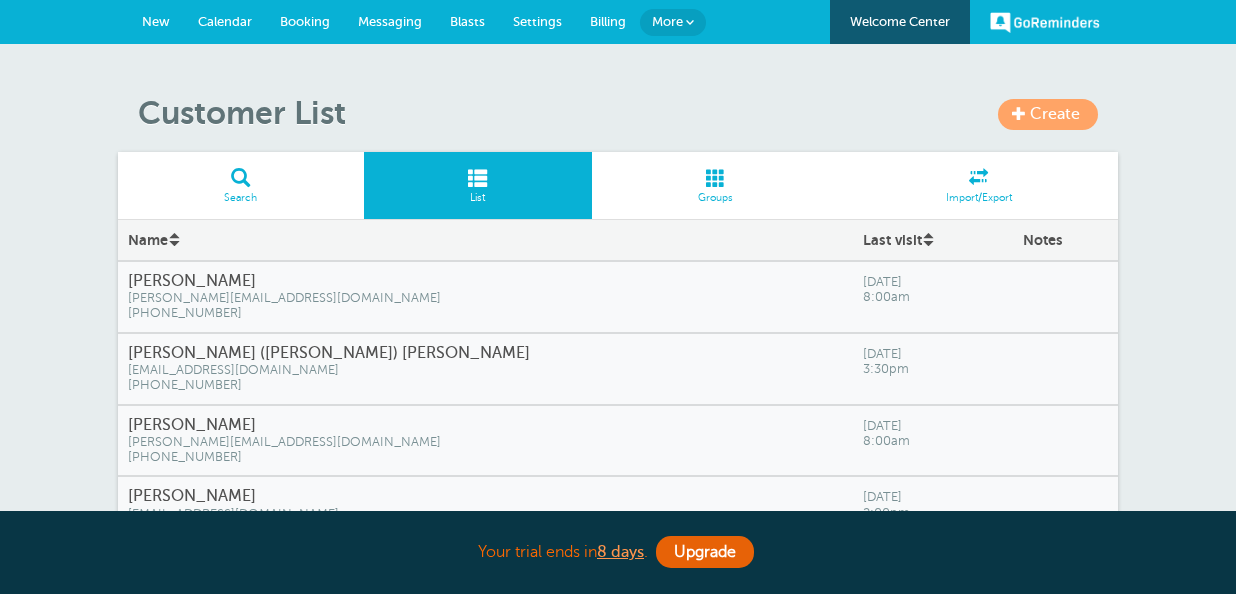 scroll, scrollTop: 142, scrollLeft: 0, axis: vertical 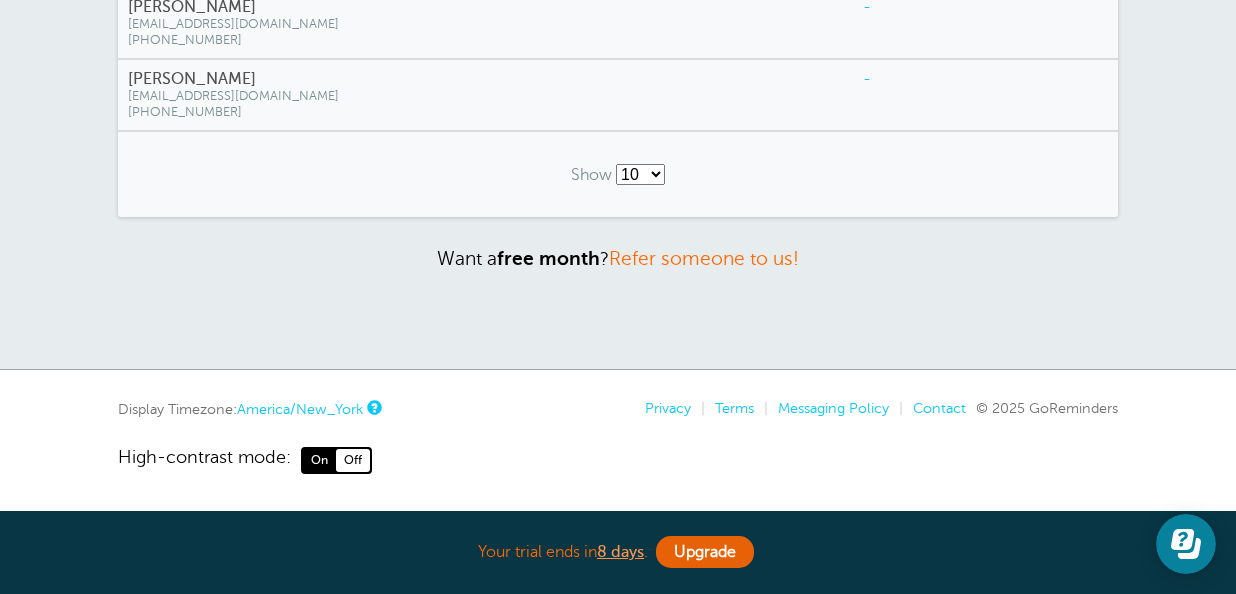 click on "[EMAIL_ADDRESS][DOMAIN_NAME]" at bounding box center (485, 96) 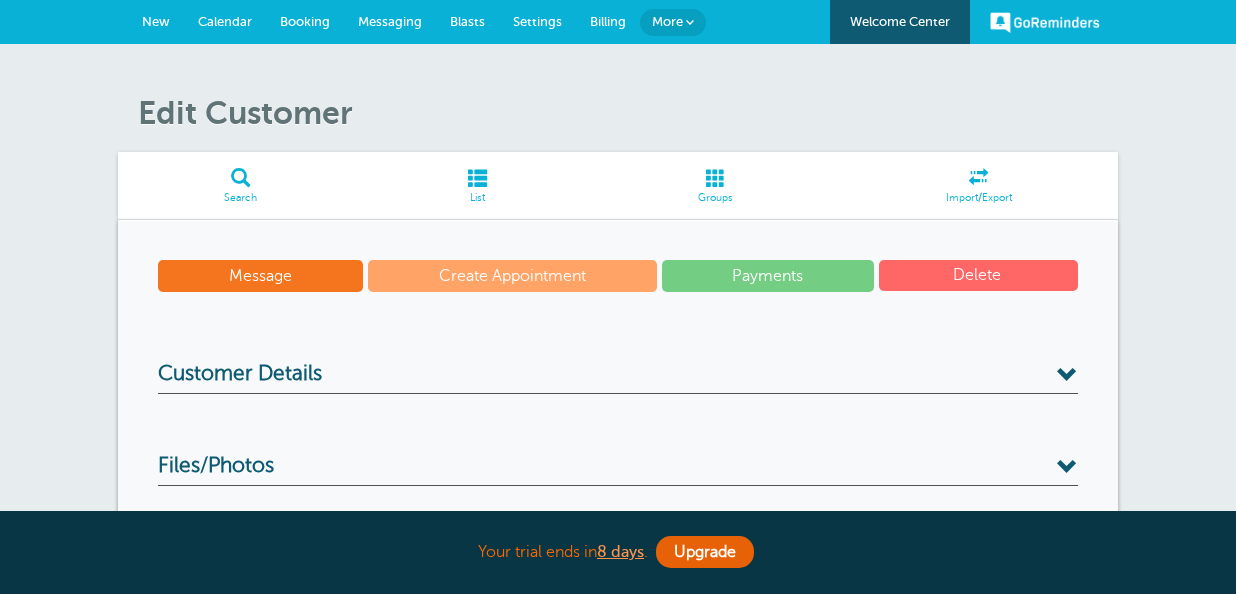 scroll, scrollTop: 0, scrollLeft: 0, axis: both 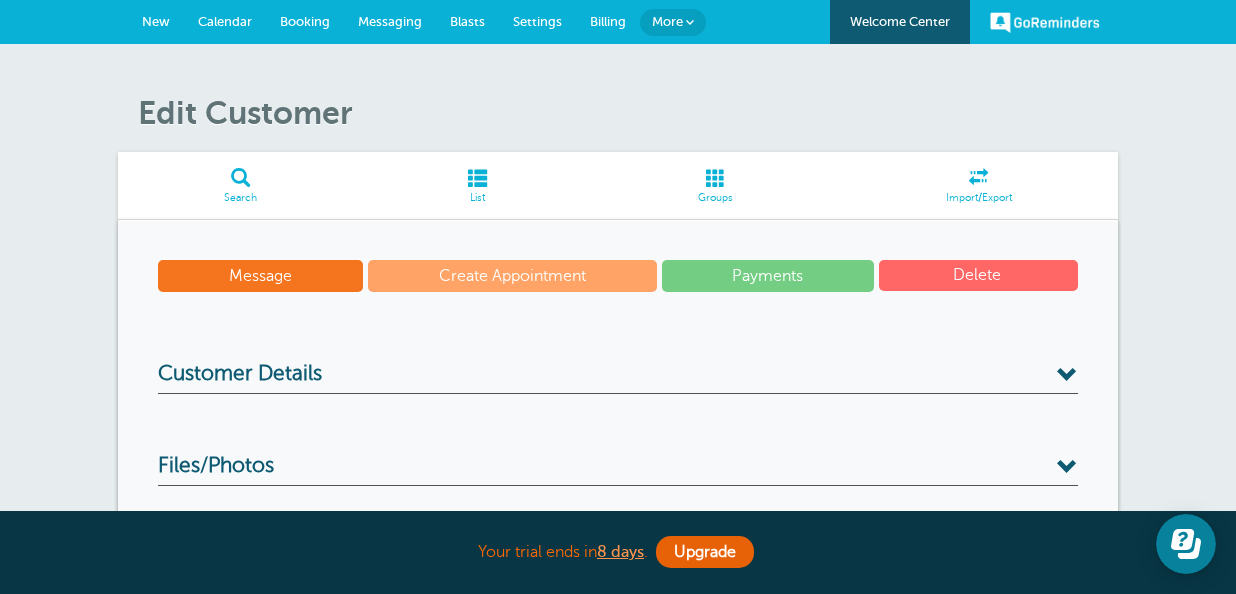 click on "Delete" at bounding box center (978, 275) 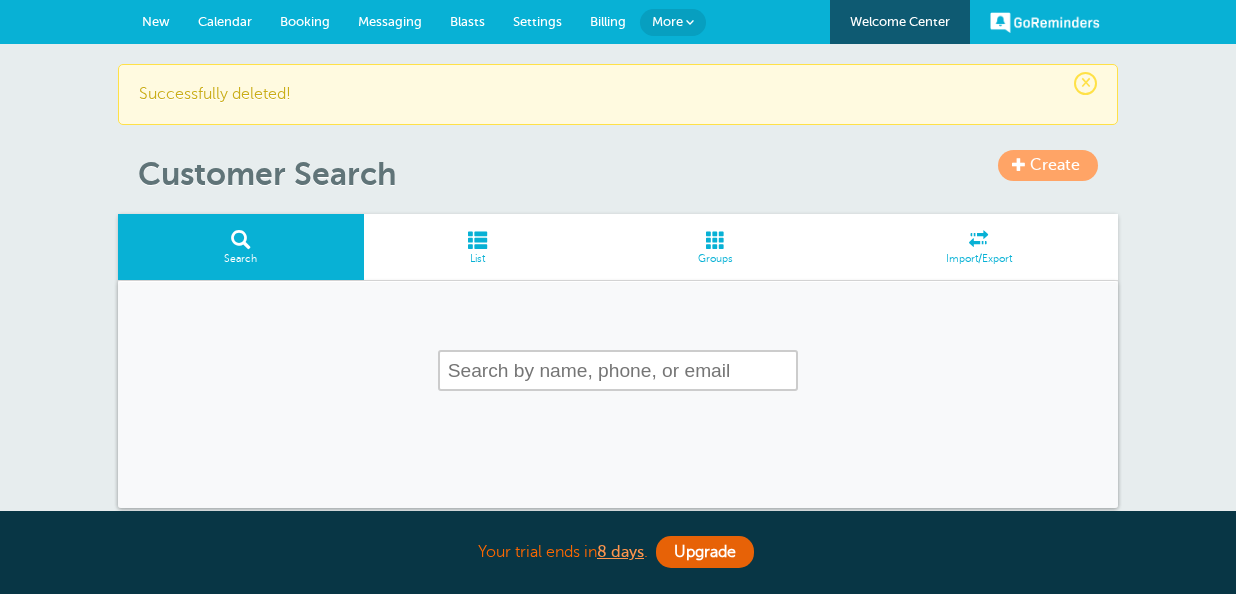 scroll, scrollTop: 0, scrollLeft: 0, axis: both 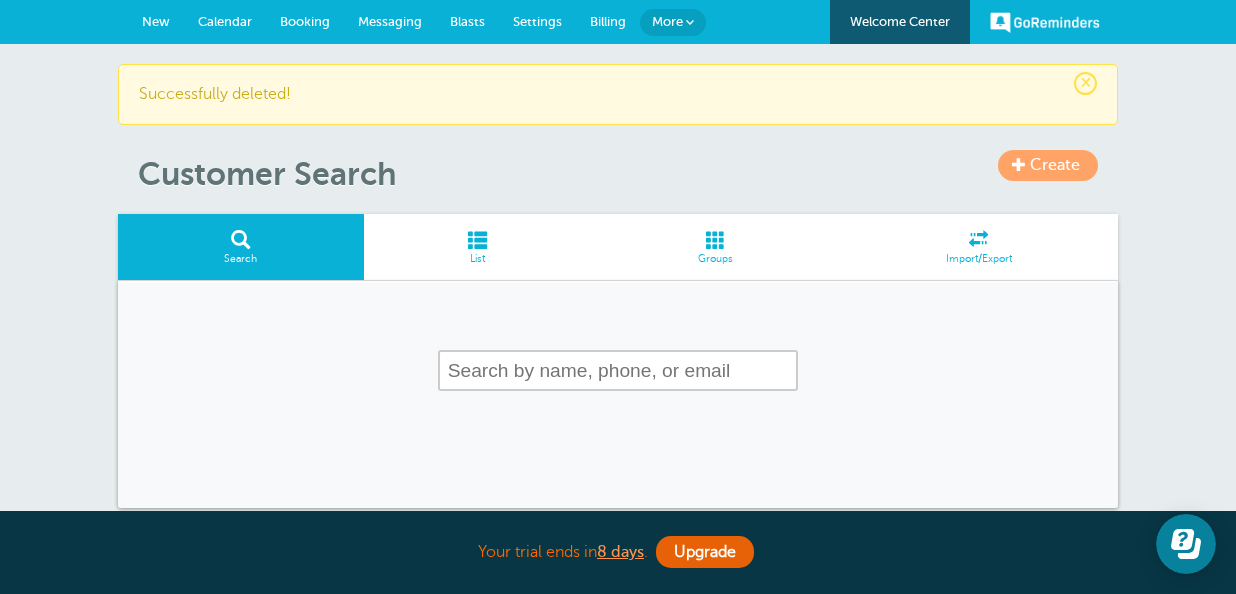 click at bounding box center [478, 239] 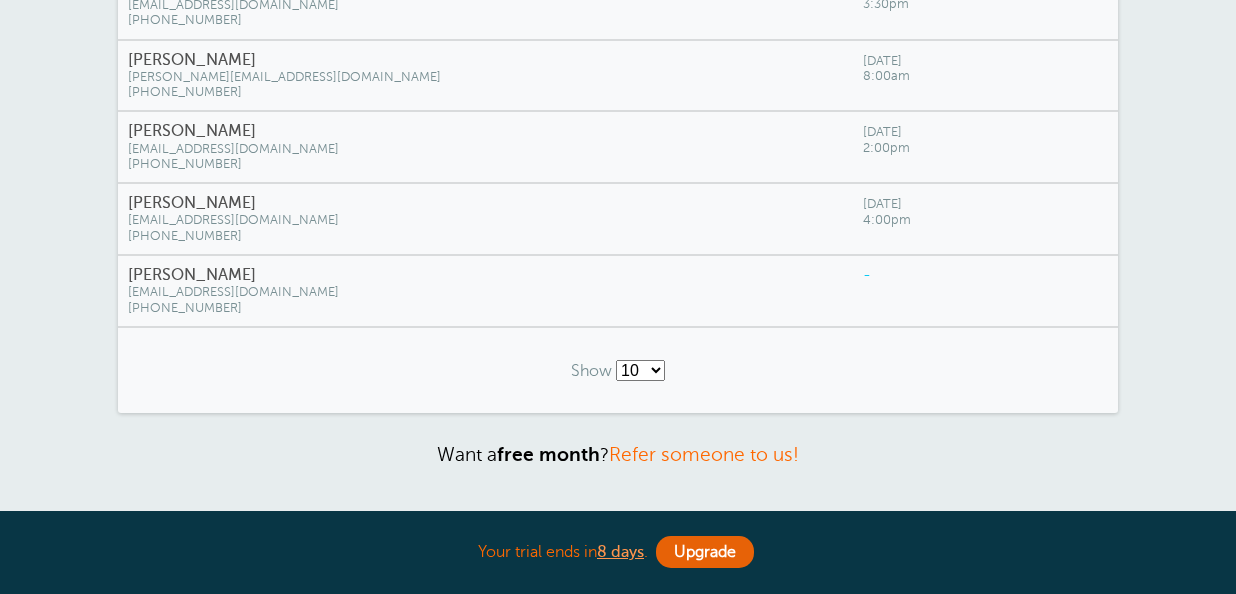 scroll, scrollTop: 563, scrollLeft: 0, axis: vertical 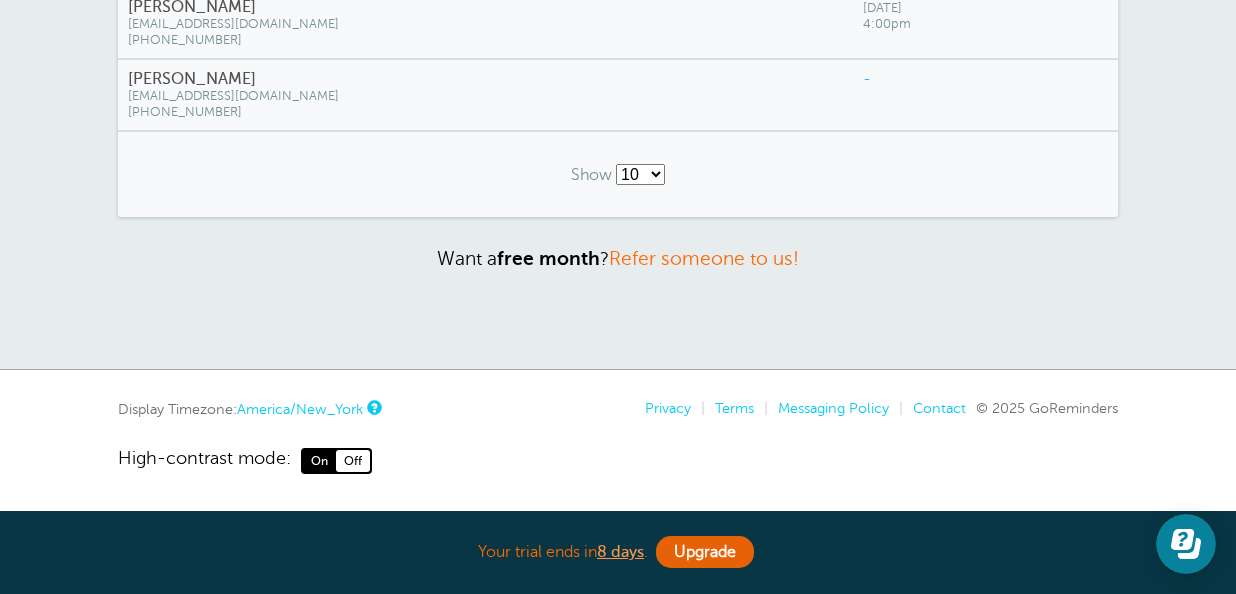 click on "[PERSON_NAME]" at bounding box center (485, 79) 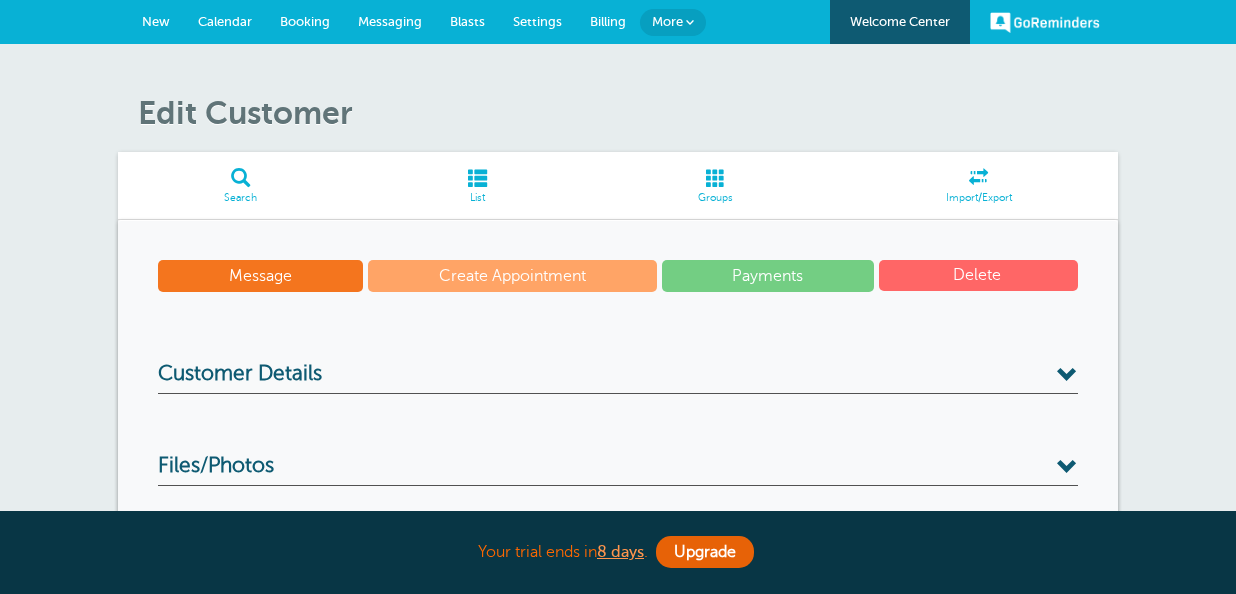 scroll, scrollTop: 0, scrollLeft: 0, axis: both 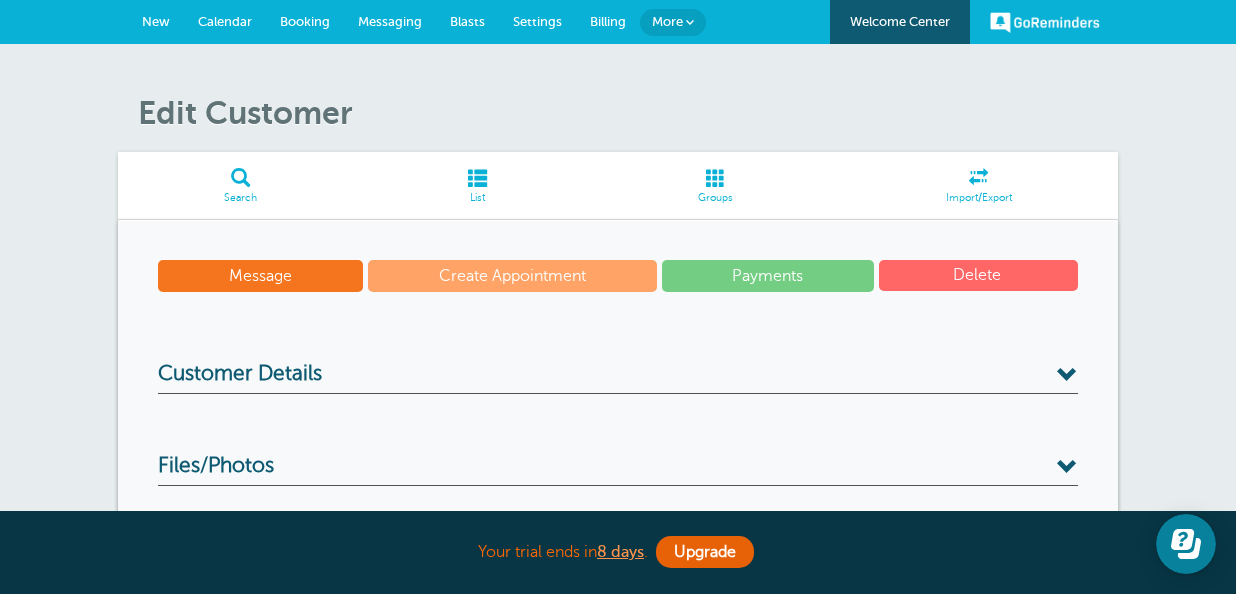 click on "Delete" at bounding box center (978, 275) 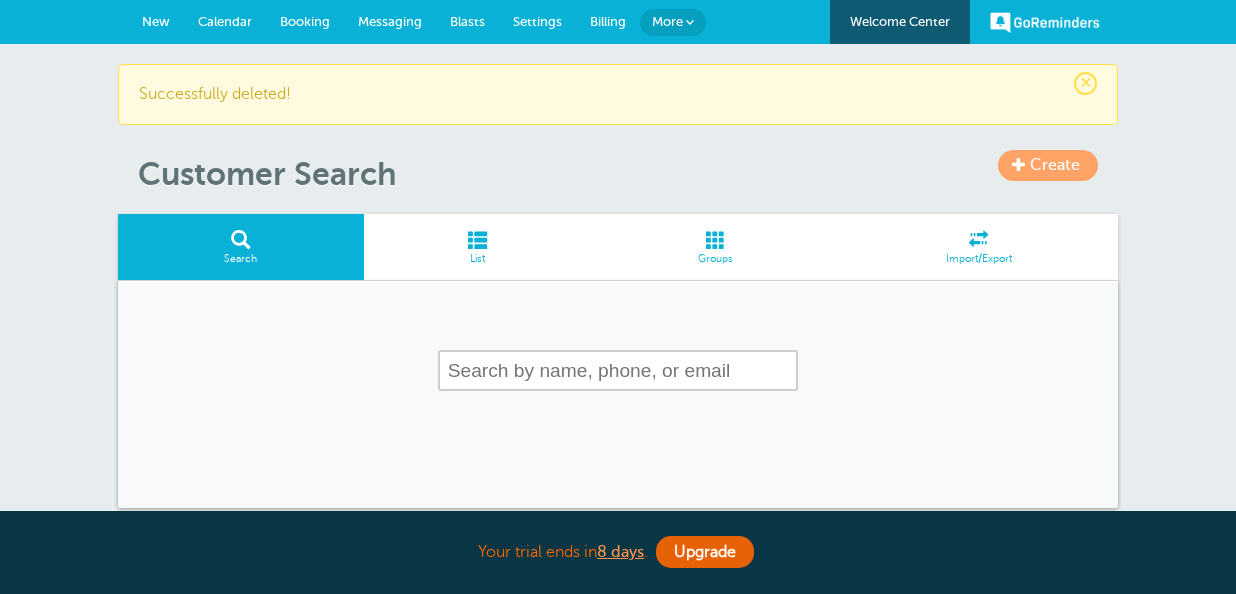 scroll, scrollTop: 0, scrollLeft: 0, axis: both 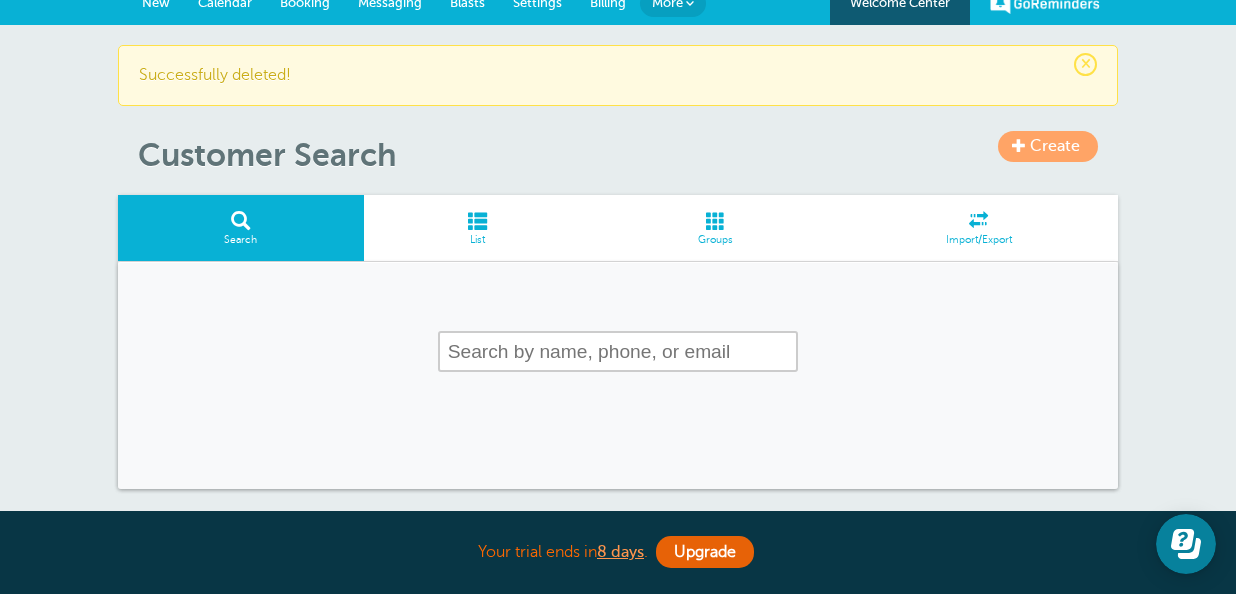 click at bounding box center [478, 220] 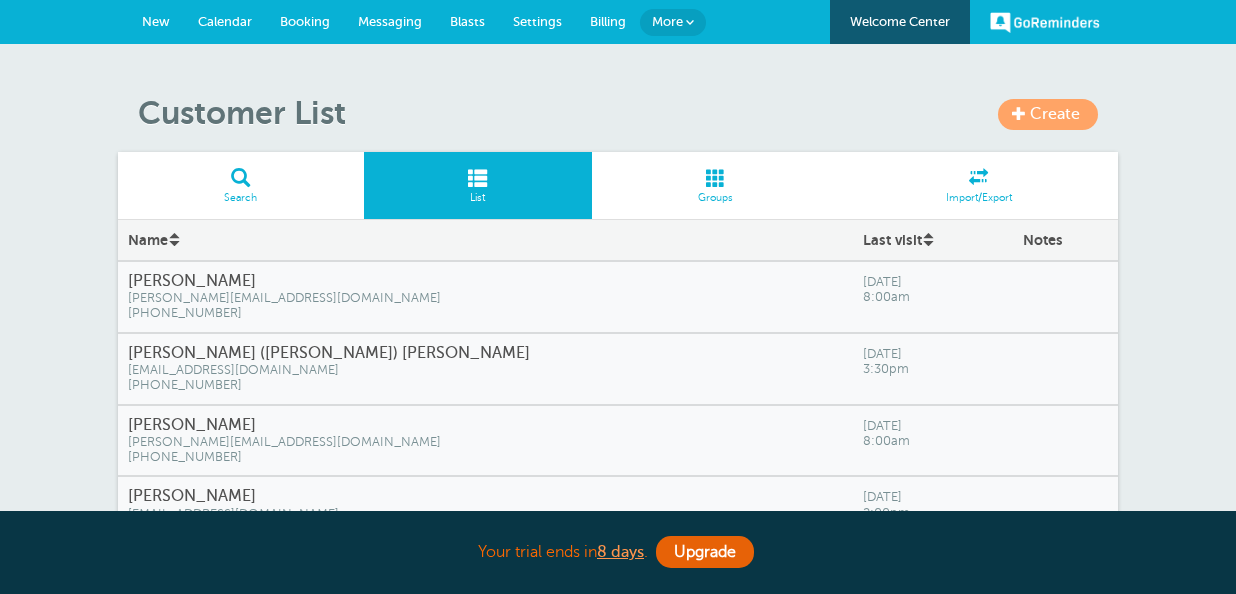 scroll, scrollTop: 154, scrollLeft: 0, axis: vertical 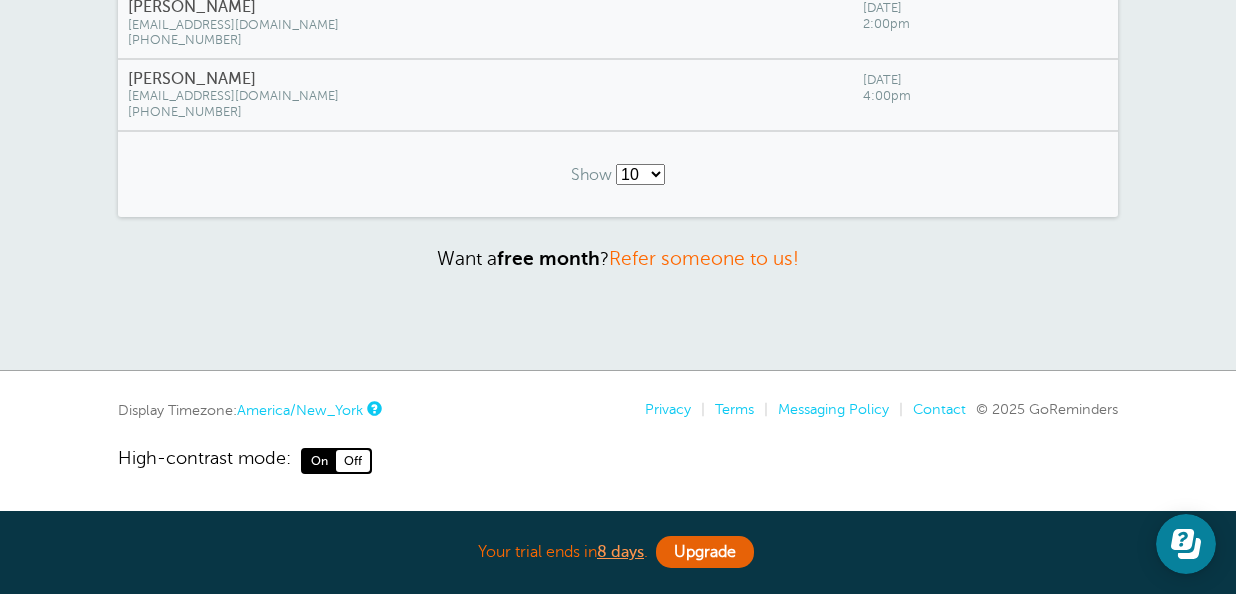 click on "sarahjeanollila@gmail.com" at bounding box center (485, 96) 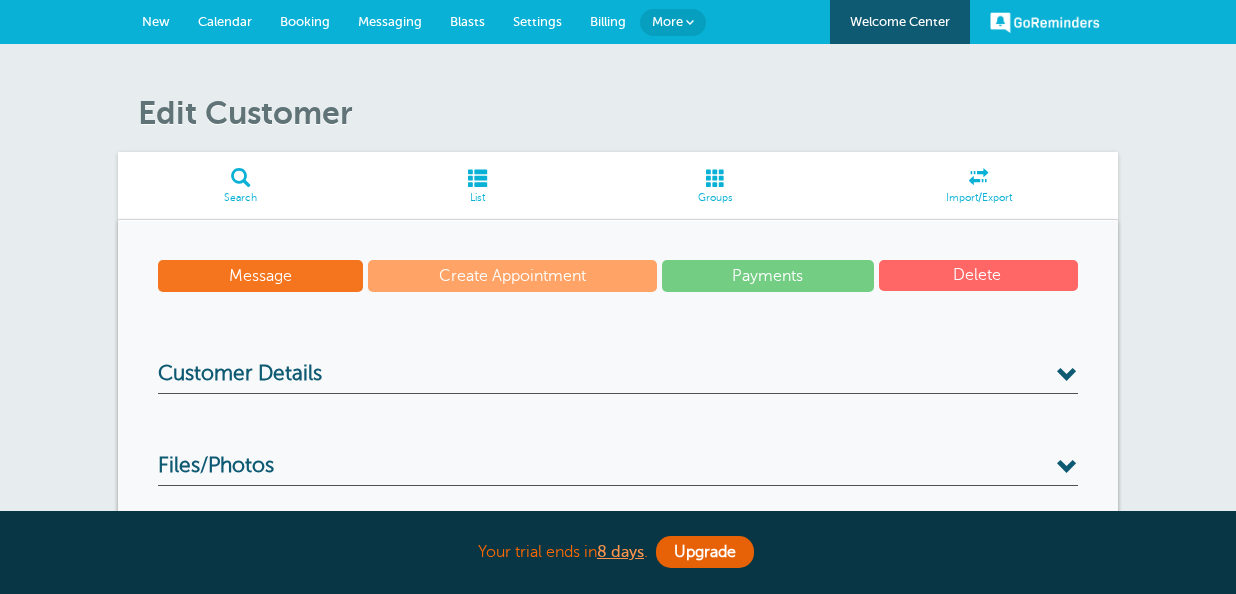 scroll, scrollTop: 0, scrollLeft: 0, axis: both 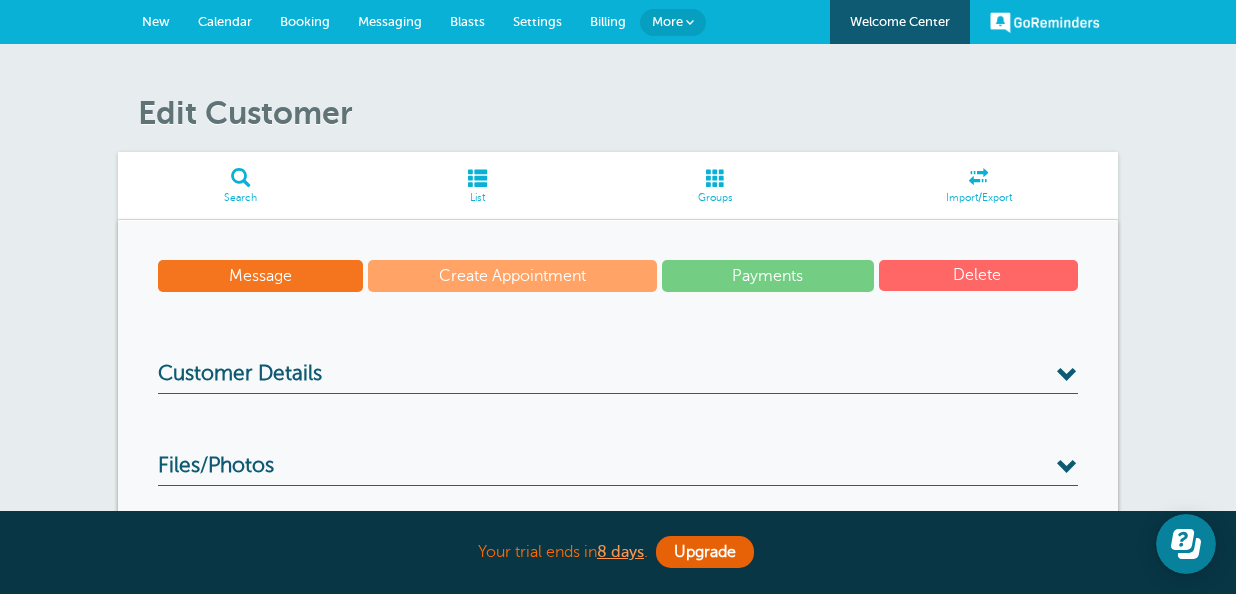 click on "Delete" at bounding box center (978, 275) 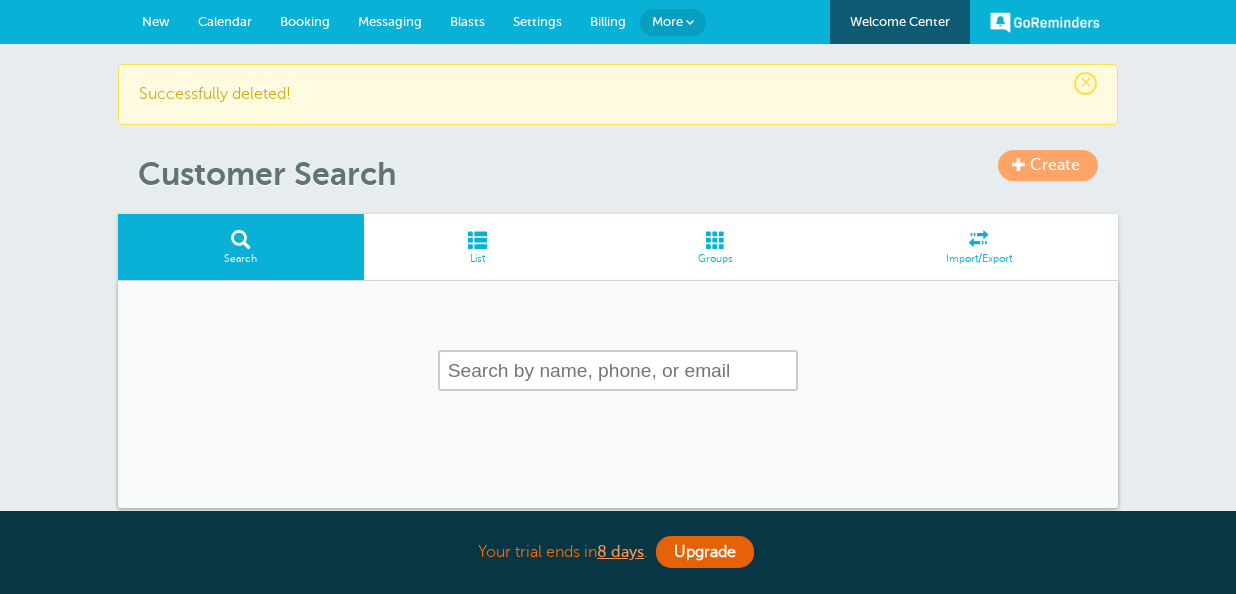 scroll, scrollTop: 0, scrollLeft: 0, axis: both 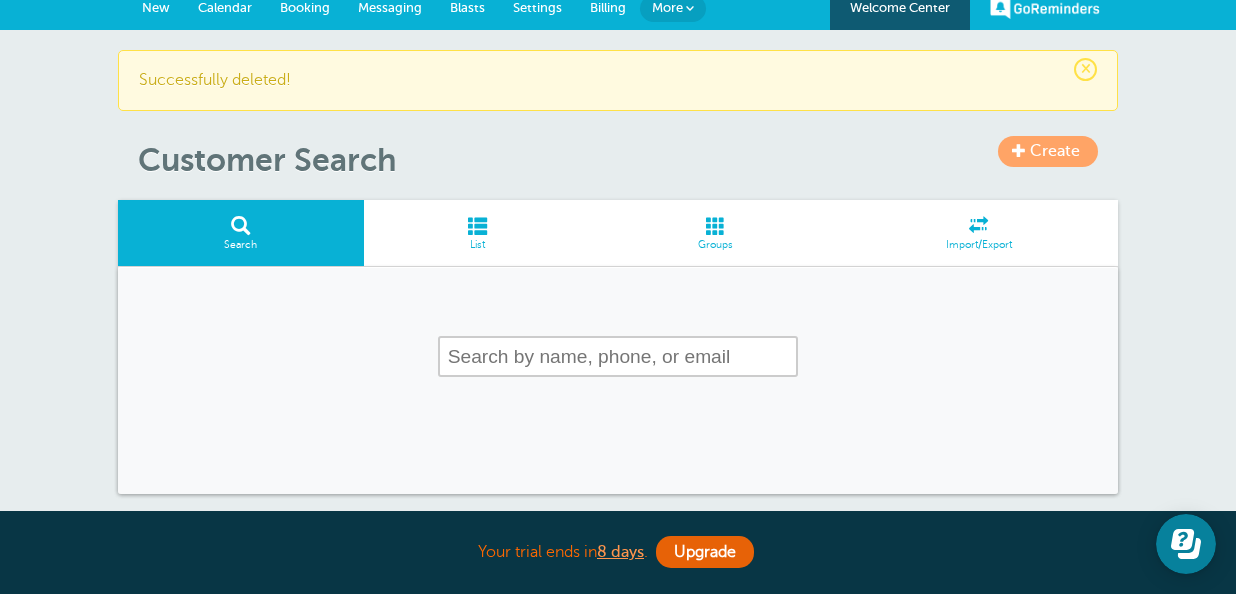 click at bounding box center (478, 225) 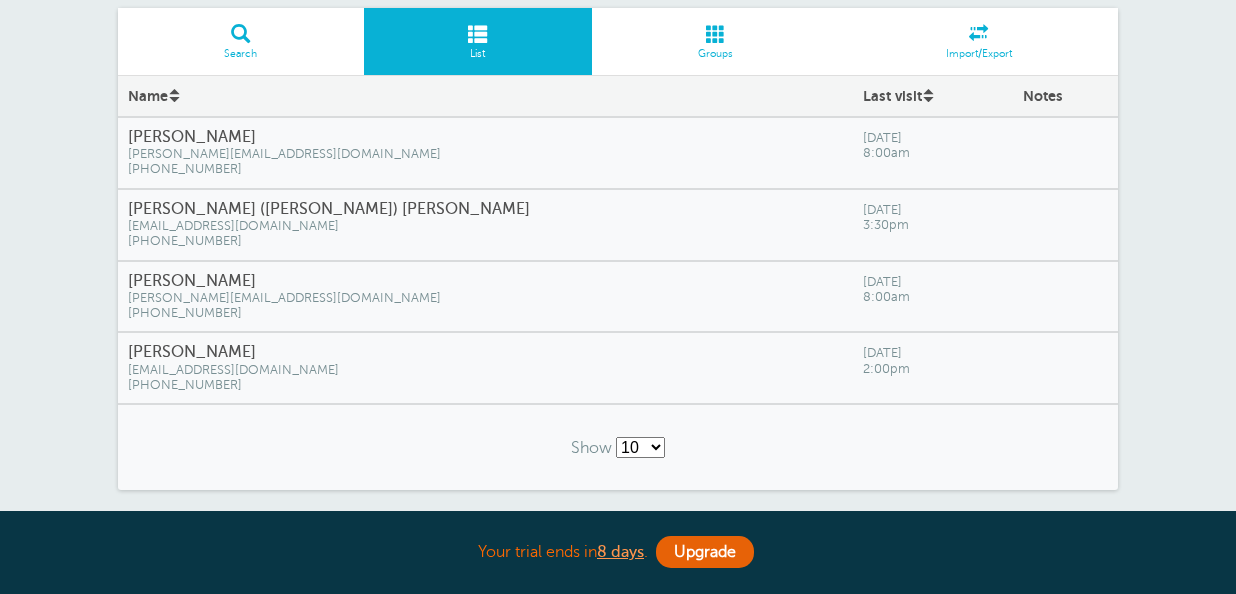 scroll, scrollTop: 383, scrollLeft: 0, axis: vertical 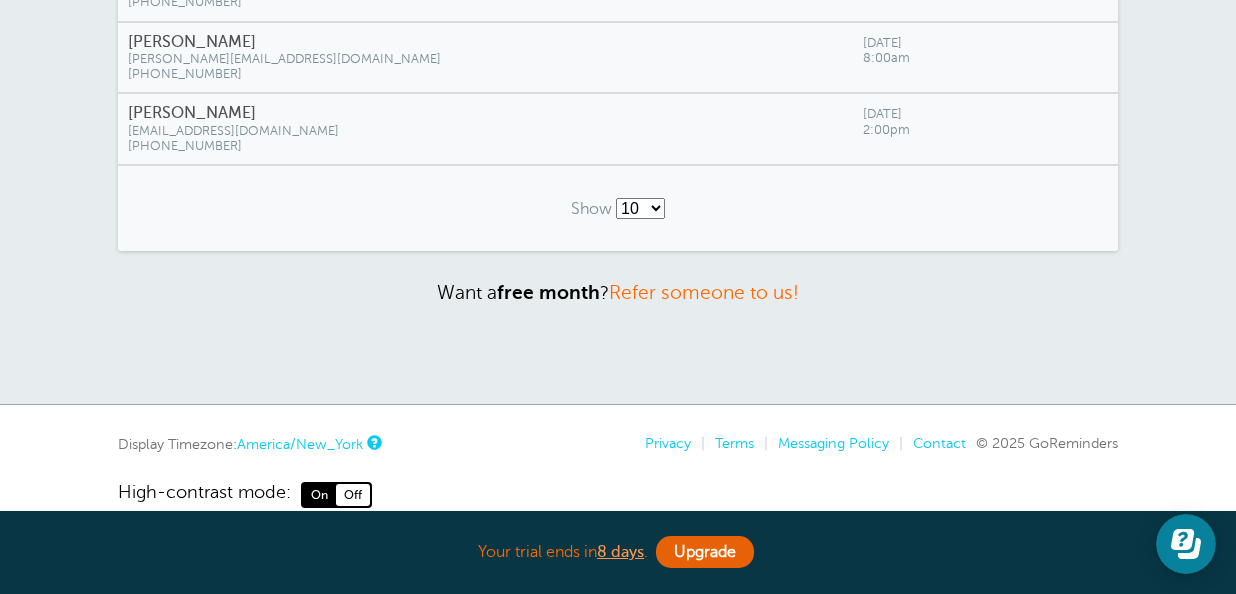 click on "[PERSON_NAME]" at bounding box center [485, 113] 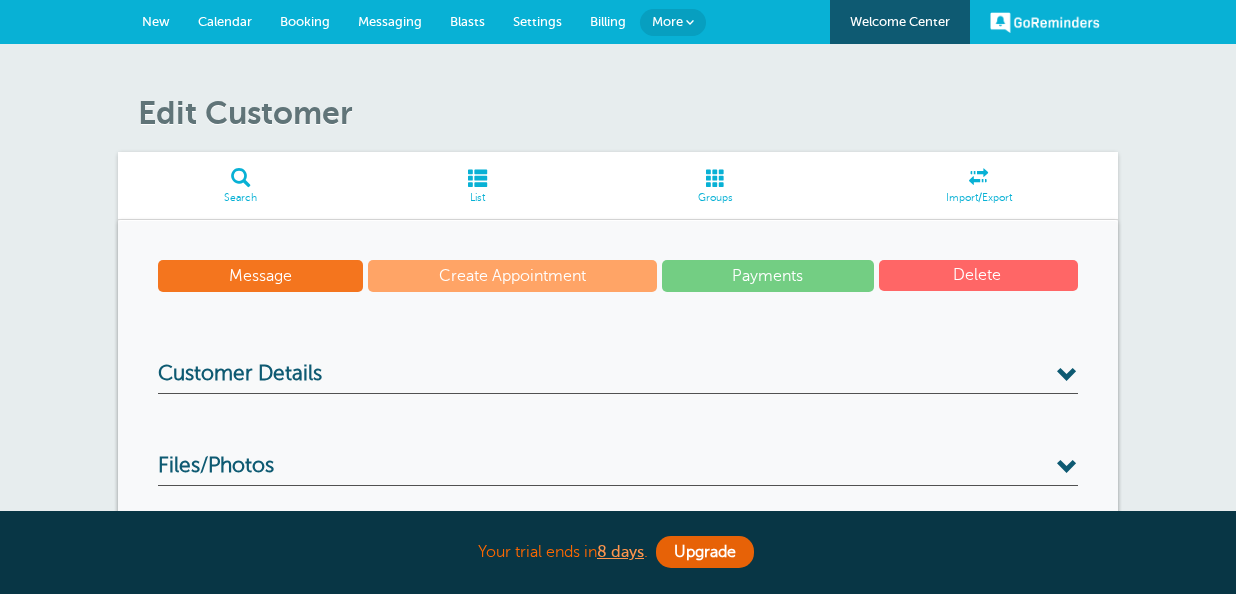 scroll, scrollTop: 0, scrollLeft: 0, axis: both 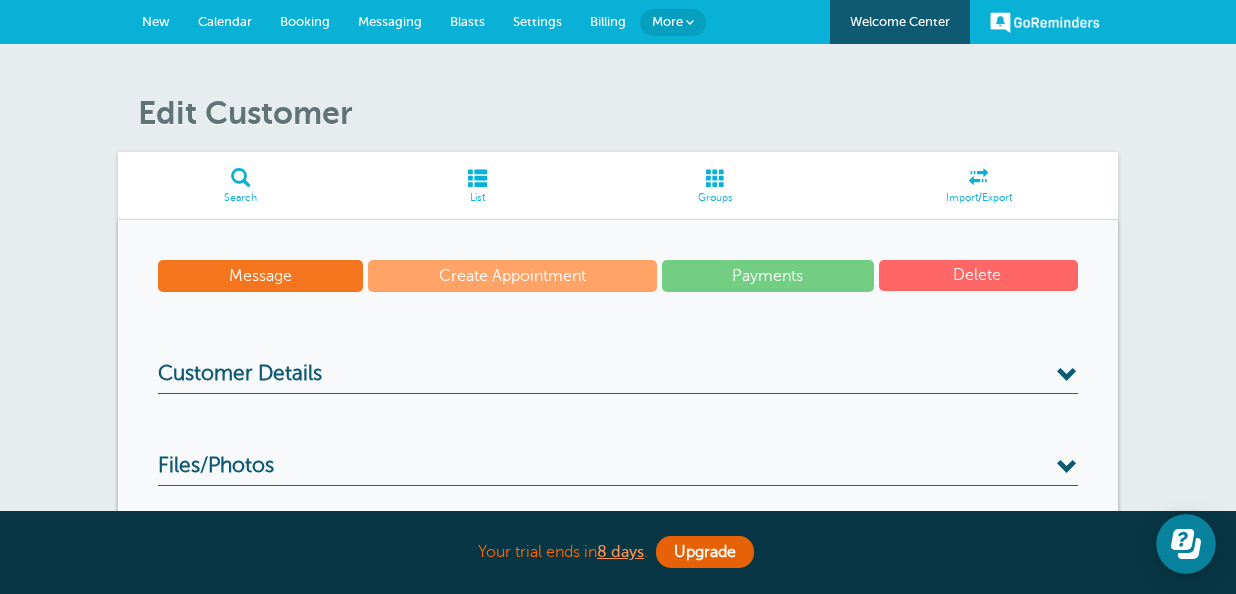 click on "Delete" at bounding box center (978, 275) 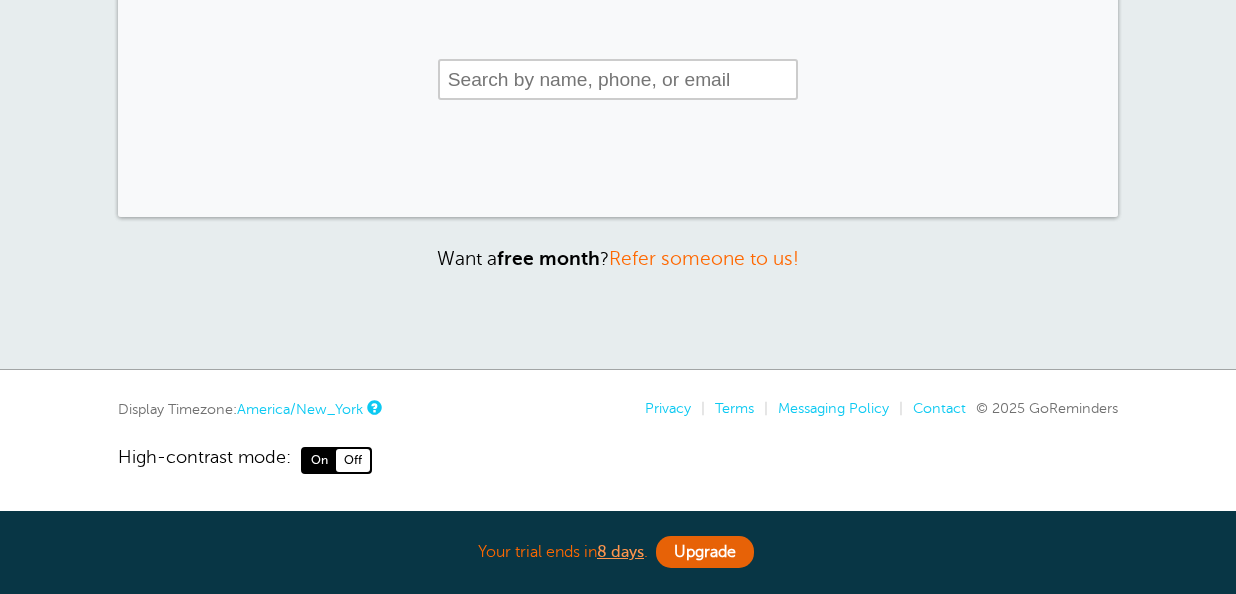 scroll, scrollTop: 210, scrollLeft: 0, axis: vertical 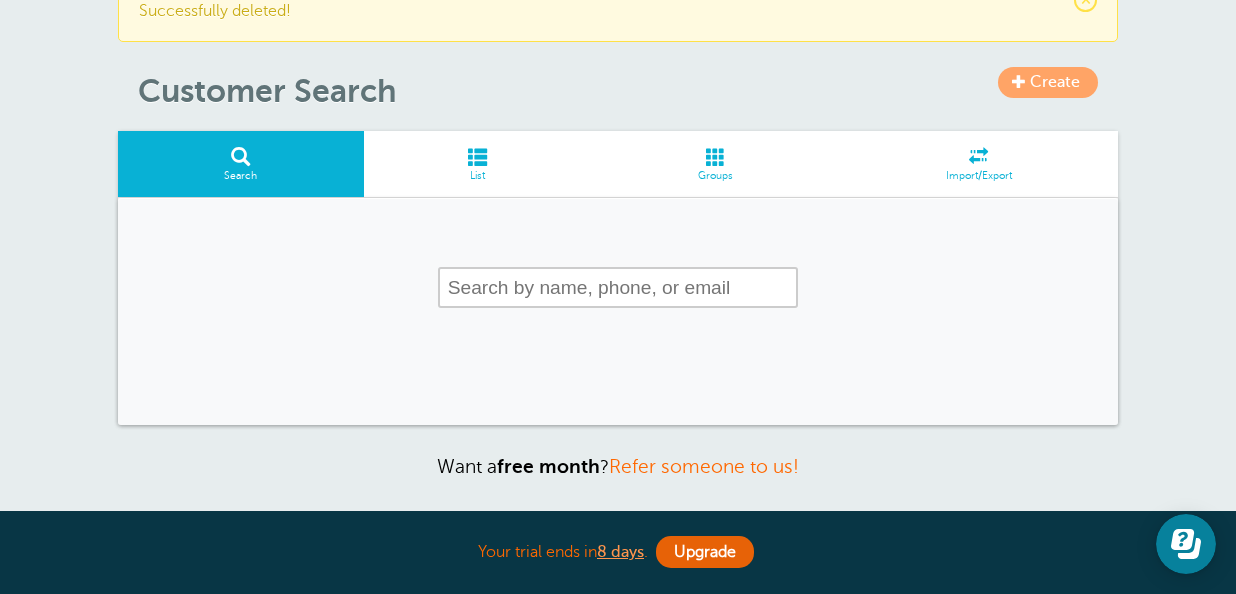 click at bounding box center (478, 156) 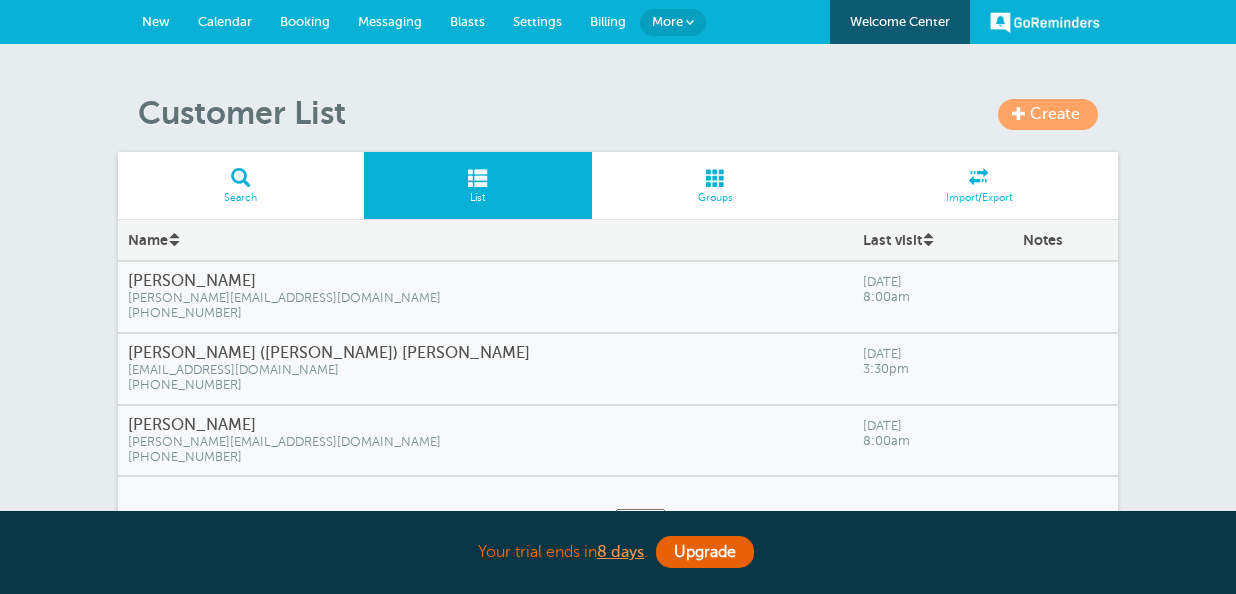 scroll, scrollTop: 0, scrollLeft: 0, axis: both 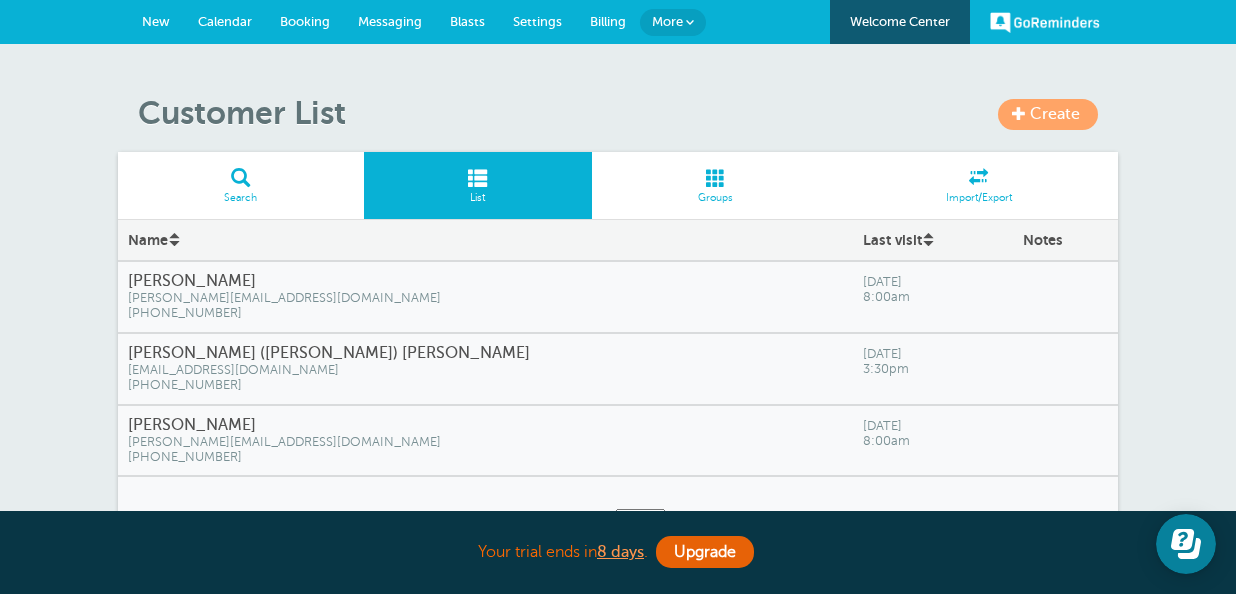 click at bounding box center (716, 177) 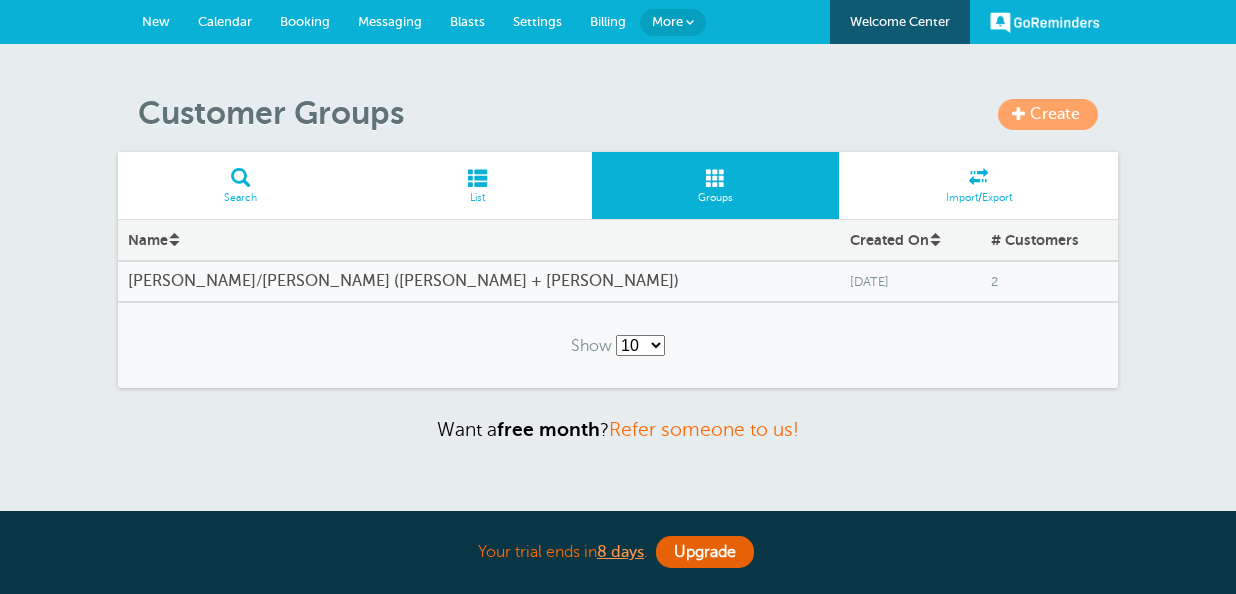 scroll, scrollTop: 0, scrollLeft: 0, axis: both 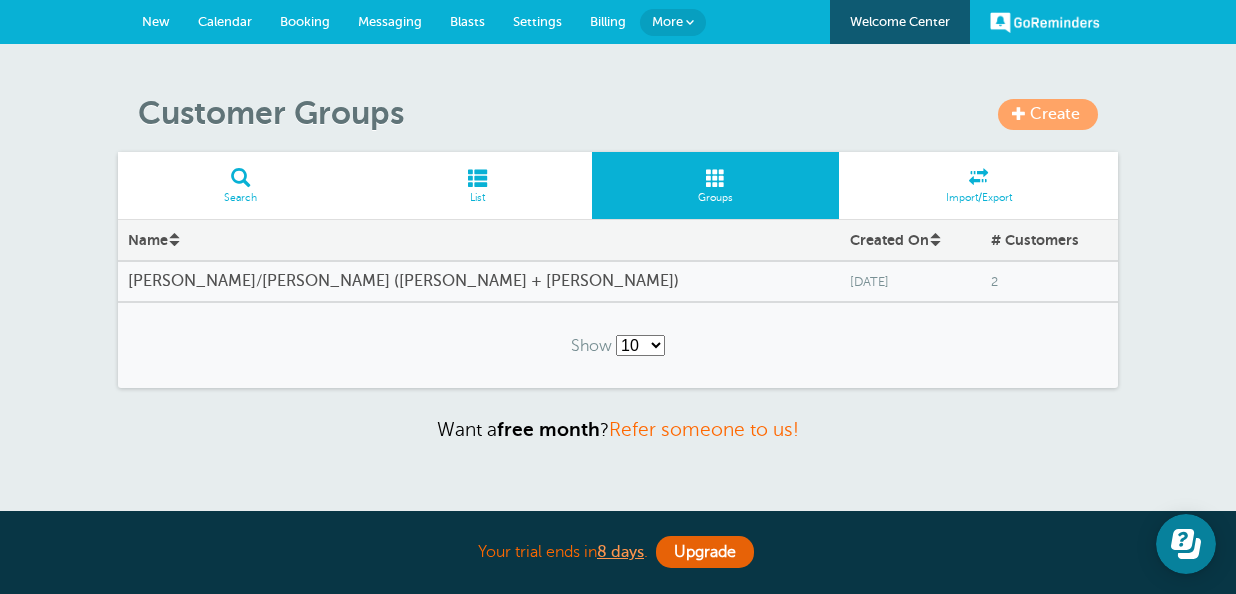 click at bounding box center [716, 177] 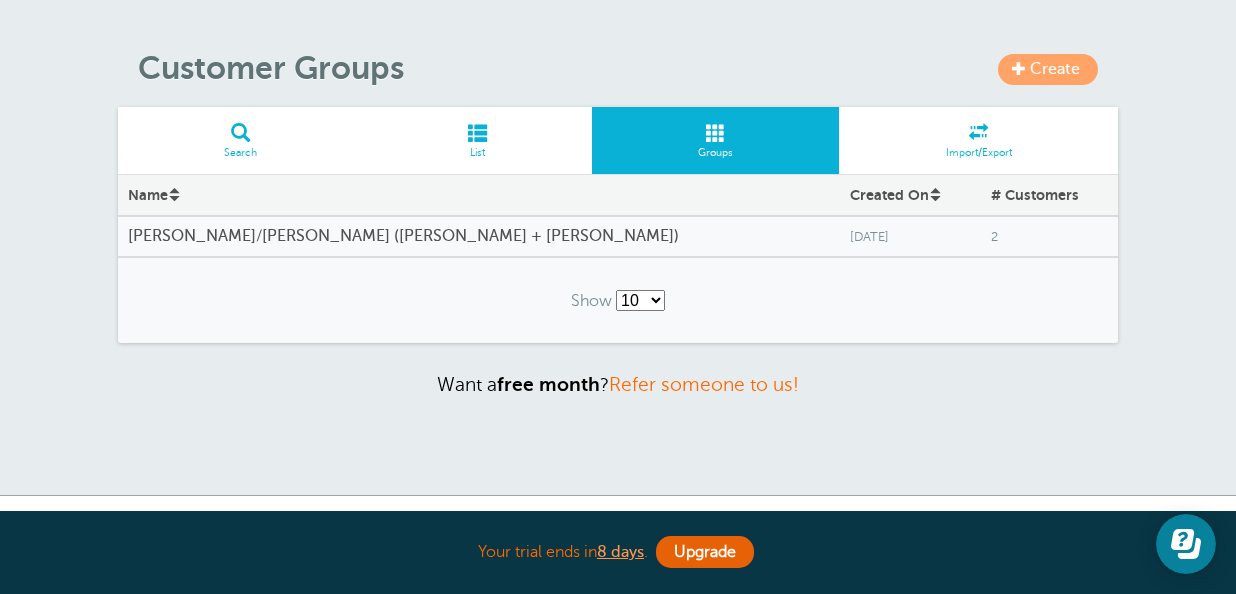scroll, scrollTop: 40, scrollLeft: 0, axis: vertical 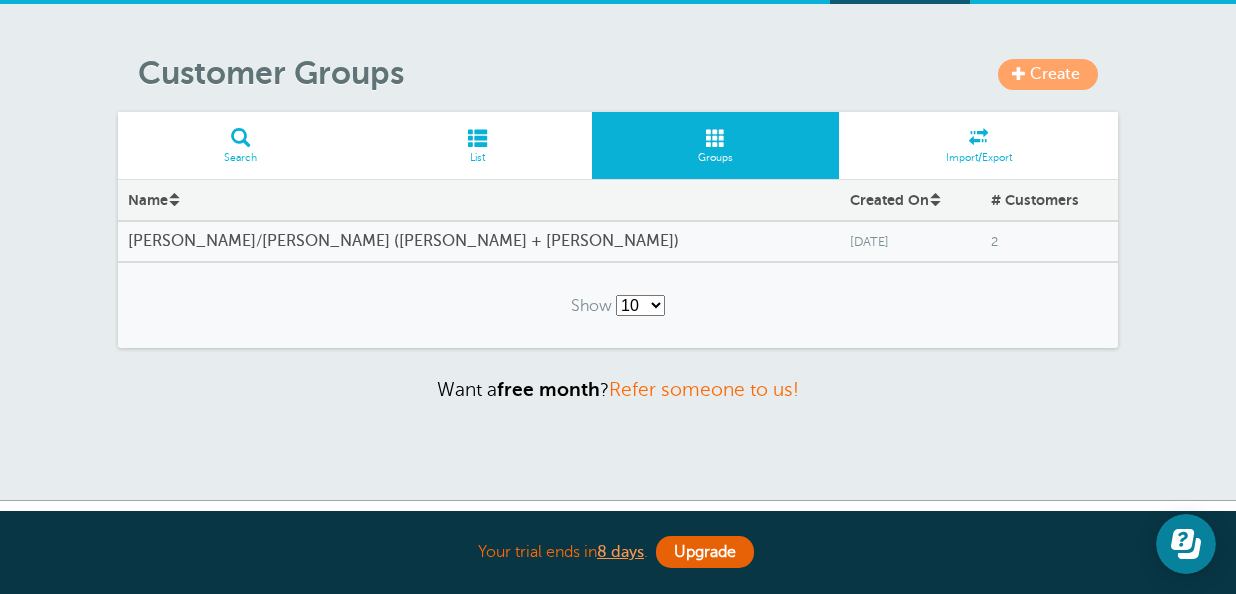 click at bounding box center [478, 137] 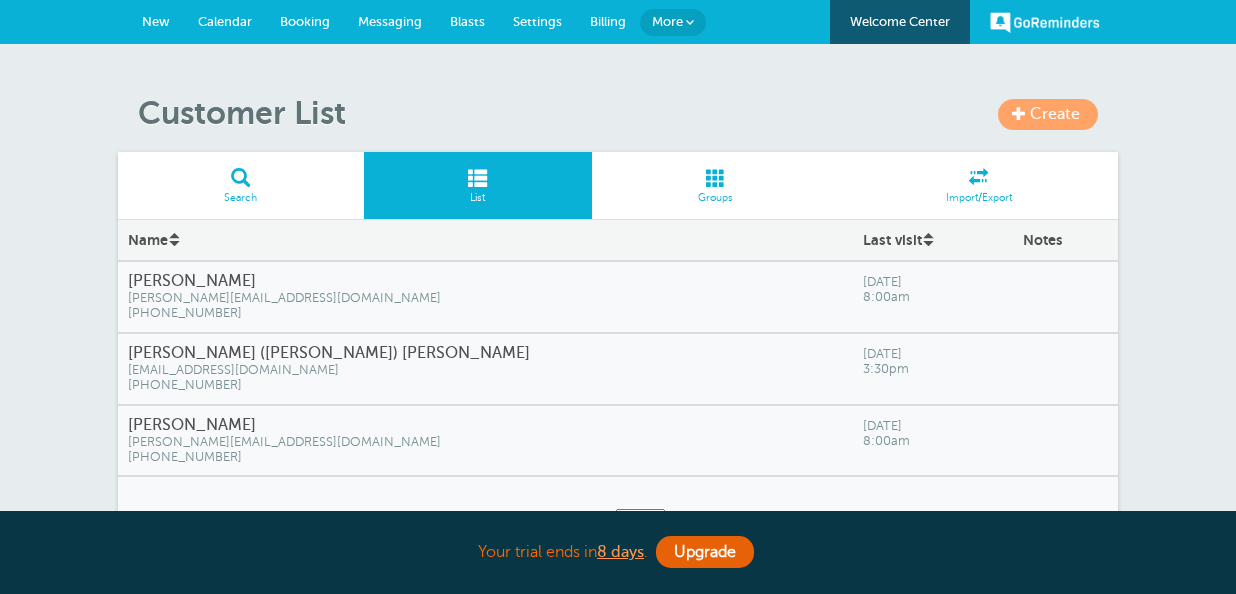scroll, scrollTop: 0, scrollLeft: 0, axis: both 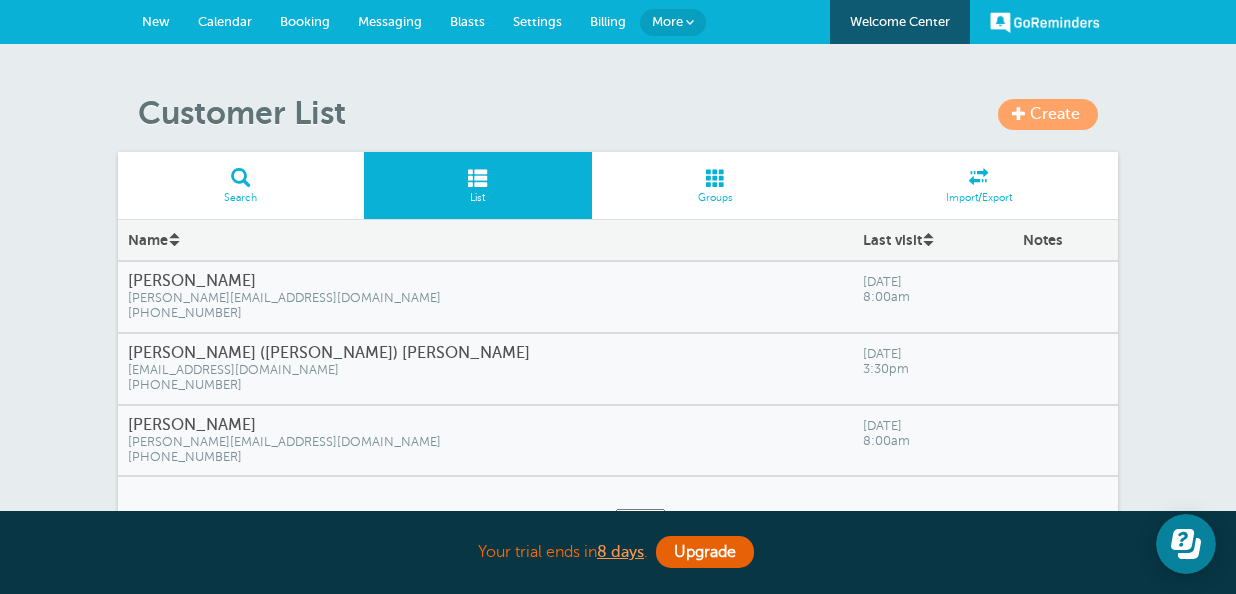 click at bounding box center (716, 177) 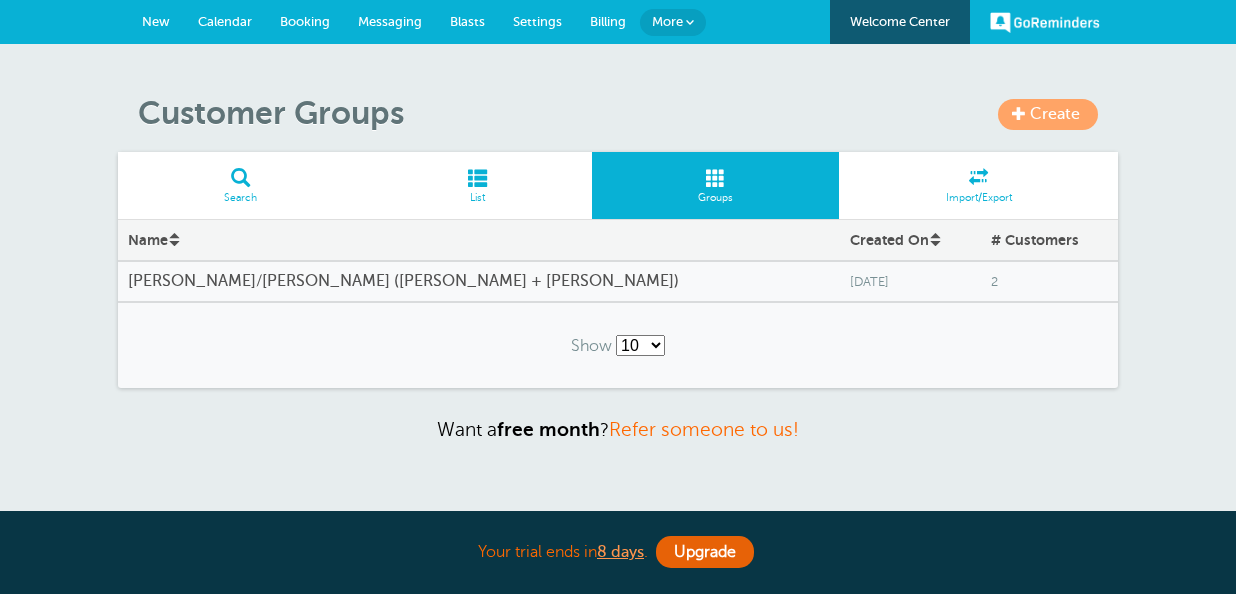 scroll, scrollTop: 0, scrollLeft: 0, axis: both 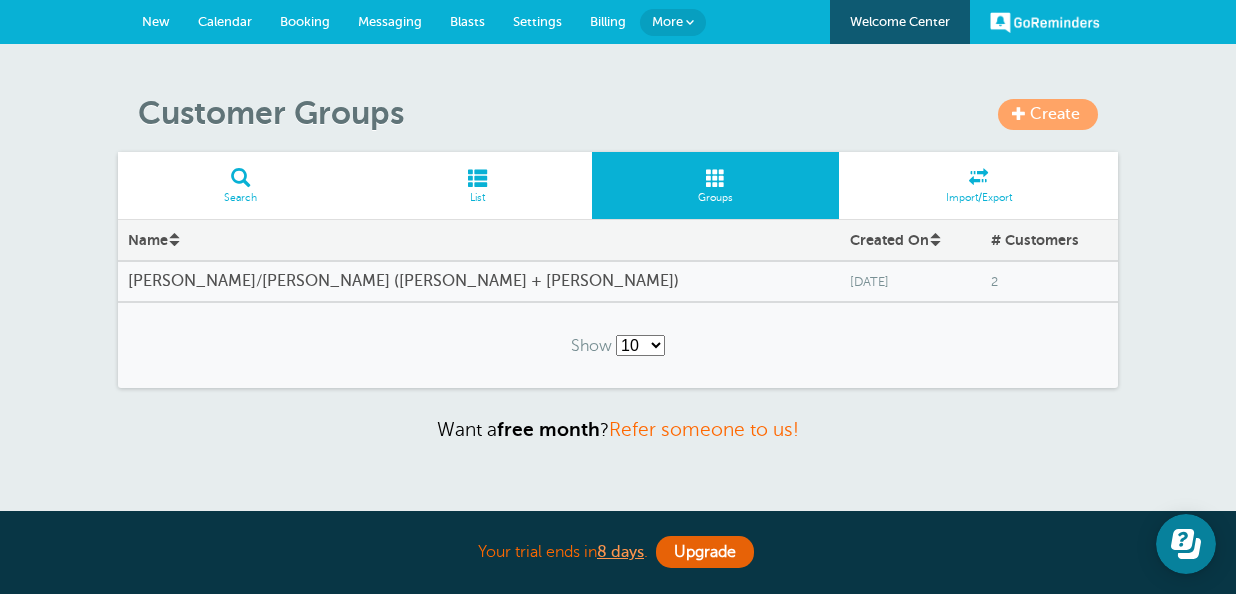 click on "[PERSON_NAME]/[PERSON_NAME] ([PERSON_NAME] + [PERSON_NAME])" at bounding box center [479, 281] 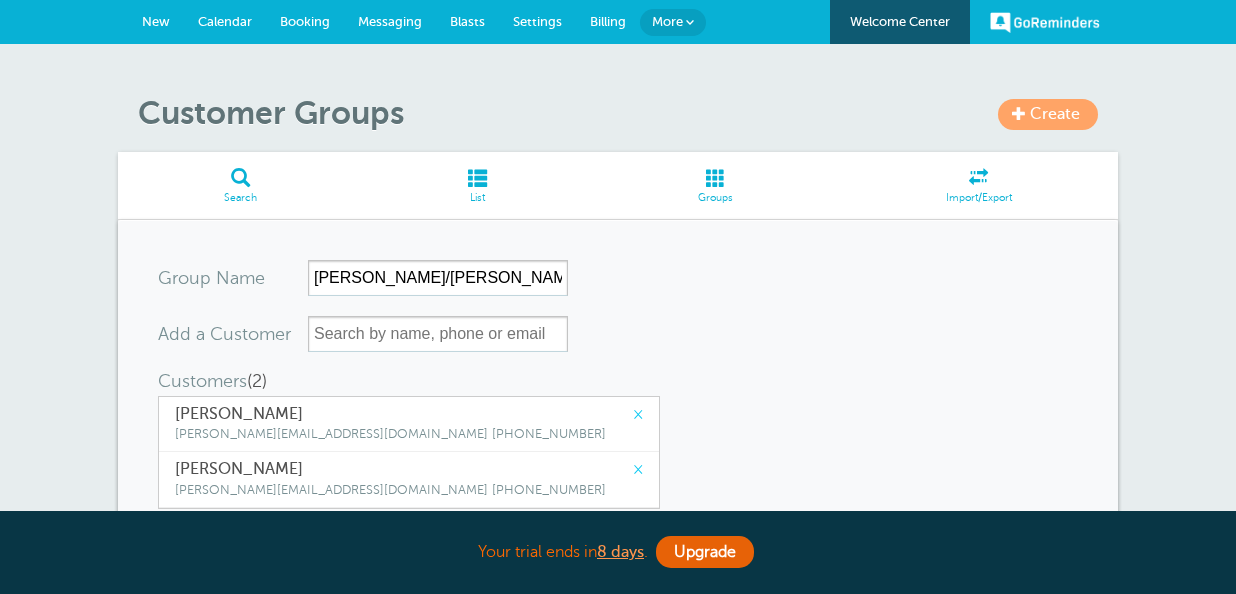 scroll, scrollTop: 0, scrollLeft: 0, axis: both 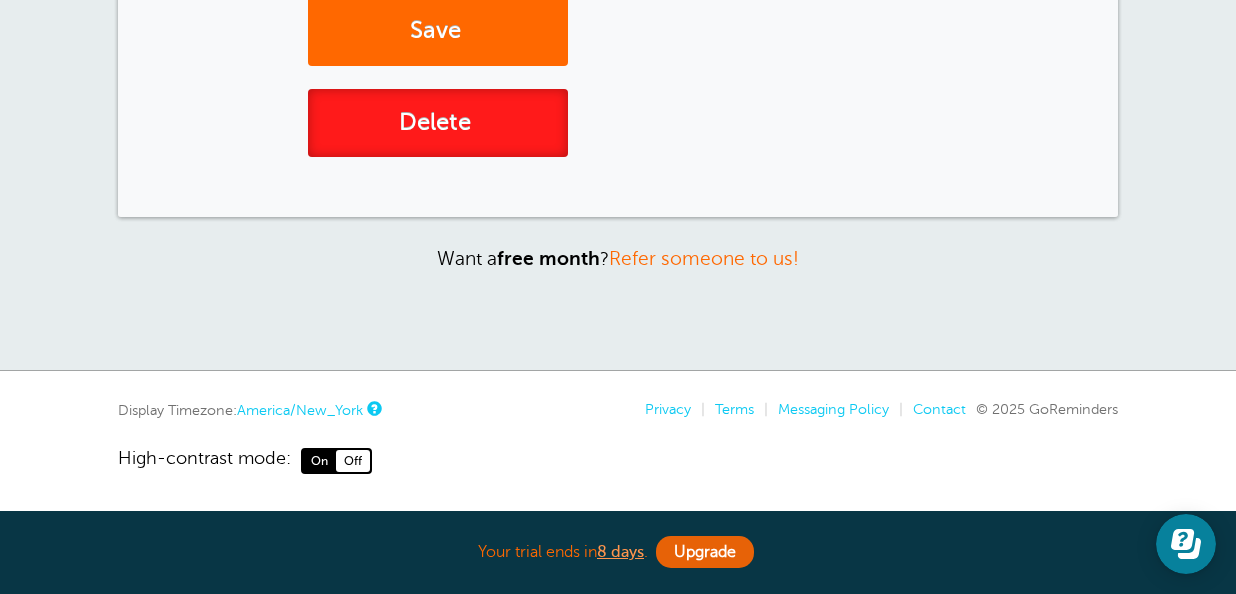 click on "Delete" at bounding box center [438, 123] 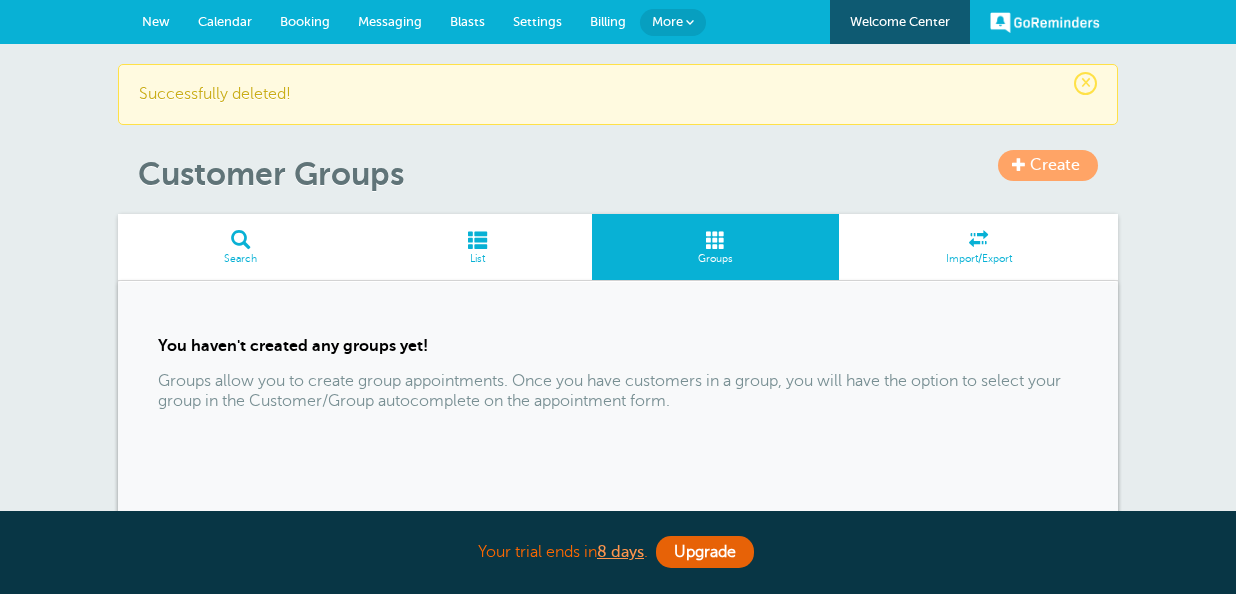 scroll, scrollTop: 0, scrollLeft: 0, axis: both 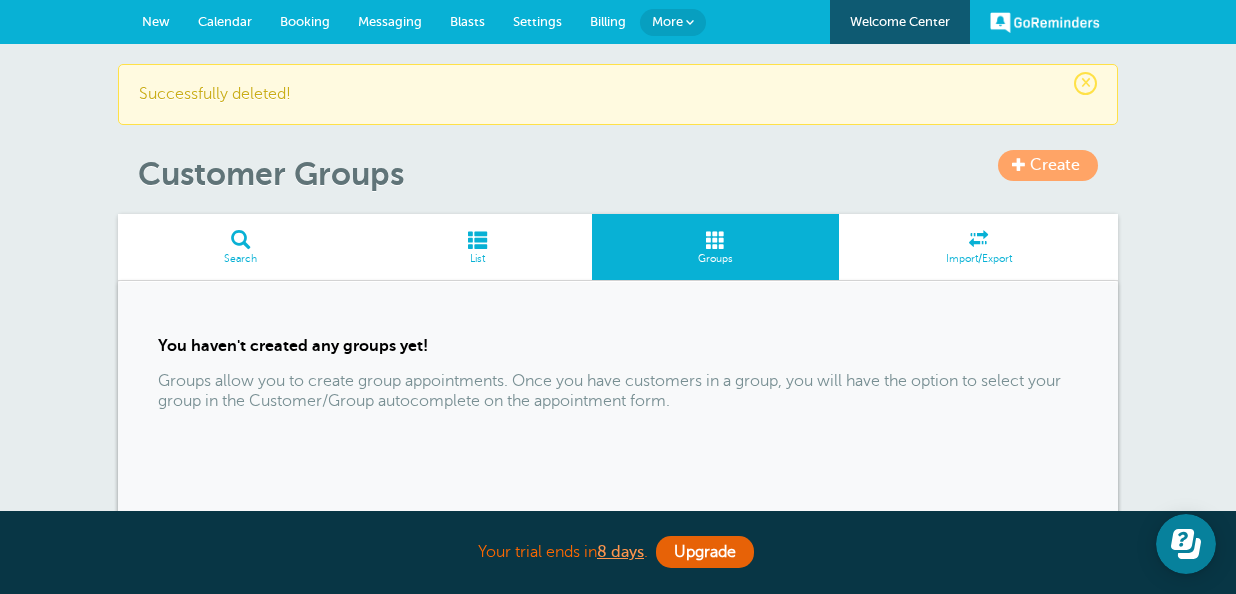 click at bounding box center [478, 239] 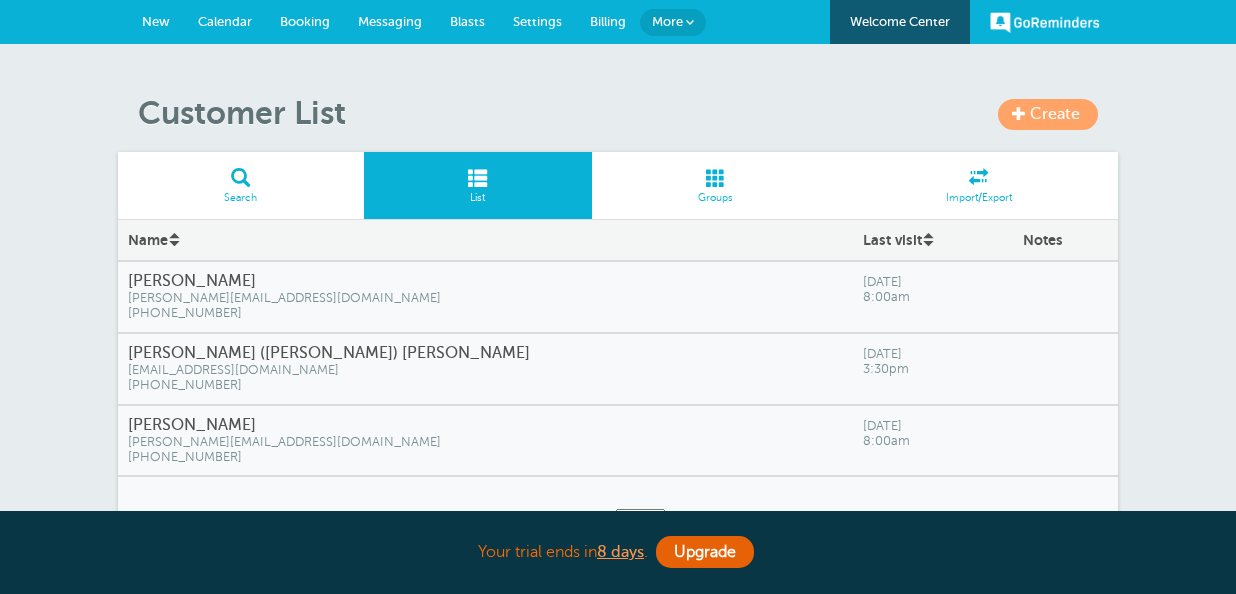 scroll, scrollTop: 0, scrollLeft: 0, axis: both 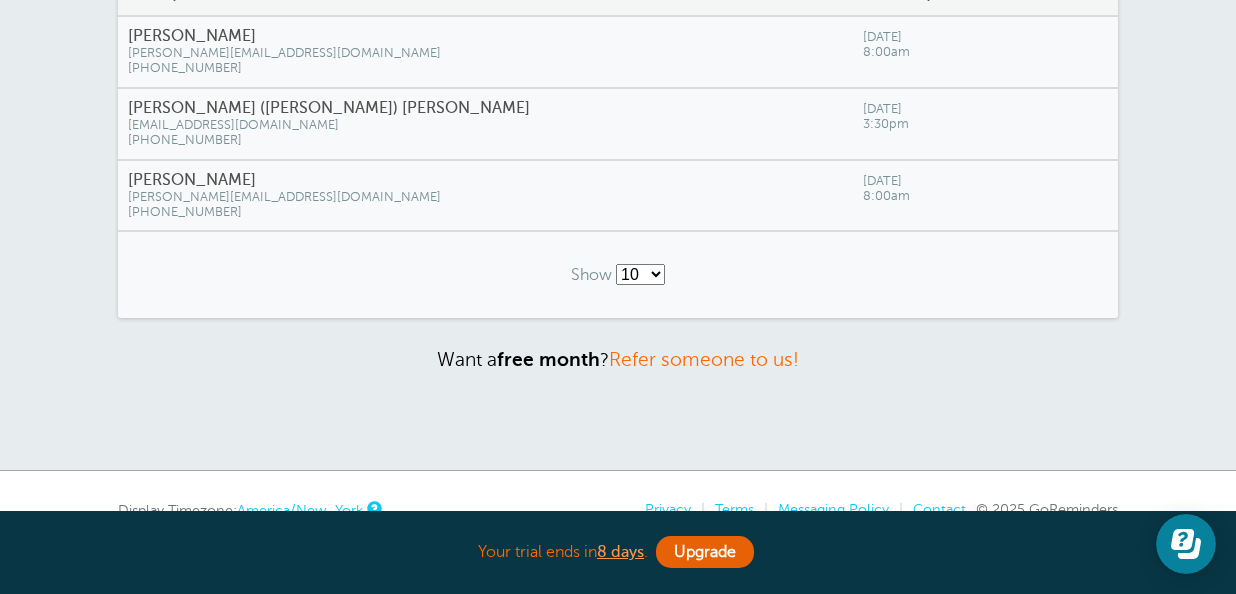 click on "[PERSON_NAME]" at bounding box center (485, 180) 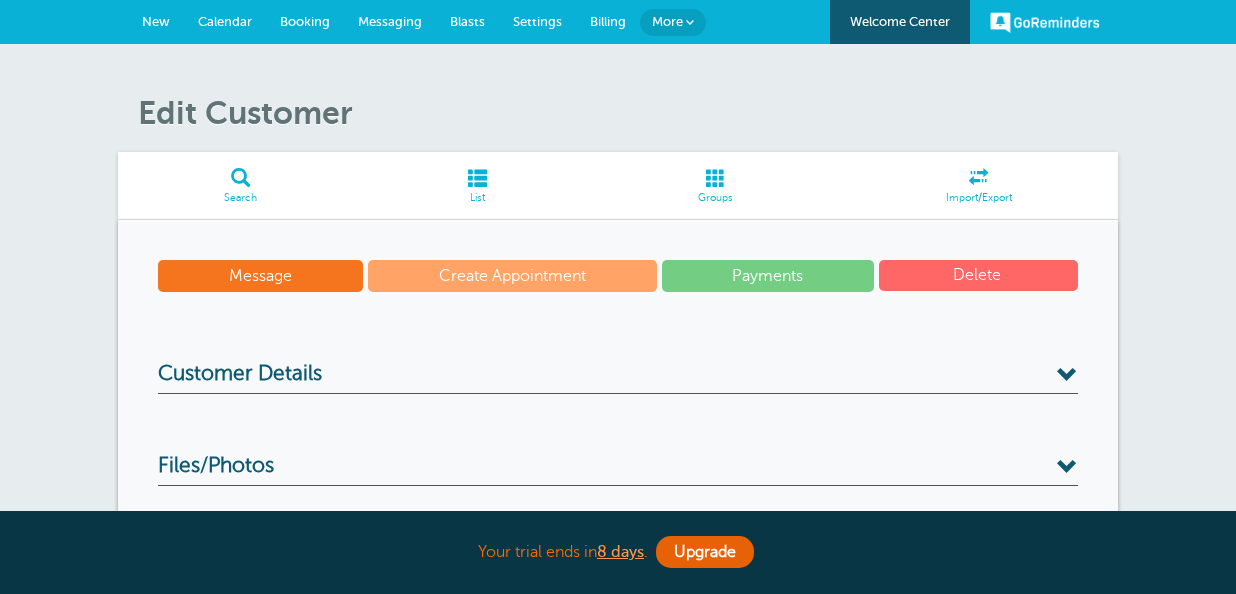 scroll, scrollTop: 0, scrollLeft: 0, axis: both 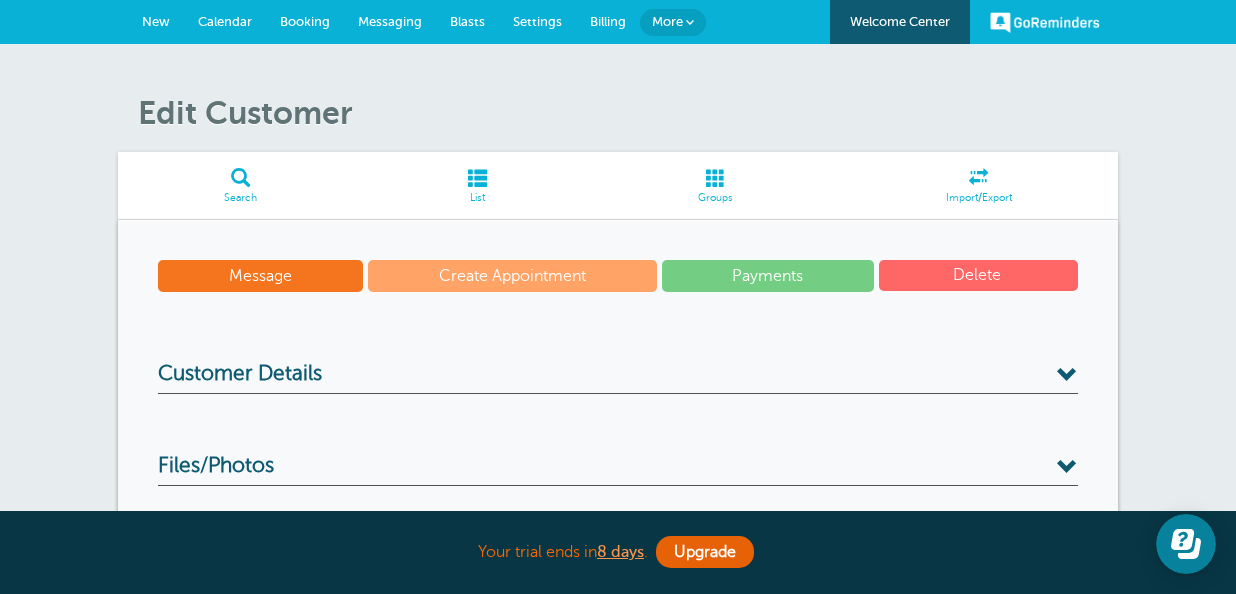 click on "Delete" at bounding box center [978, 275] 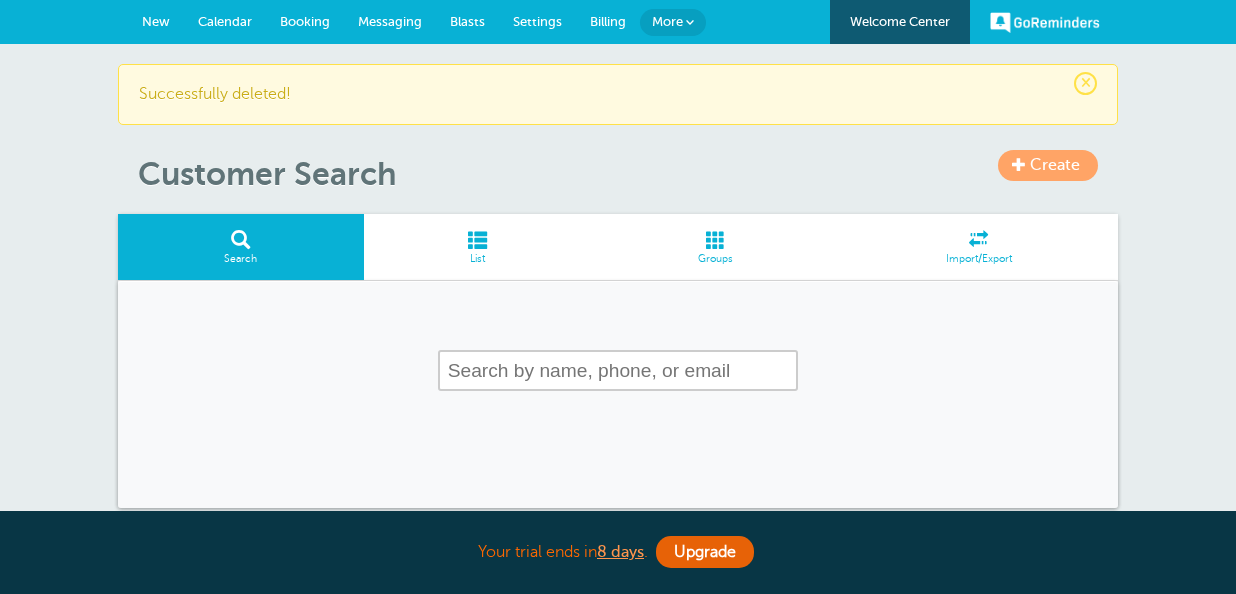 scroll, scrollTop: 0, scrollLeft: 0, axis: both 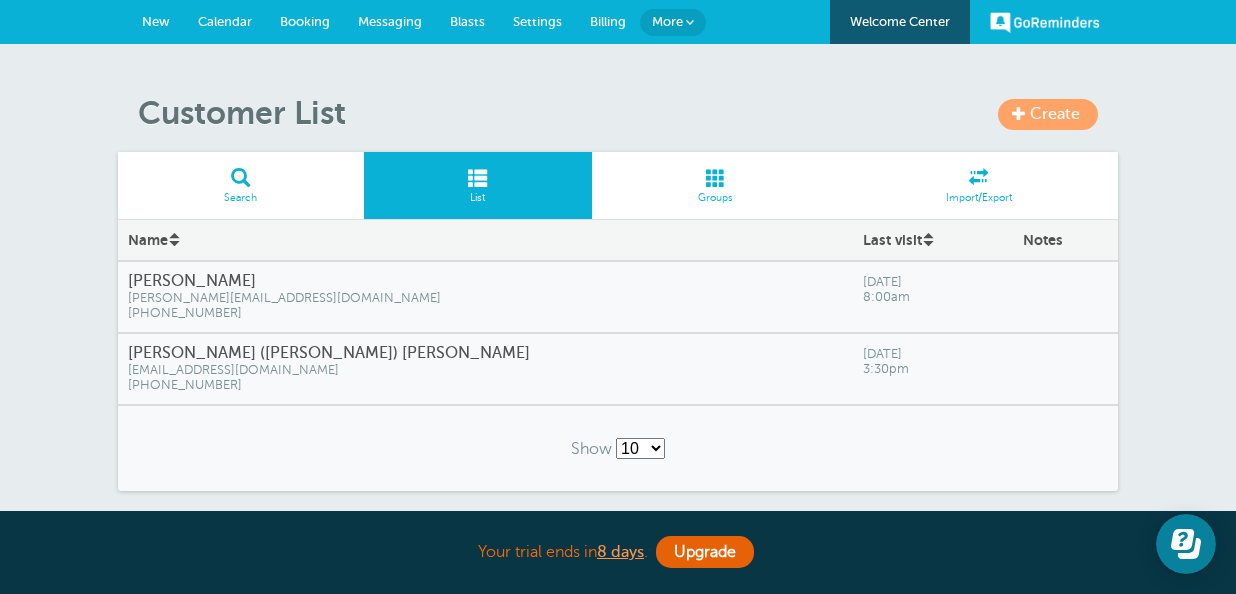 click on "Dan (Daniel) Mannherz" at bounding box center (485, 353) 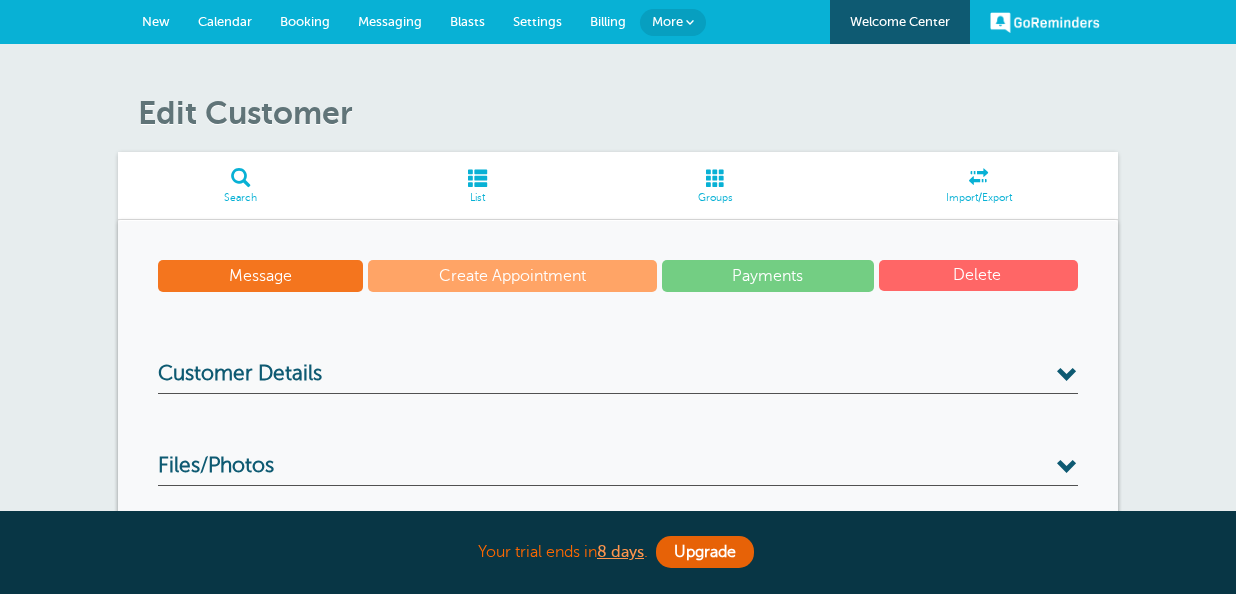 scroll, scrollTop: 0, scrollLeft: 0, axis: both 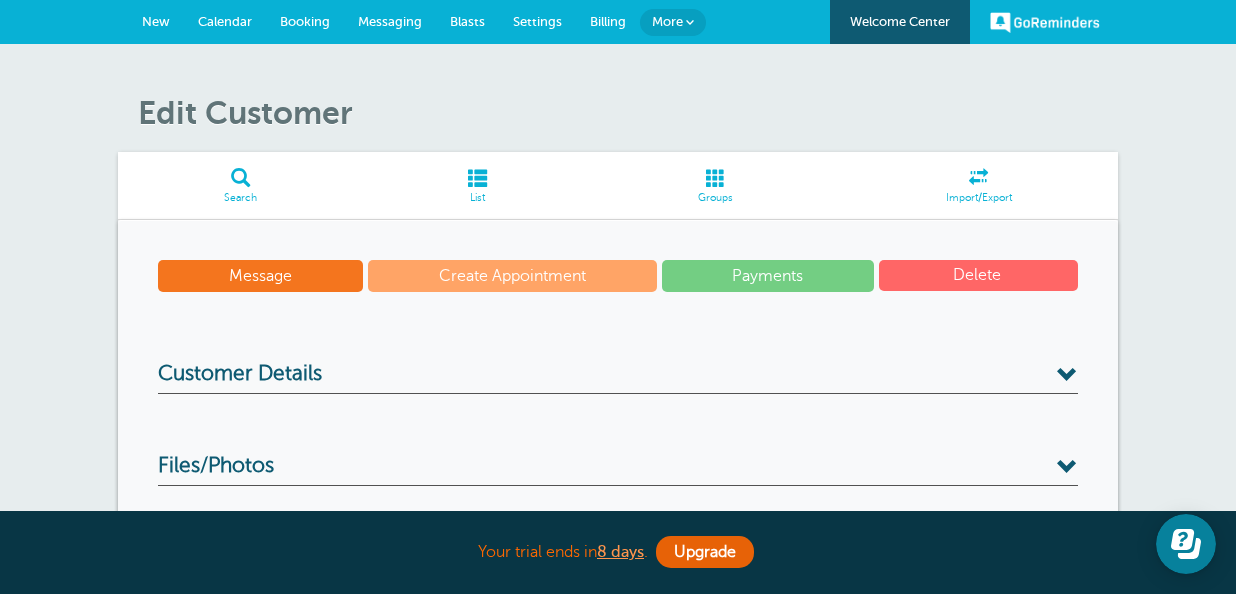 click on "Delete" at bounding box center (978, 275) 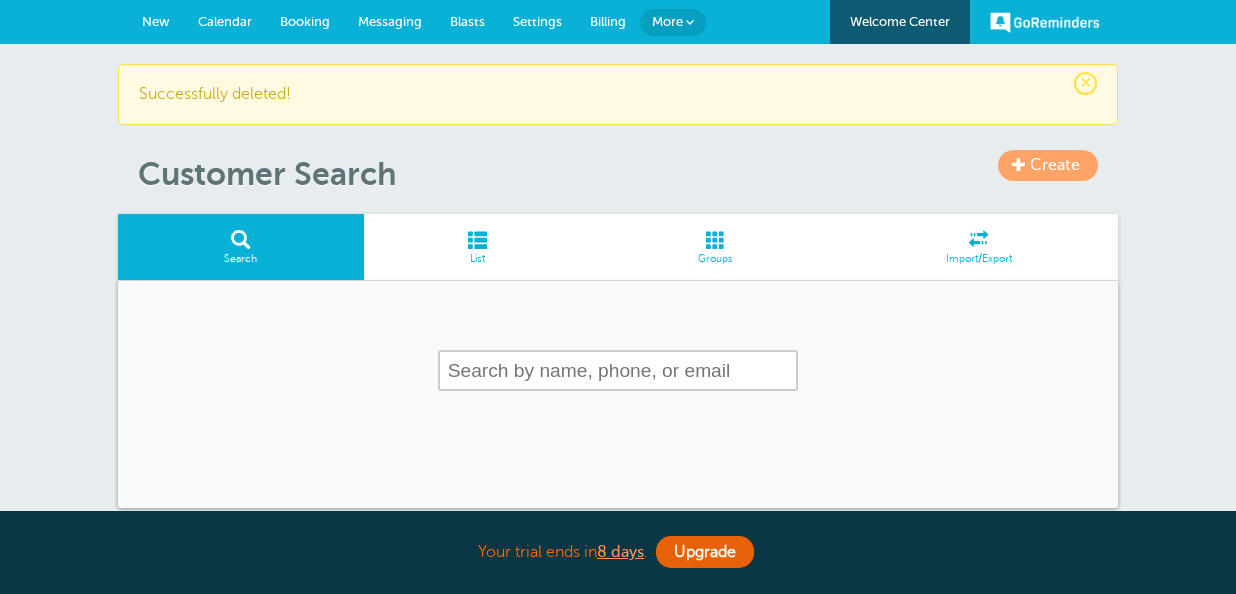 scroll, scrollTop: 0, scrollLeft: 0, axis: both 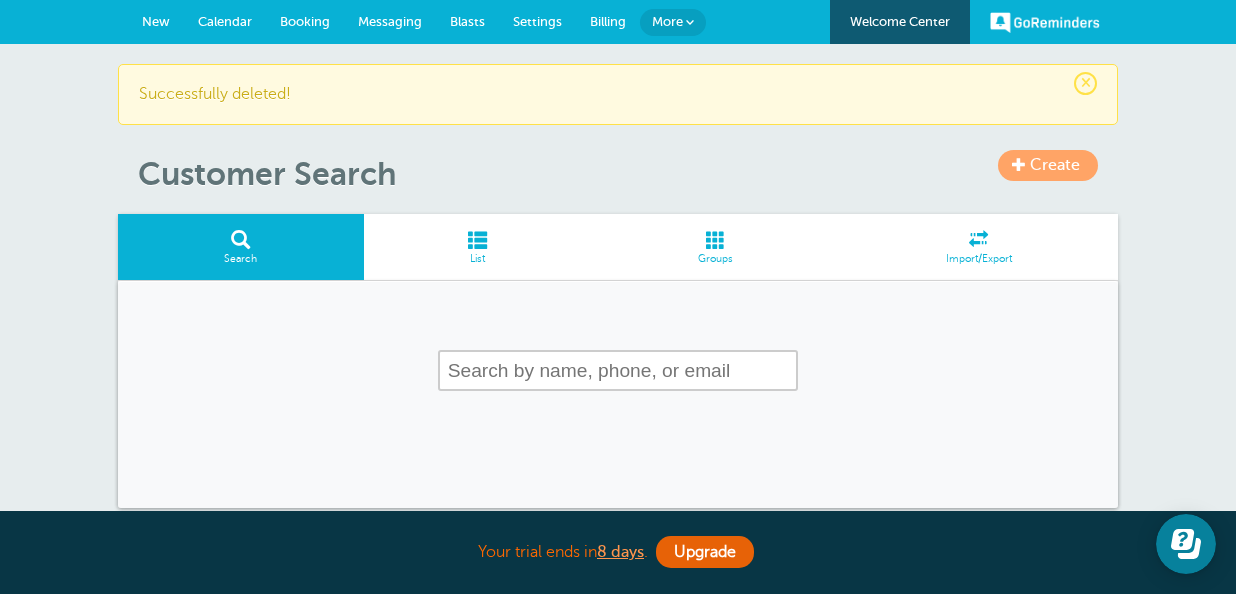 click at bounding box center [478, 239] 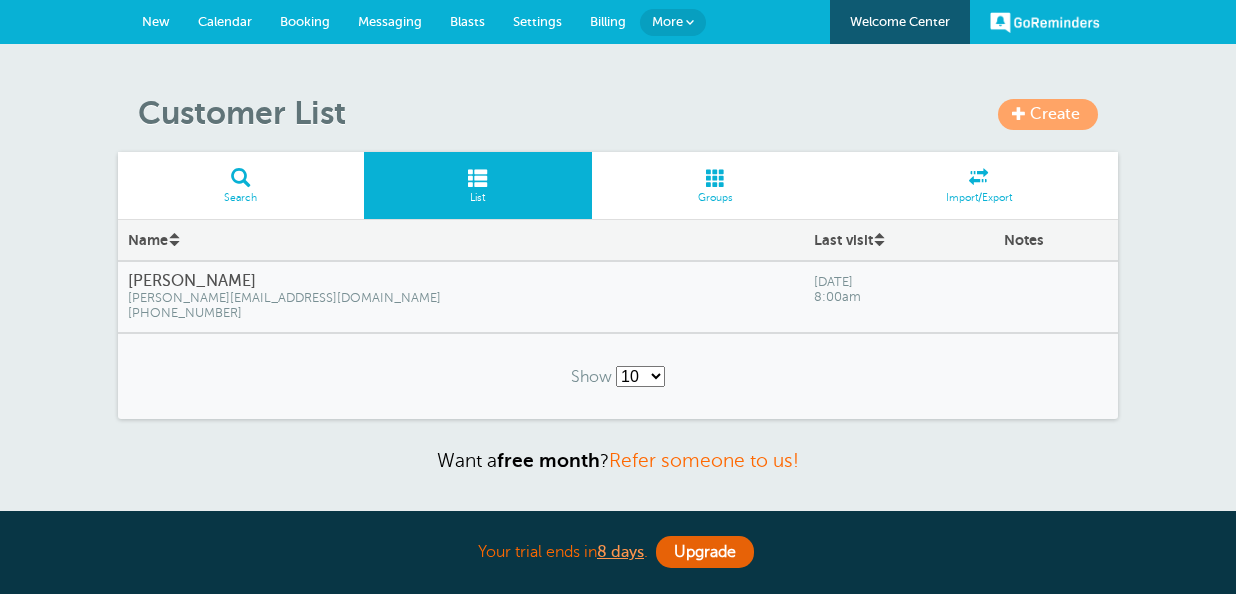 scroll, scrollTop: 0, scrollLeft: 0, axis: both 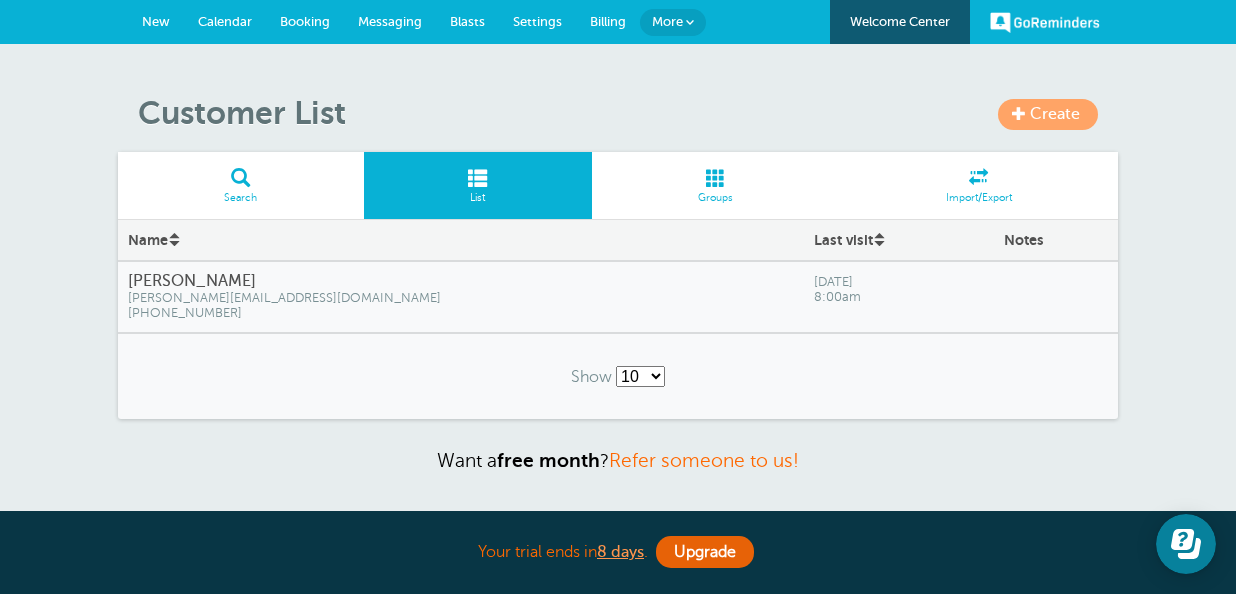 click on "[PERSON_NAME][EMAIL_ADDRESS][DOMAIN_NAME]" at bounding box center (461, 298) 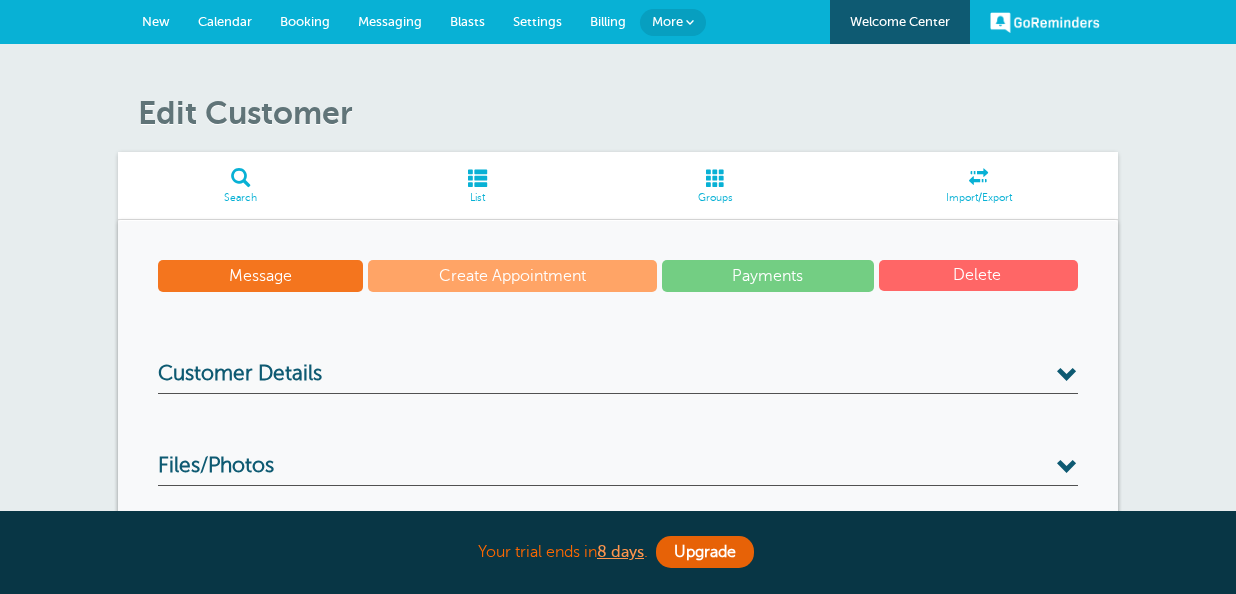 scroll, scrollTop: 0, scrollLeft: 0, axis: both 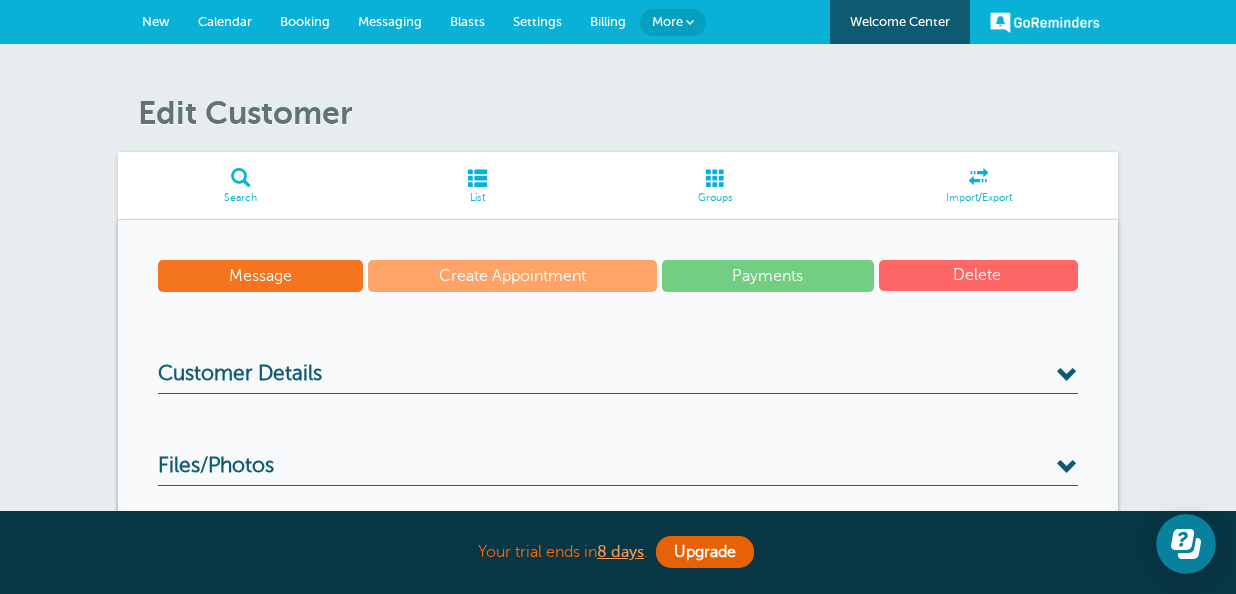 click on "Delete" at bounding box center [978, 275] 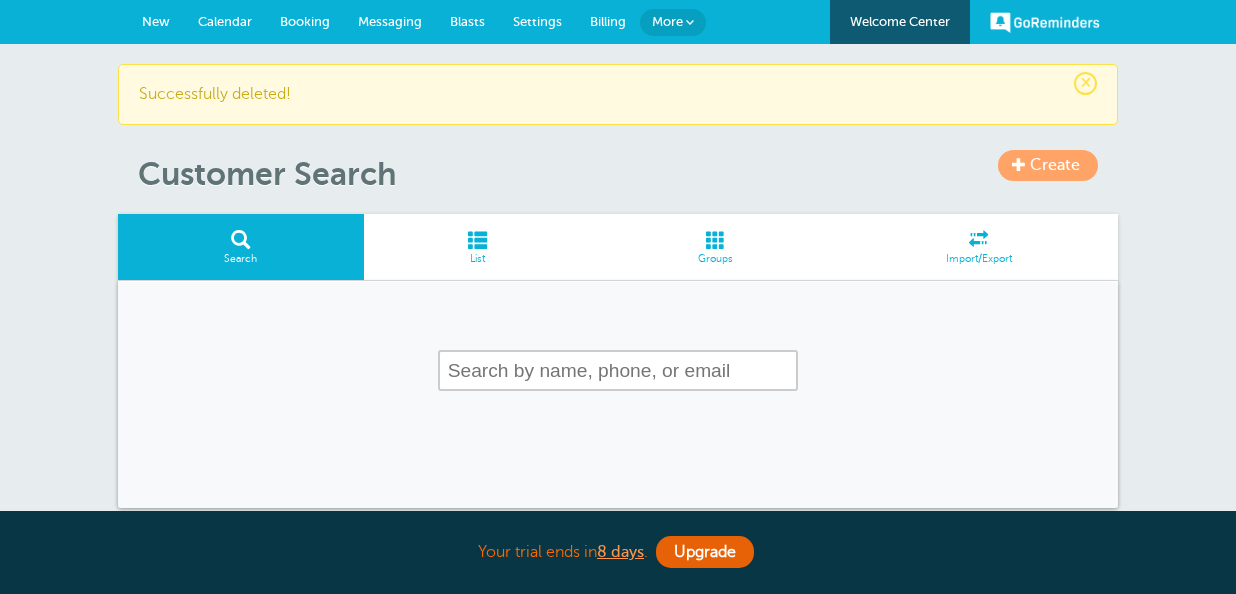 scroll, scrollTop: 0, scrollLeft: 0, axis: both 